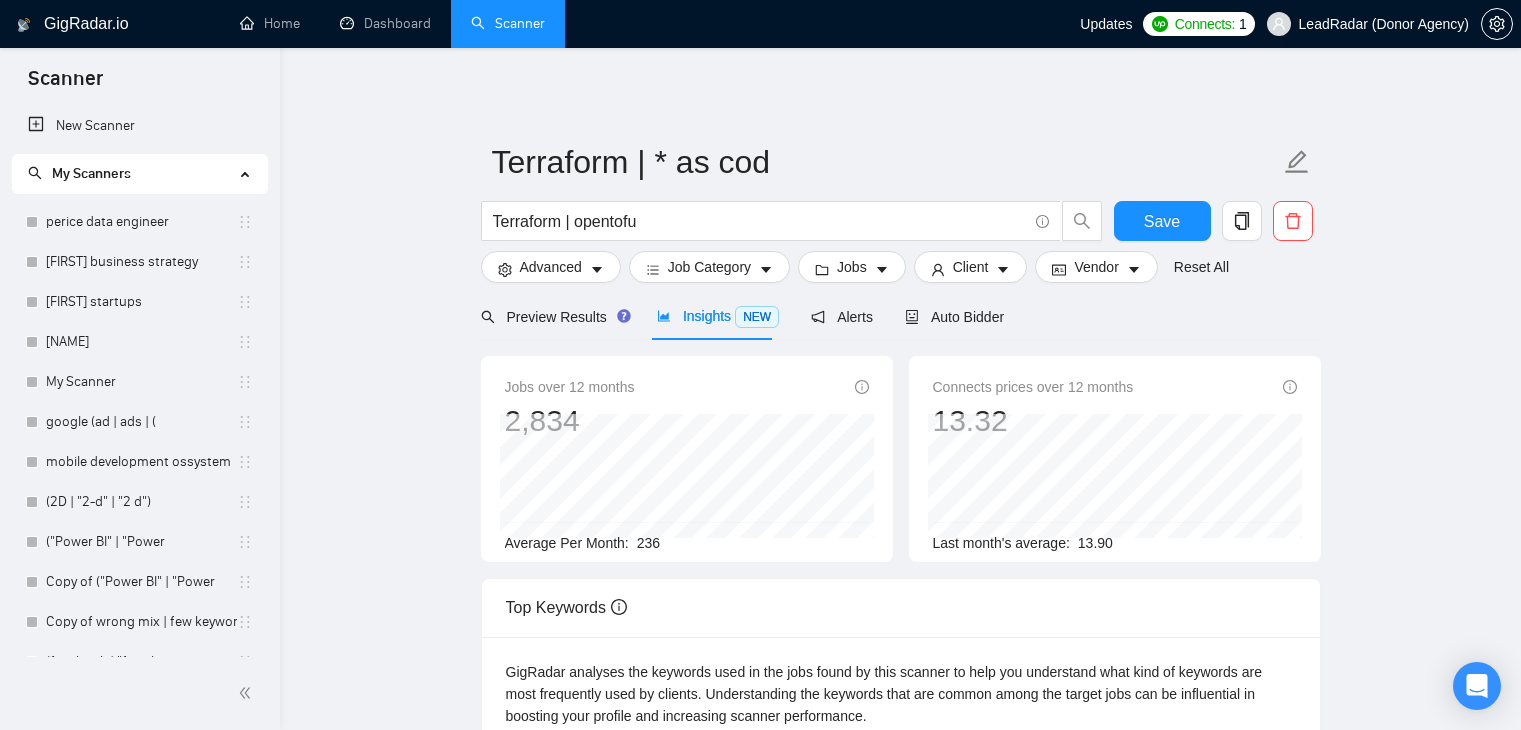 scroll, scrollTop: 0, scrollLeft: 0, axis: both 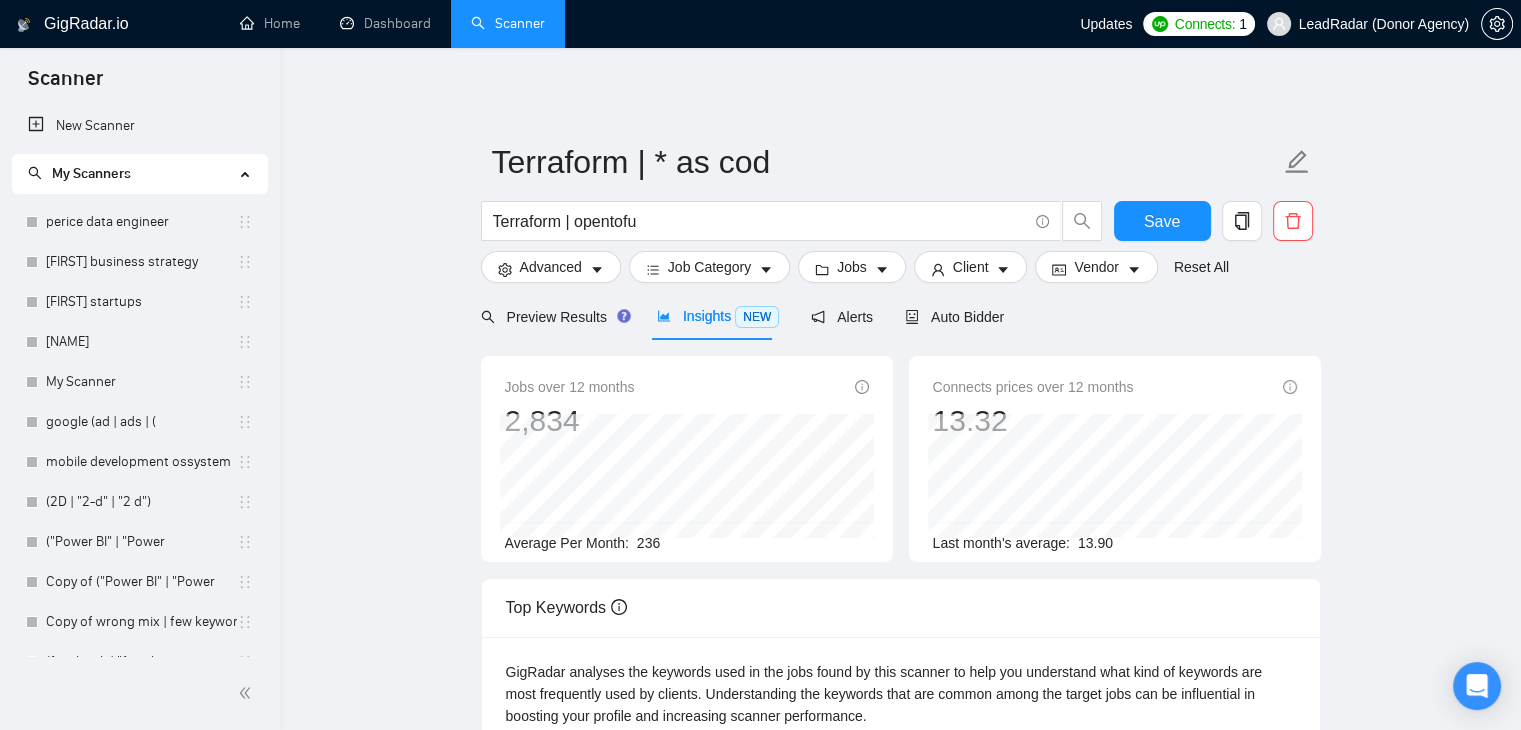 click on "LeadRadar (Donor Agency)" at bounding box center (1384, 24) 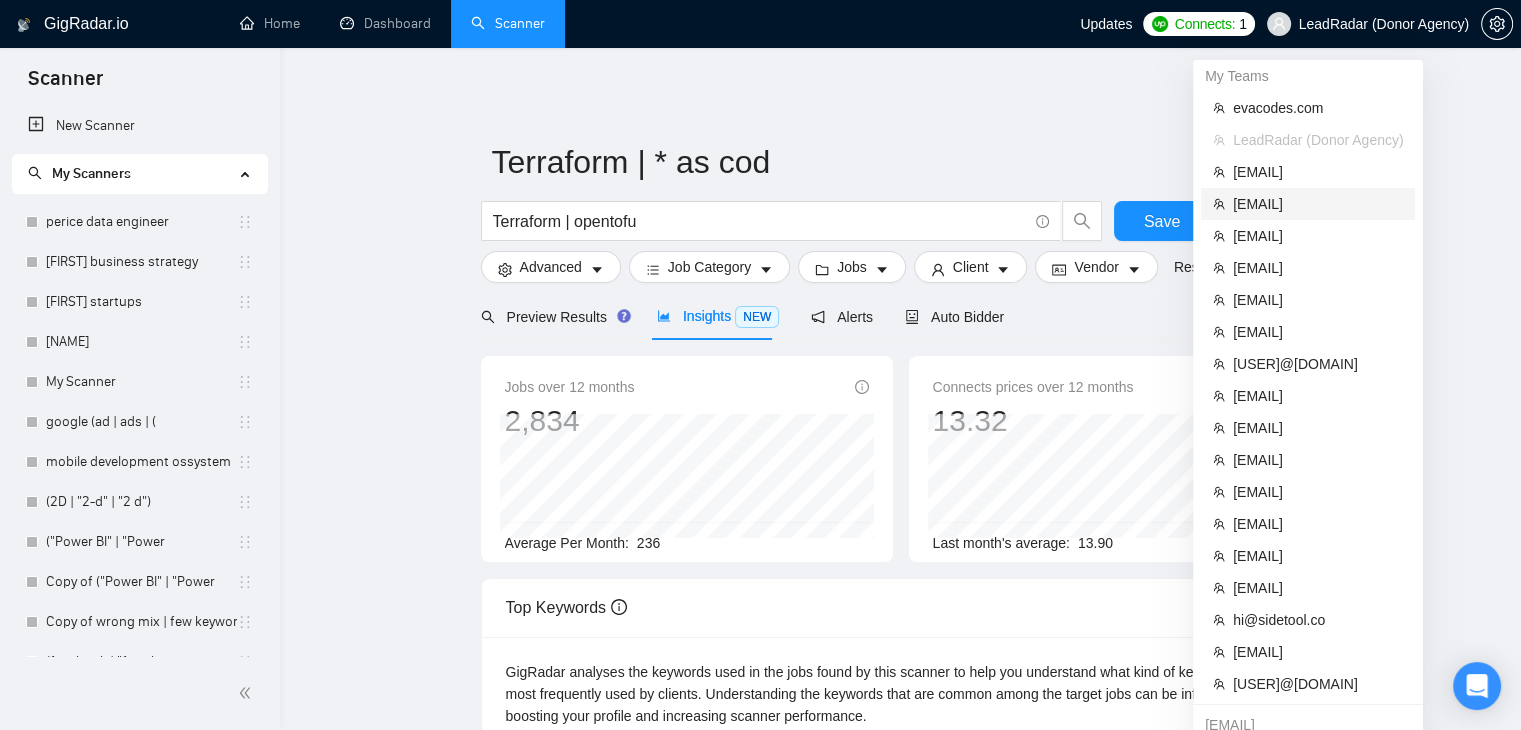 click on "[EMAIL]" at bounding box center [1318, 204] 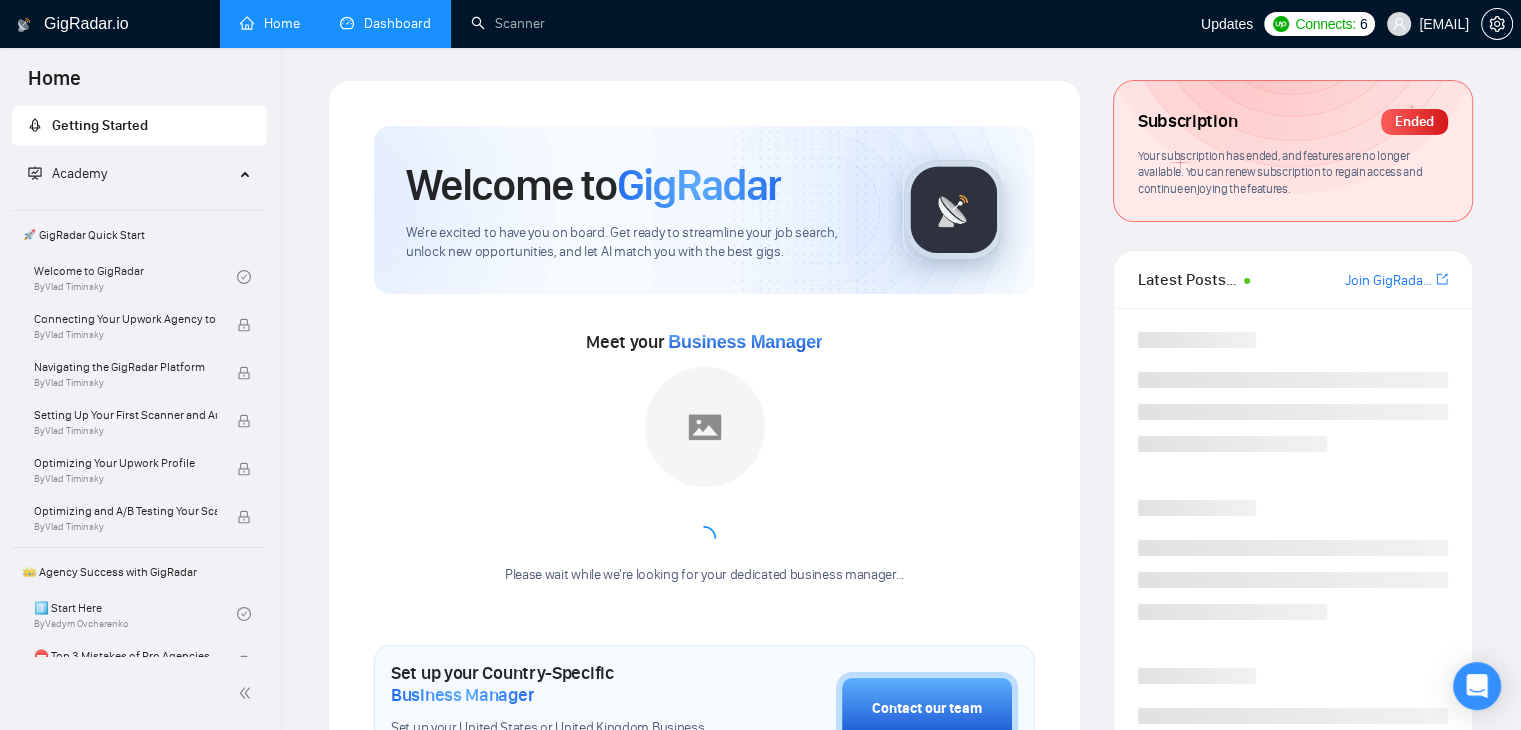 click on "Dashboard" at bounding box center (385, 23) 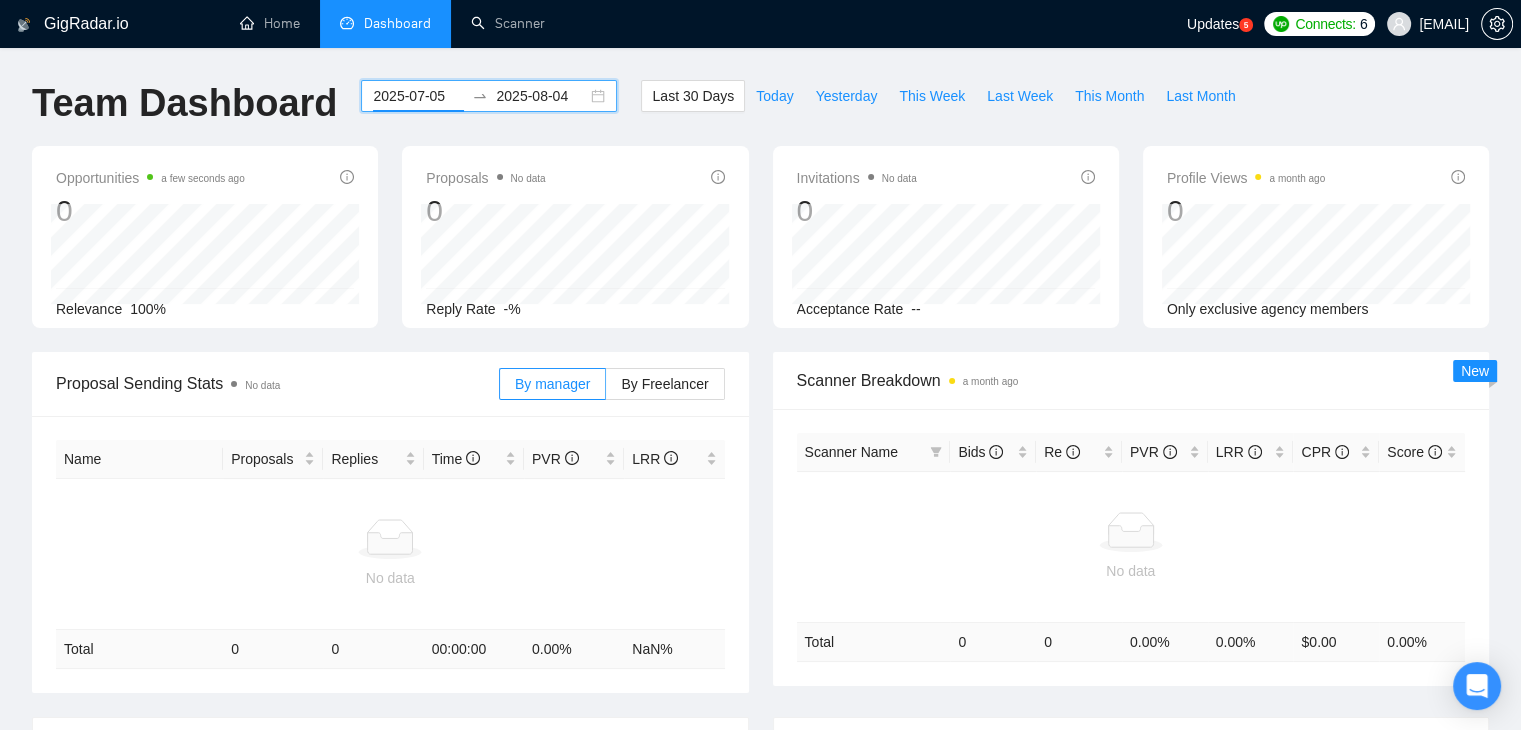 click on "2025-07-05" at bounding box center (418, 96) 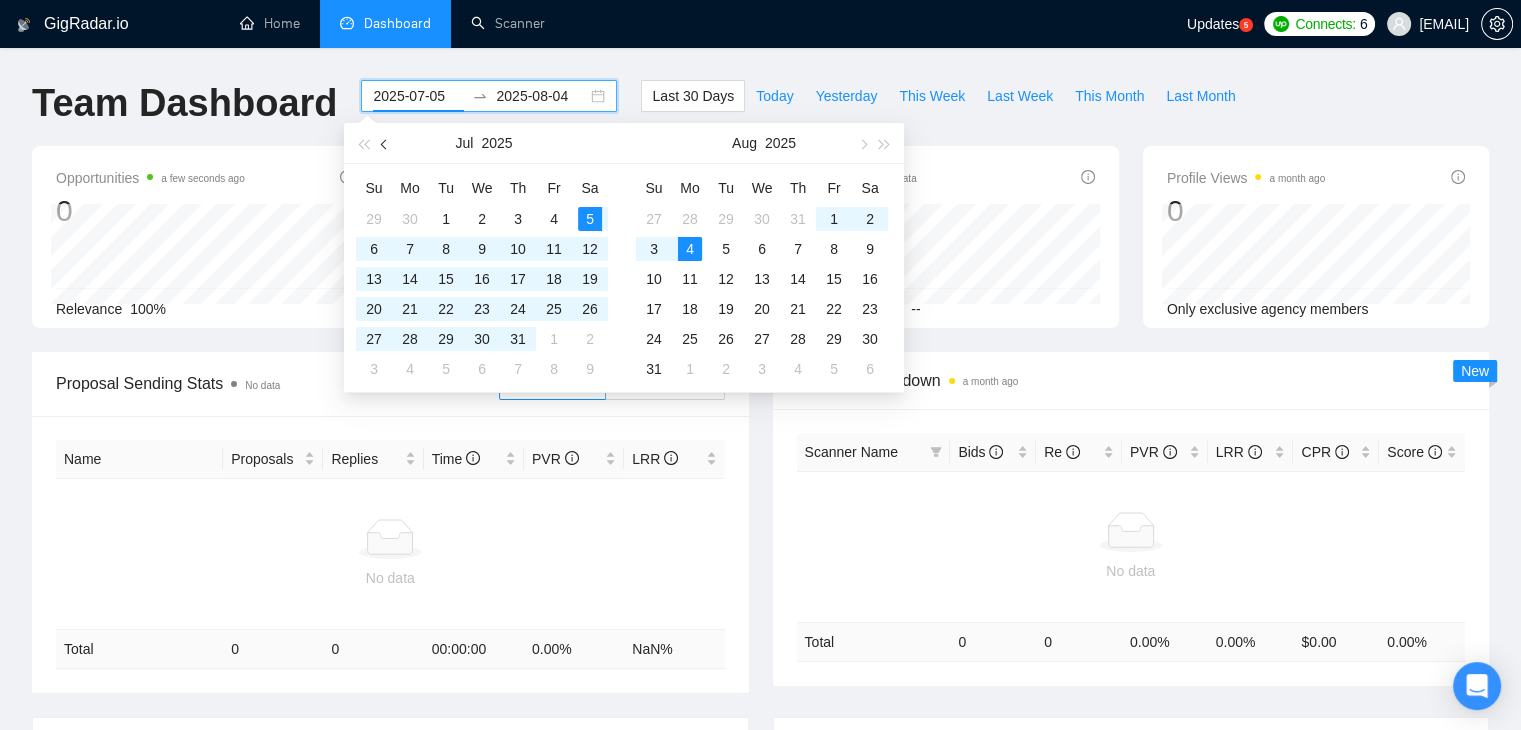 click at bounding box center [385, 143] 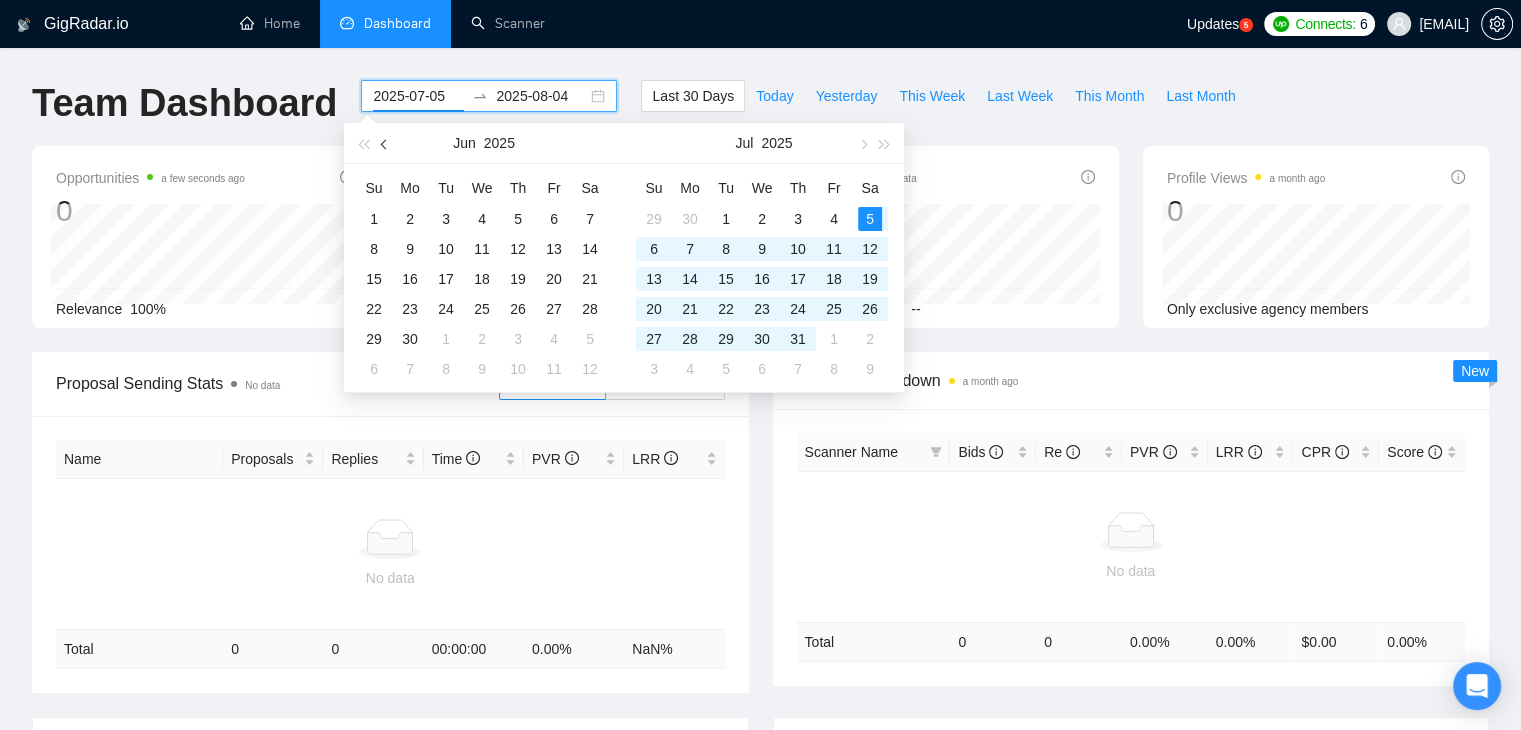 click at bounding box center (385, 143) 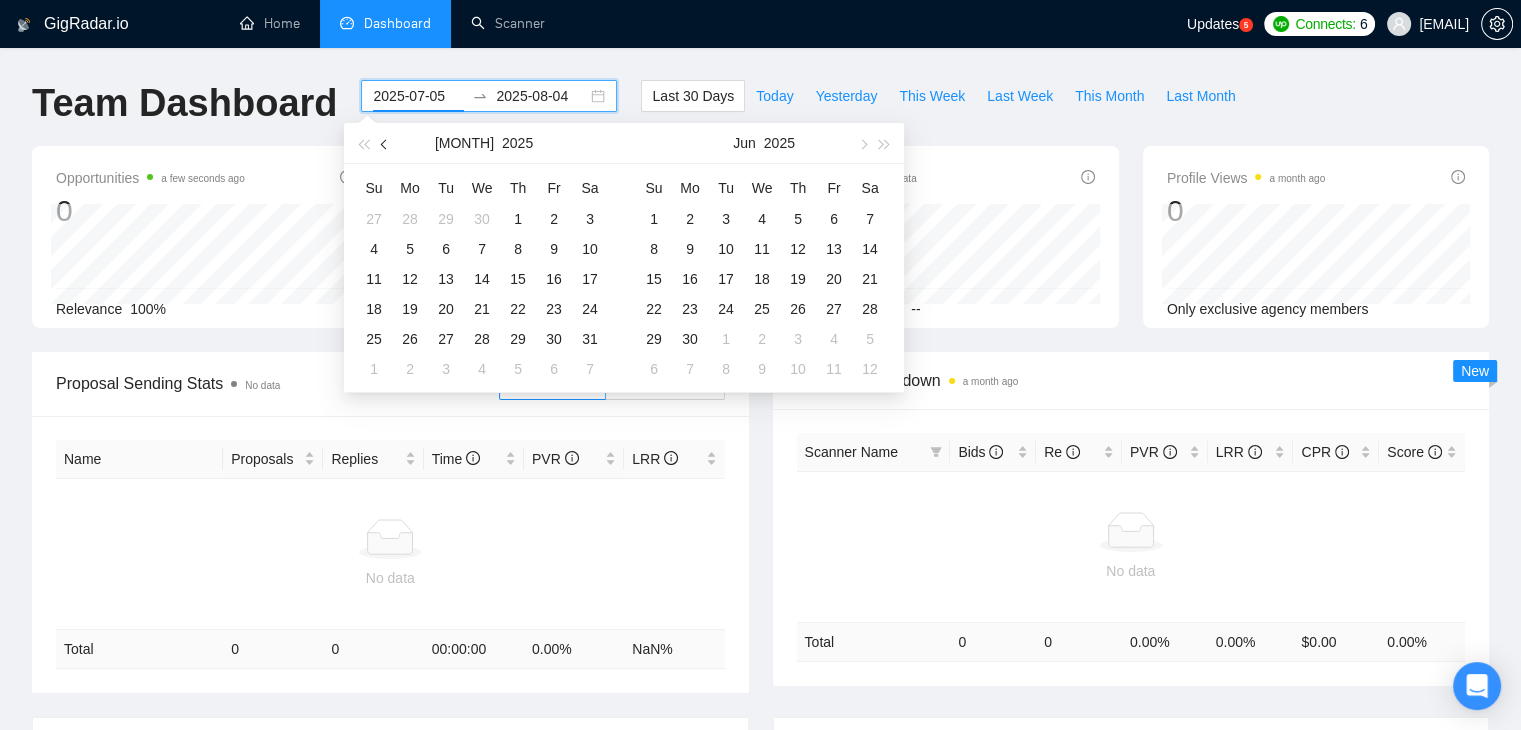 click at bounding box center (385, 143) 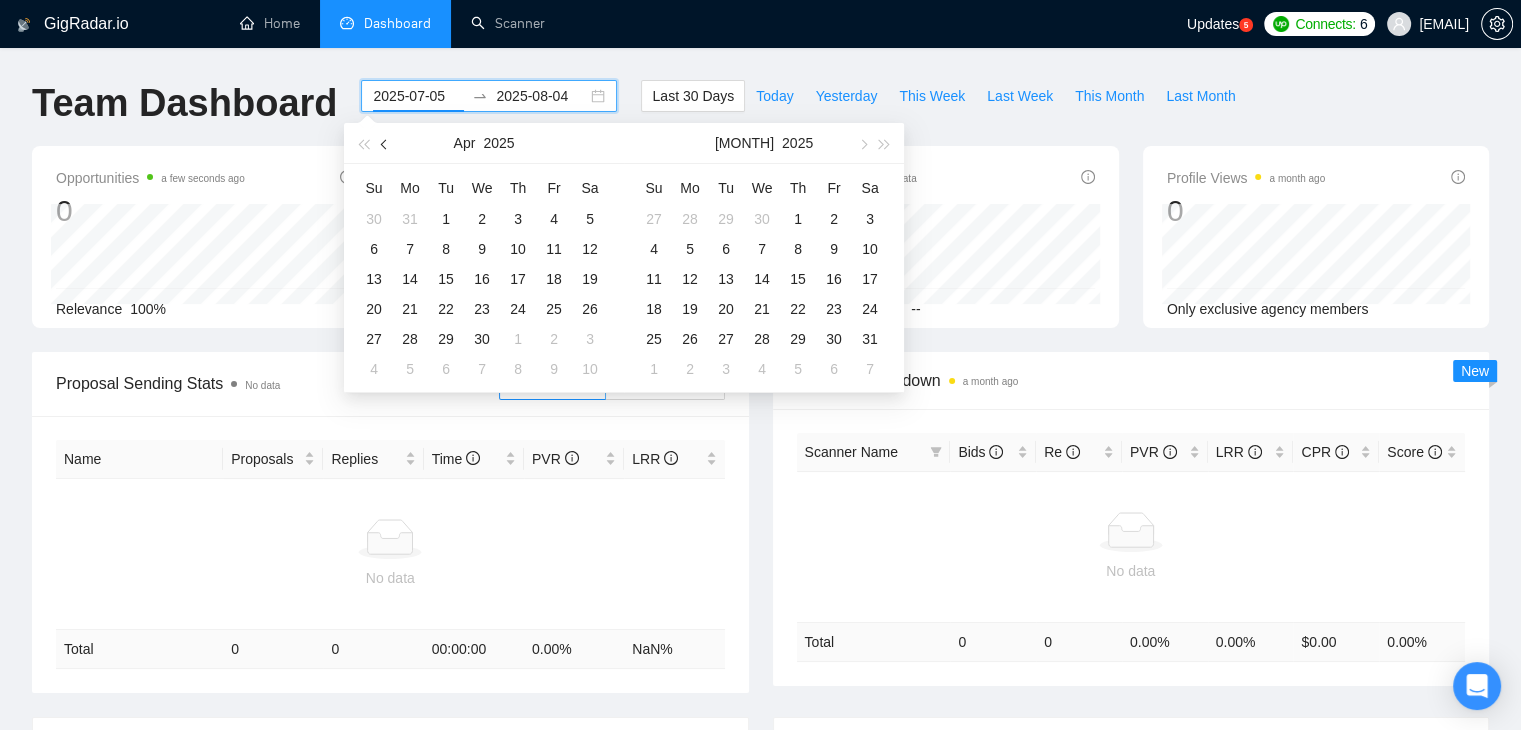 click at bounding box center (385, 143) 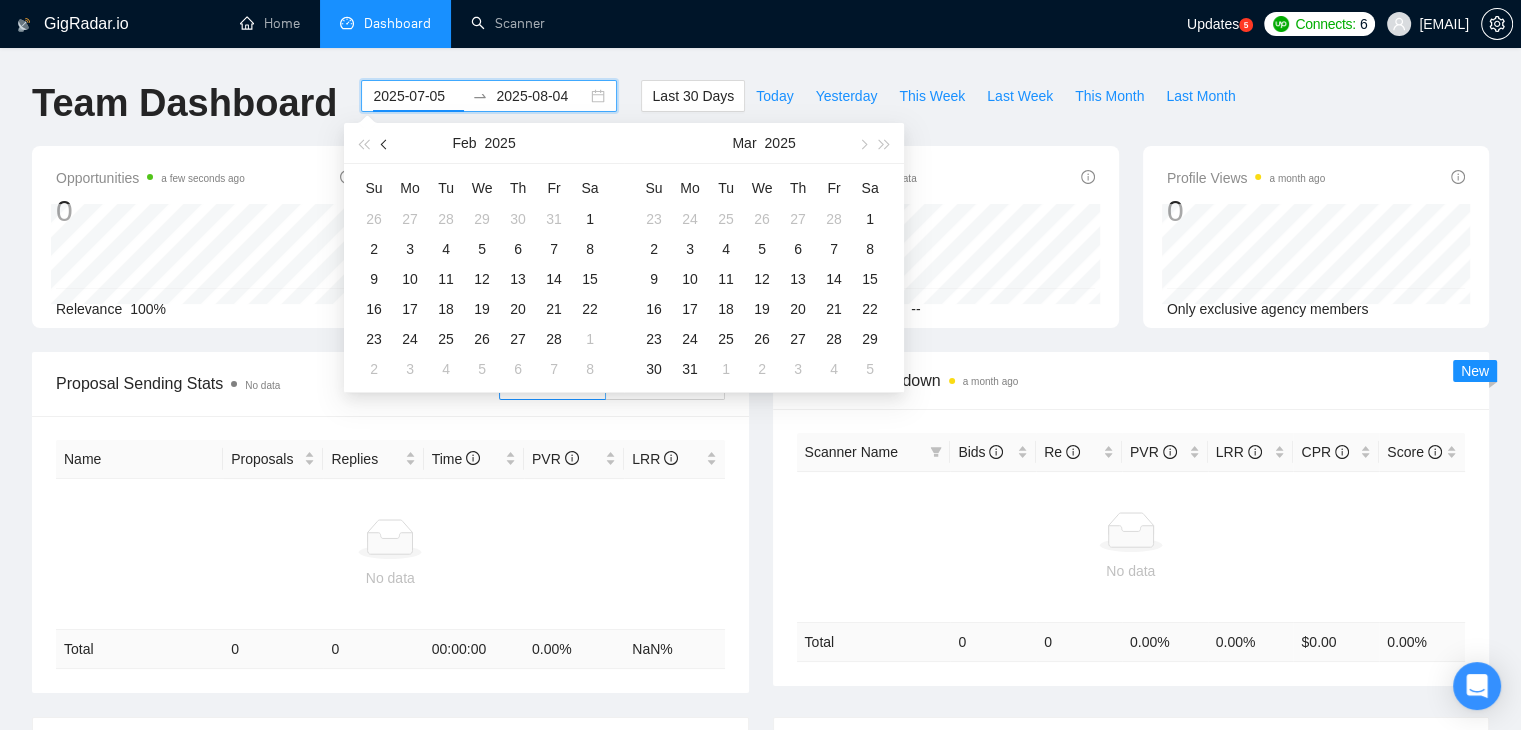 click at bounding box center (385, 143) 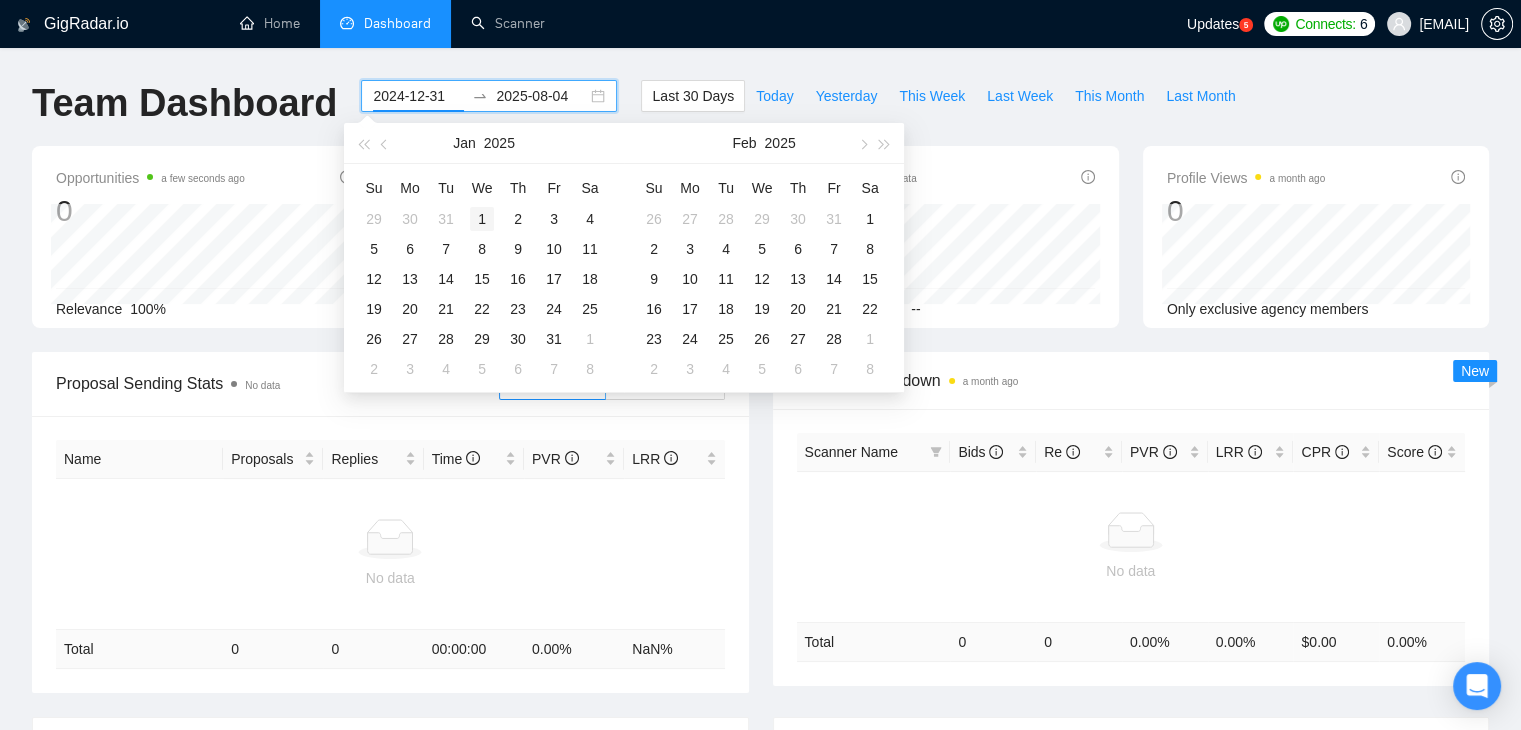 type on "2025-01-01" 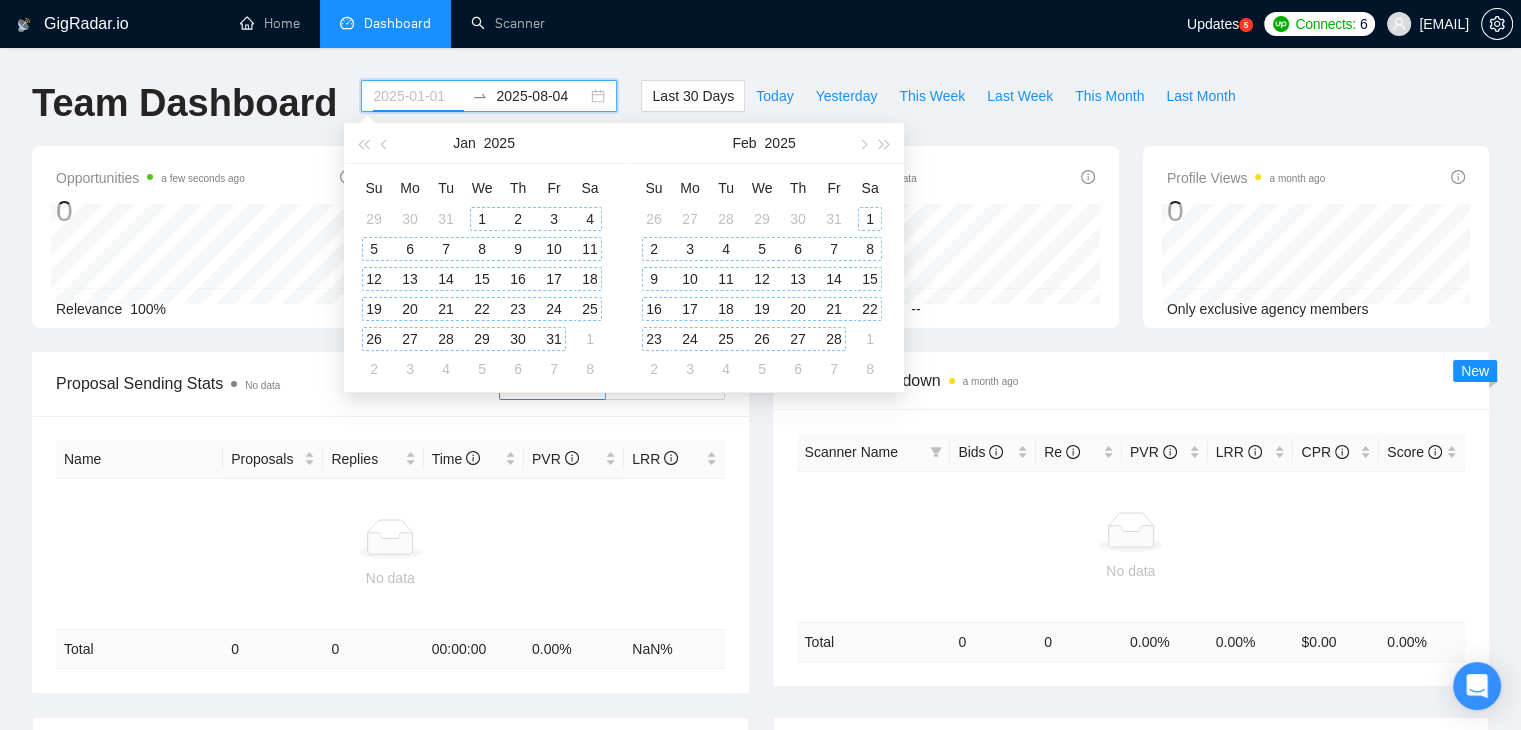 click on "1" at bounding box center (482, 219) 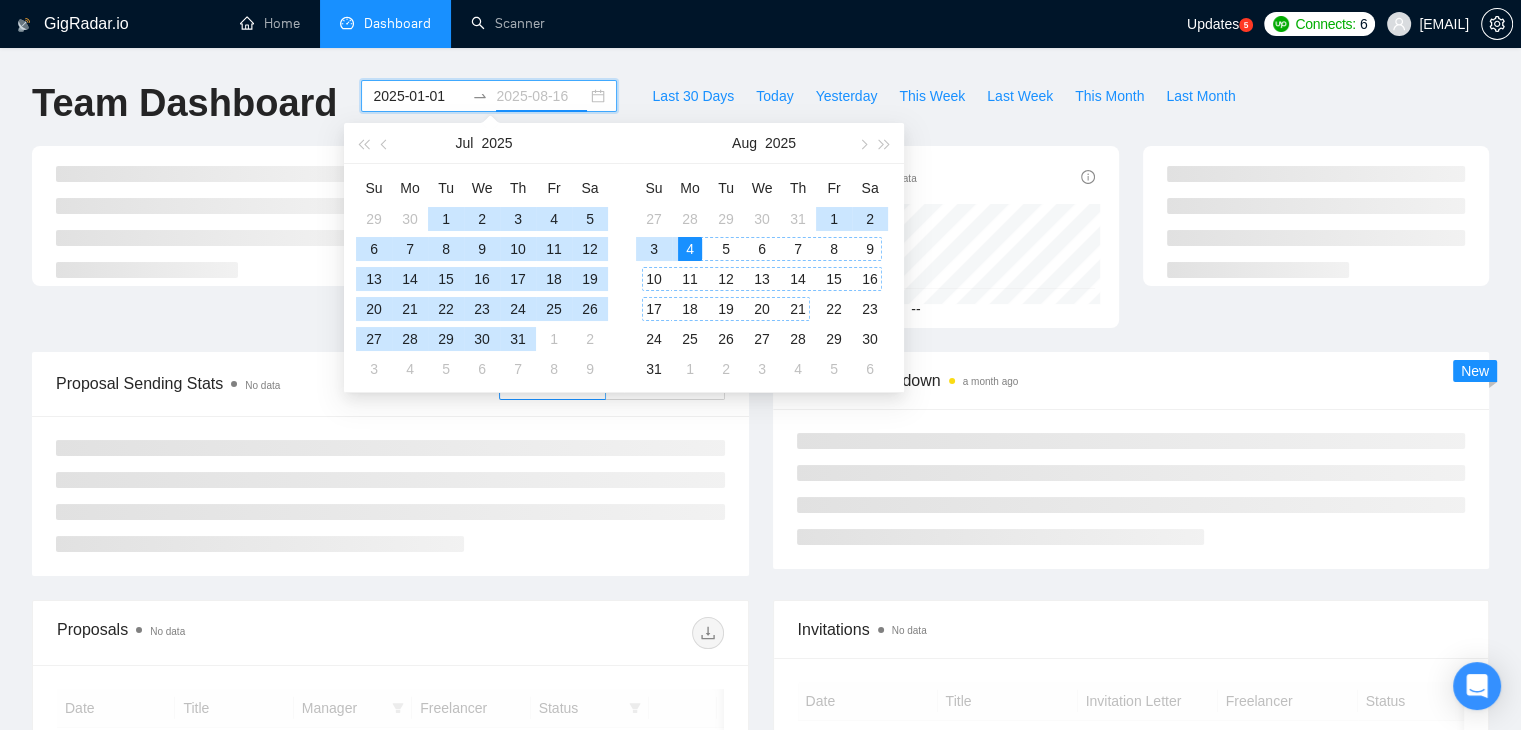 type on "2025-08-04" 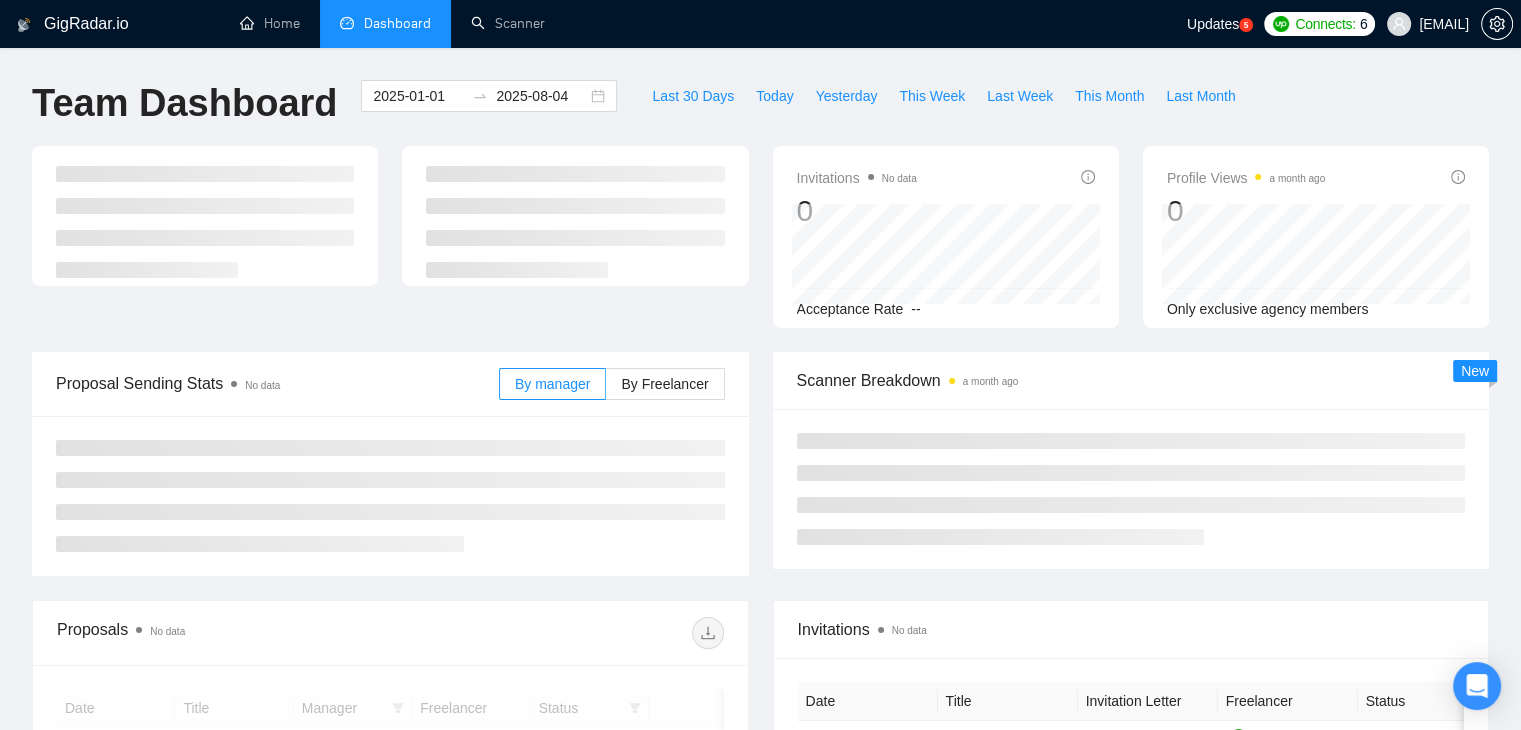 click on "Invitations No data 0   Acceptance Rate -- Profile Views a month ago 0   Only exclusive agency members" at bounding box center (760, 249) 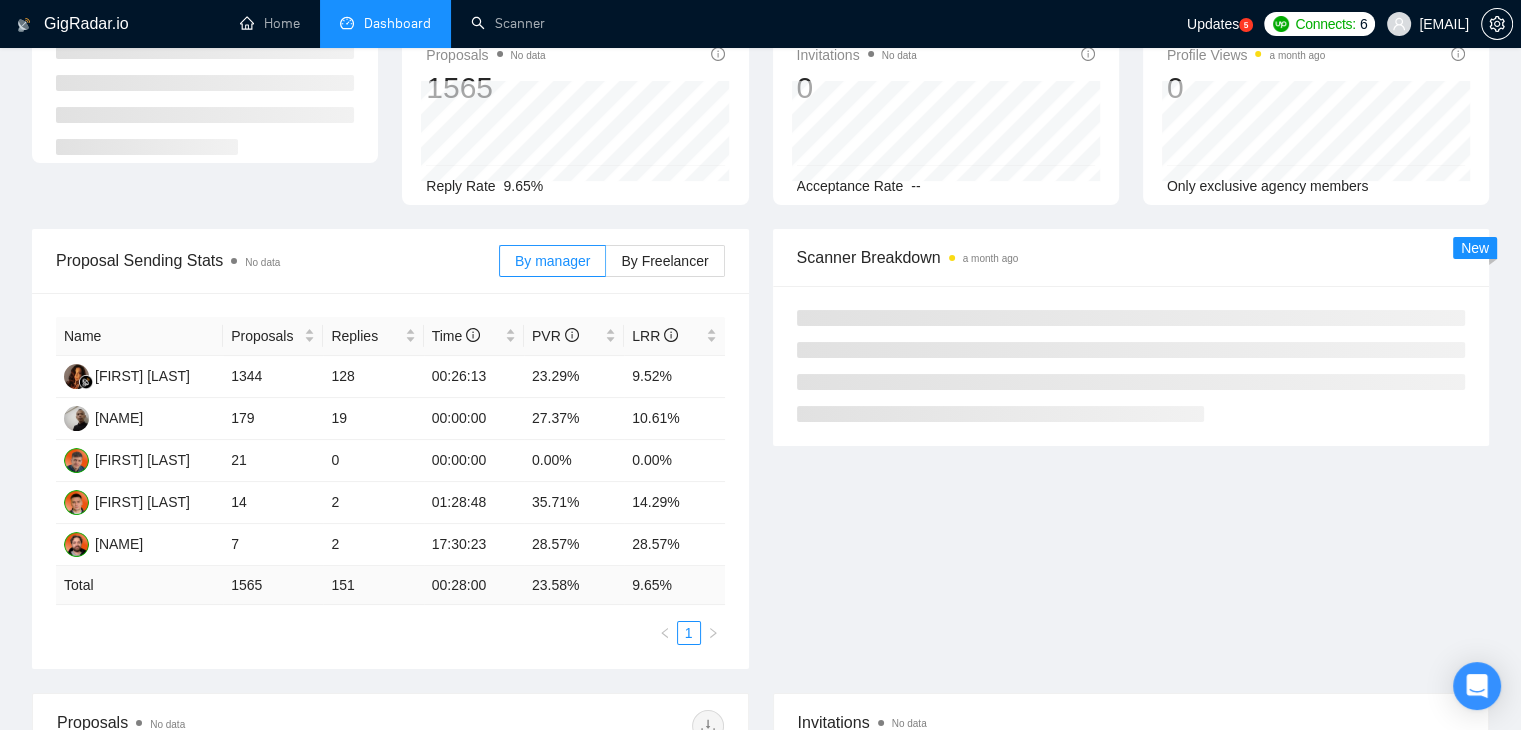 scroll, scrollTop: 200, scrollLeft: 0, axis: vertical 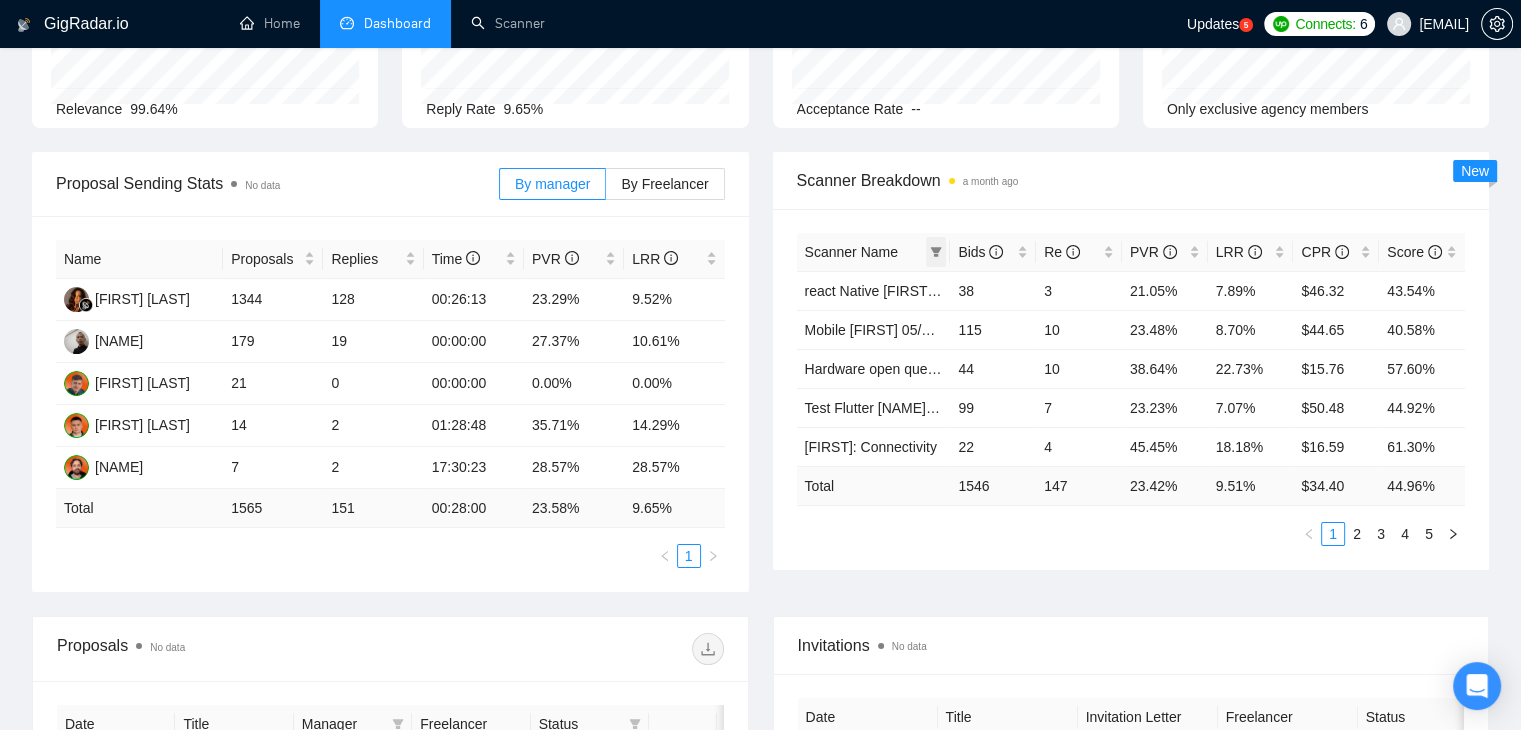 click 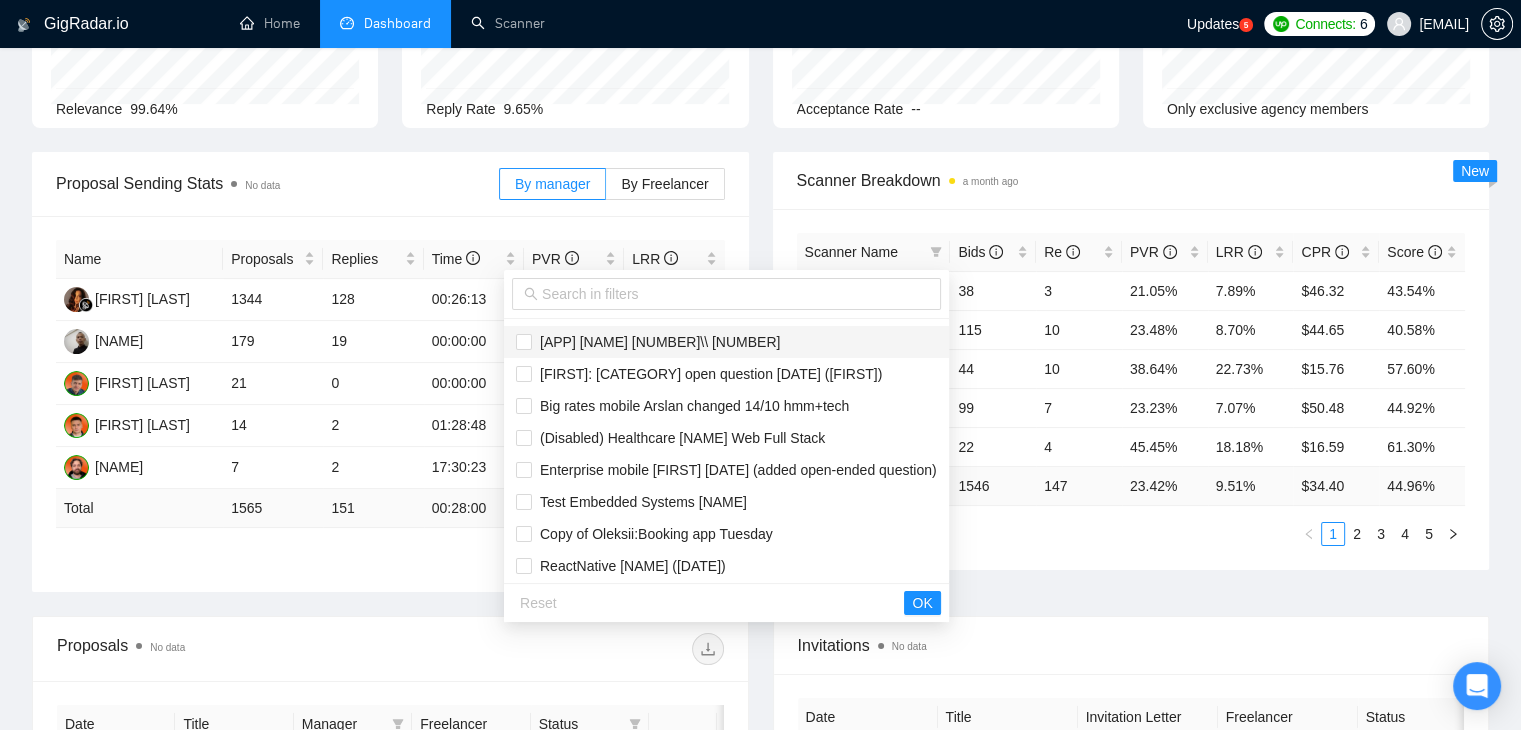 scroll, scrollTop: 512, scrollLeft: 0, axis: vertical 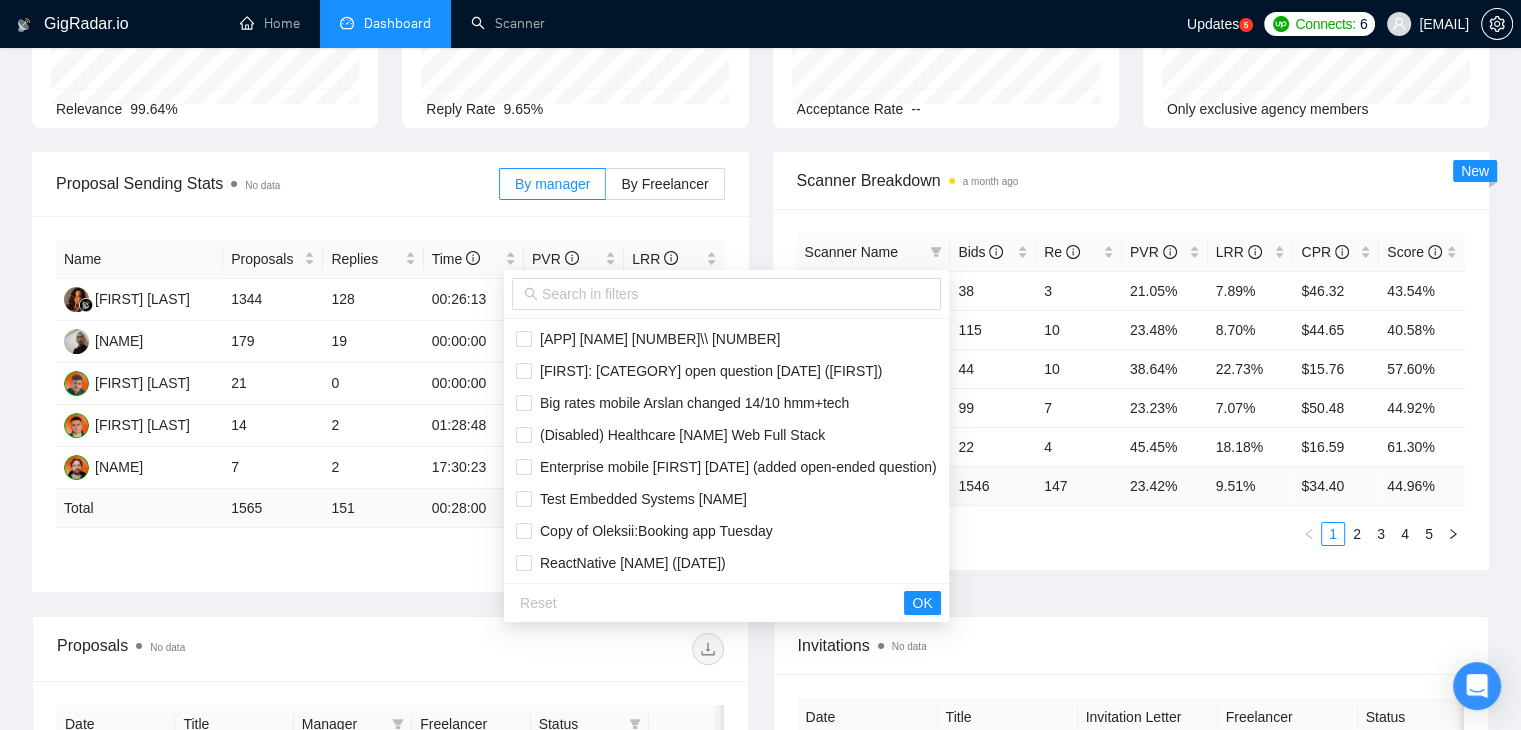 click on "Scanner Name Bids   Re   PVR   LRR   CPR   Score   react Native [FIRST] ([DATE]) 38 3 21.05% 7.89% $46.32 43.54% Mobile [FIRST]  05/03 end change (був 0% reply) 115 10 23.48% 8.70% $44.65 40.58% Hardware open question10/07  44 10 38.64% 22.73% $15.76 57.60% Test Flutter [FIRST] (luxury) 99 7 23.23% 7.07% $50.48 44.92% [FIRST]: Connectivity 22 4 45.45% 18.18% $16.59 61.30% Total 1546 147 23.42 % 9.51 % $ 34.40 44.96 % 1 2 3 4 5 New" at bounding box center (1131, 361) 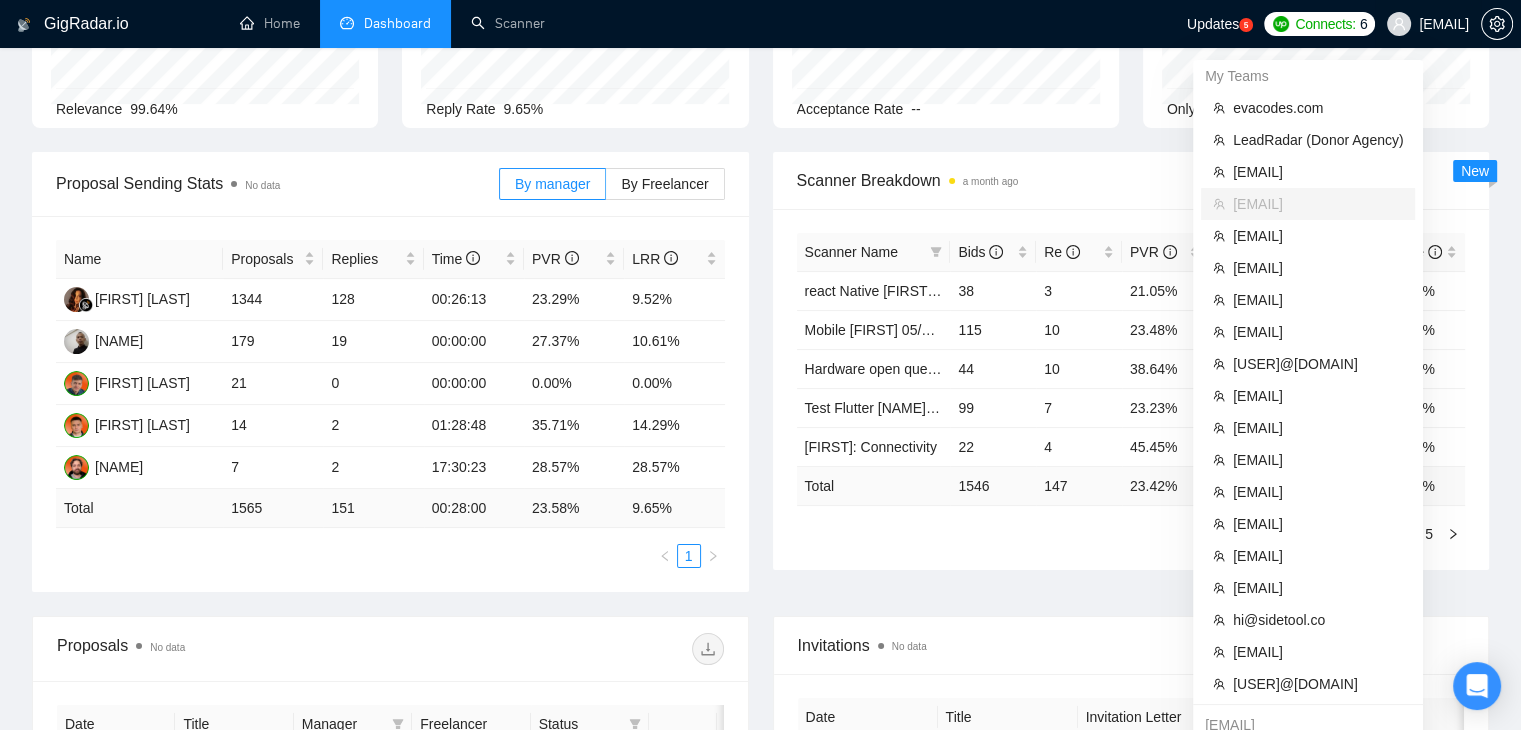click on "[EMAIL]" at bounding box center [1444, 24] 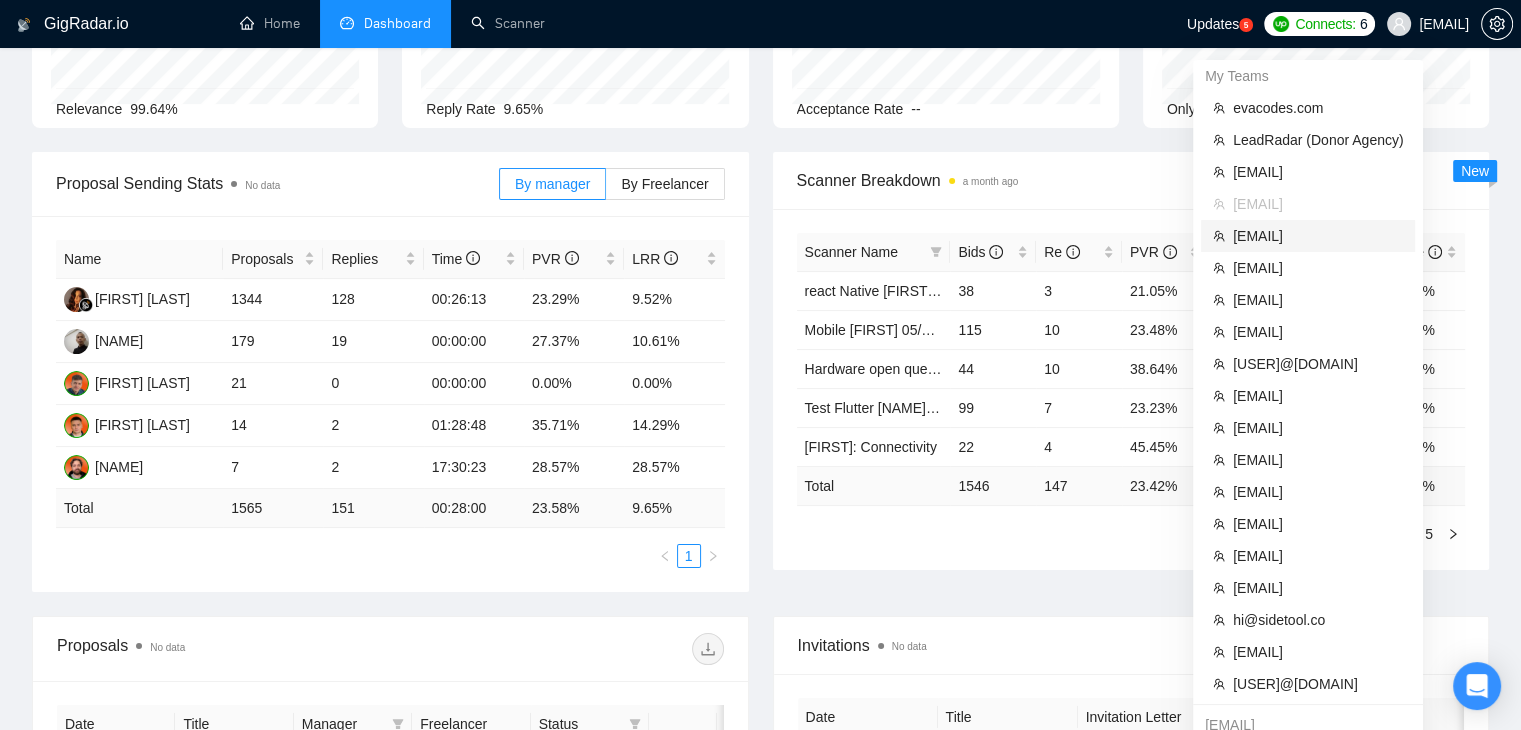 click on "[EMAIL]" at bounding box center [1318, 236] 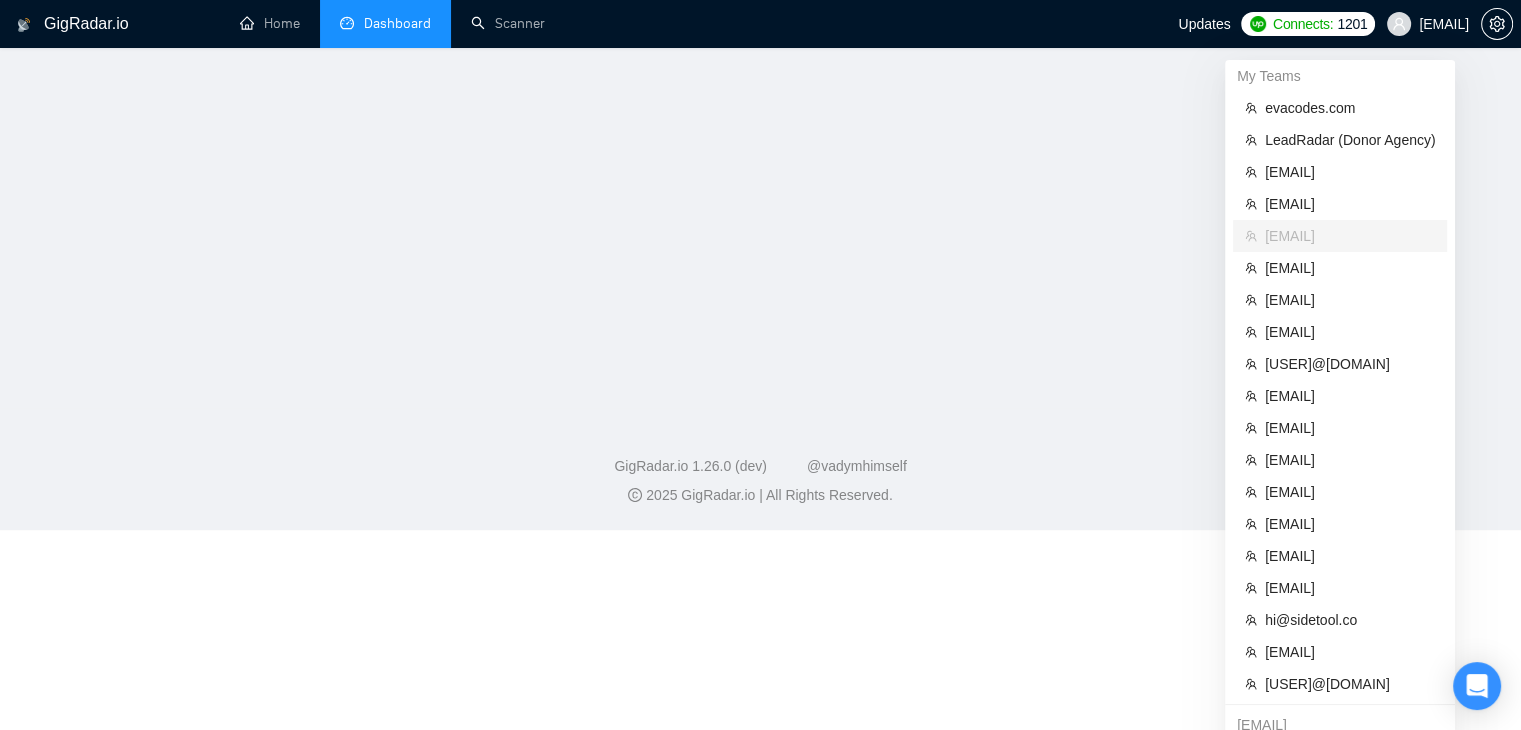scroll, scrollTop: 480, scrollLeft: 0, axis: vertical 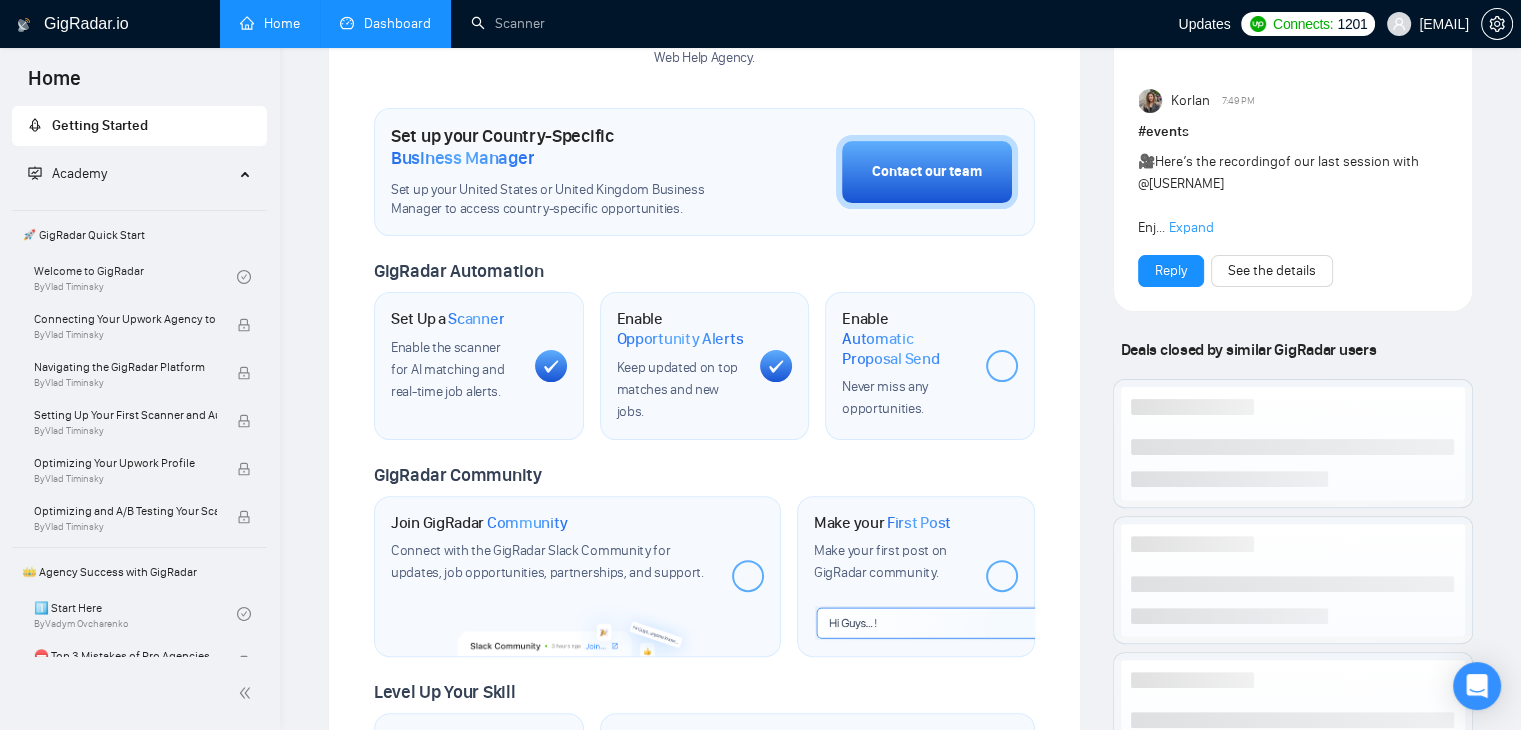 click on "Dashboard" at bounding box center [385, 23] 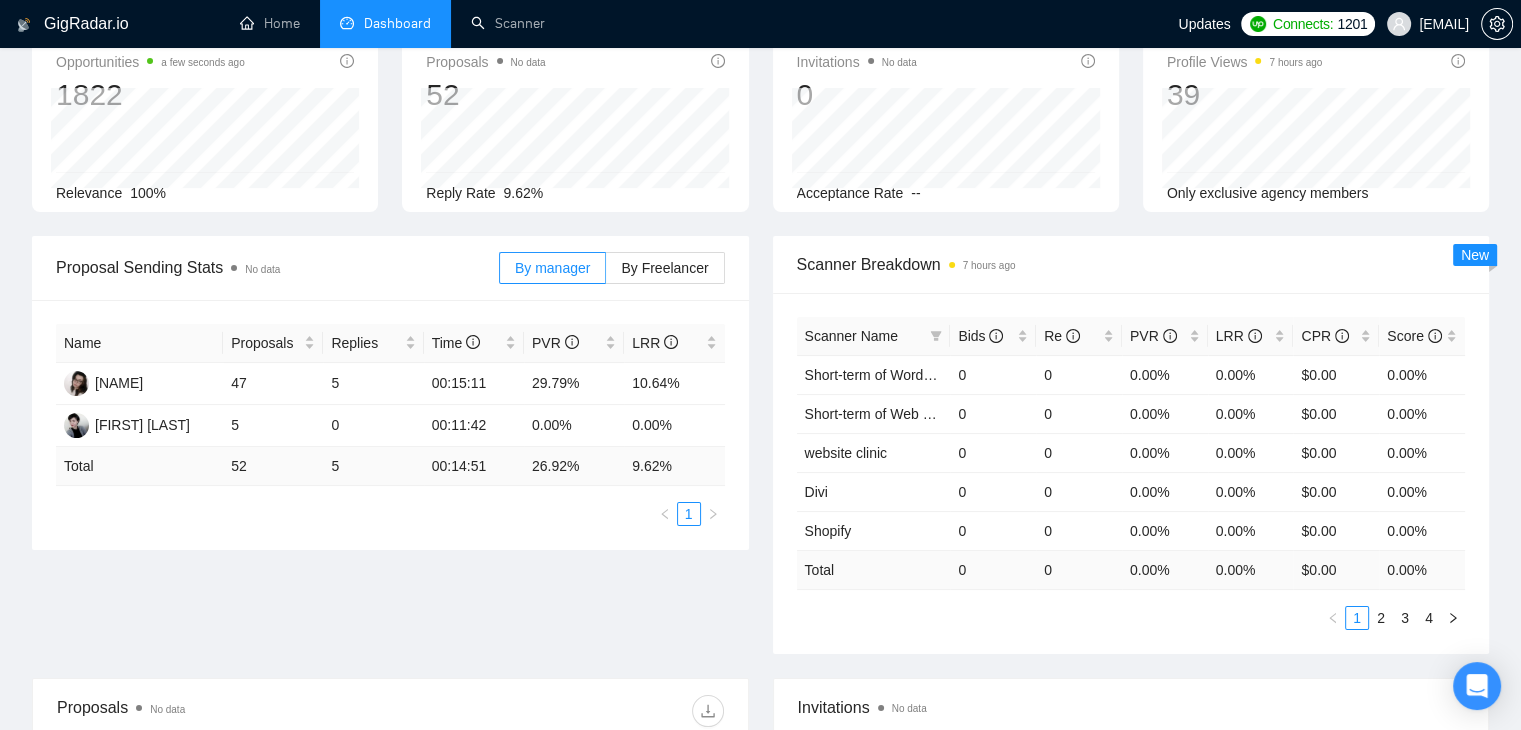 scroll, scrollTop: 0, scrollLeft: 0, axis: both 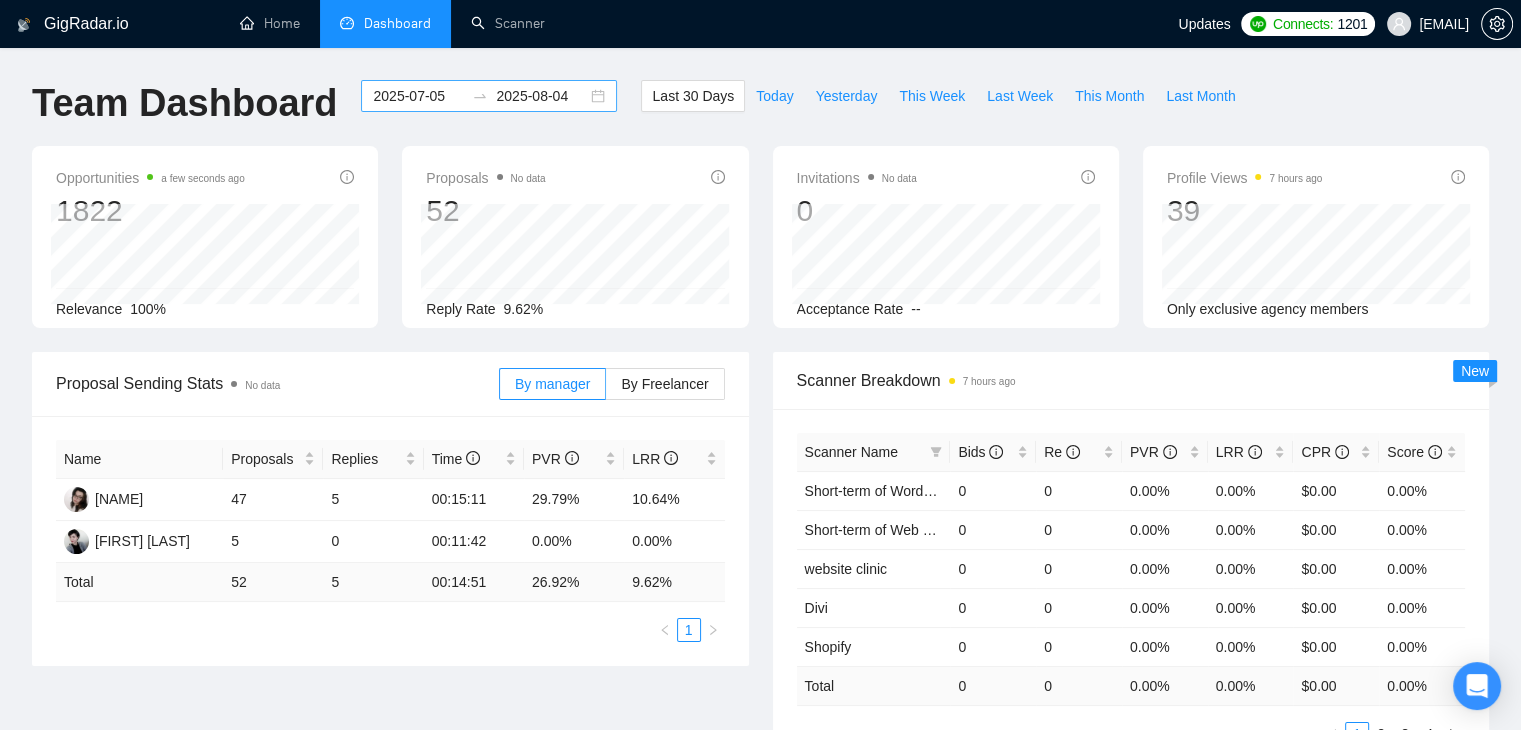 click on "2025-07-05" at bounding box center [418, 96] 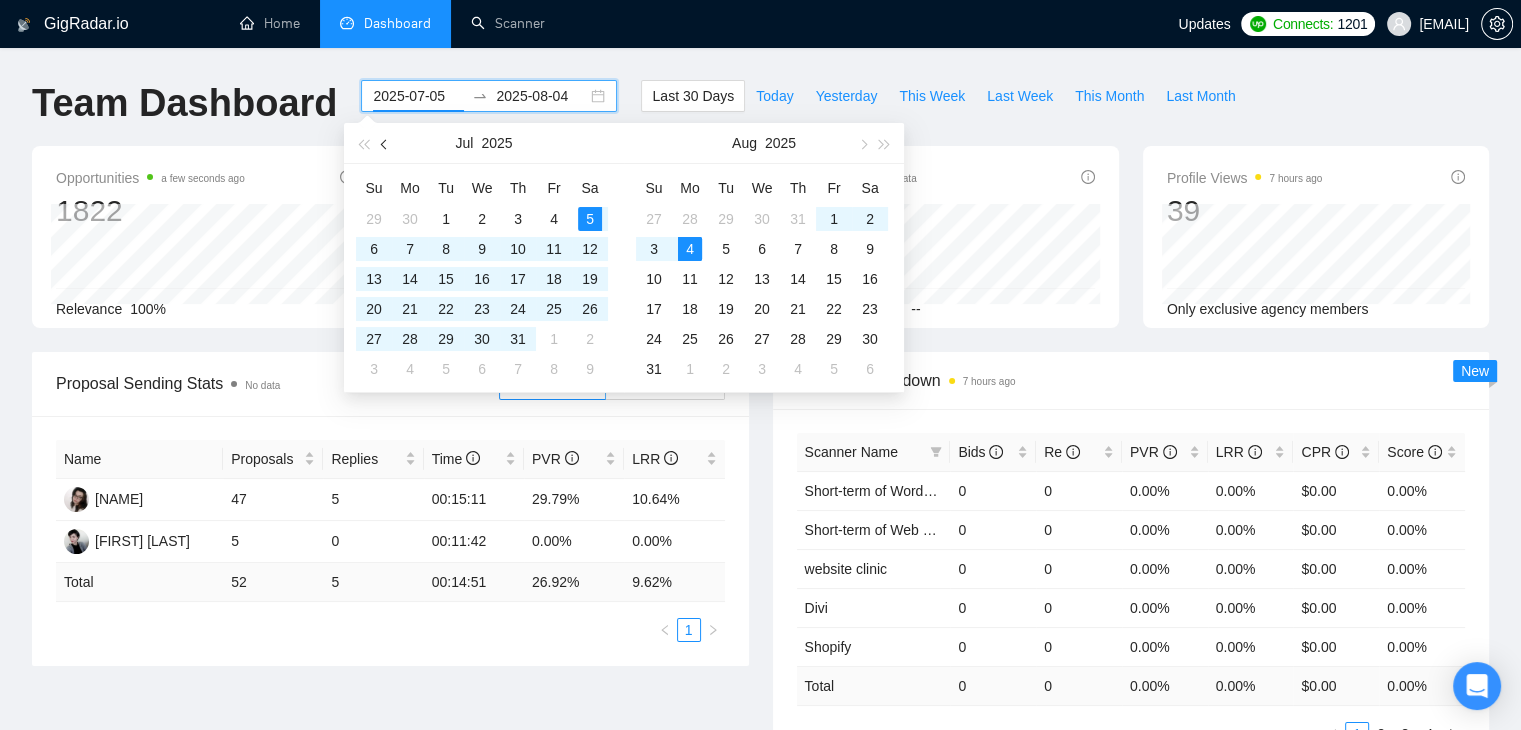 click at bounding box center [386, 144] 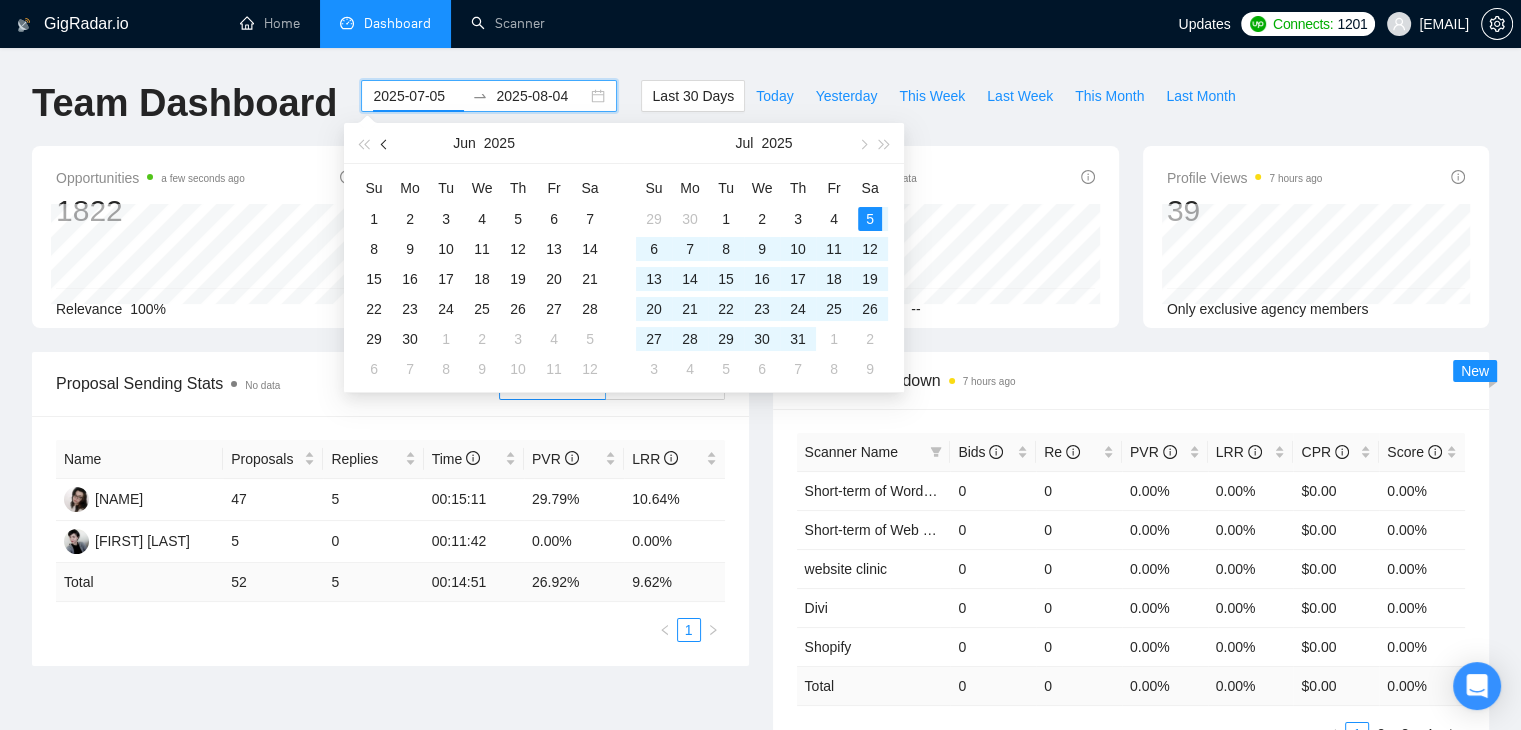 click at bounding box center (386, 144) 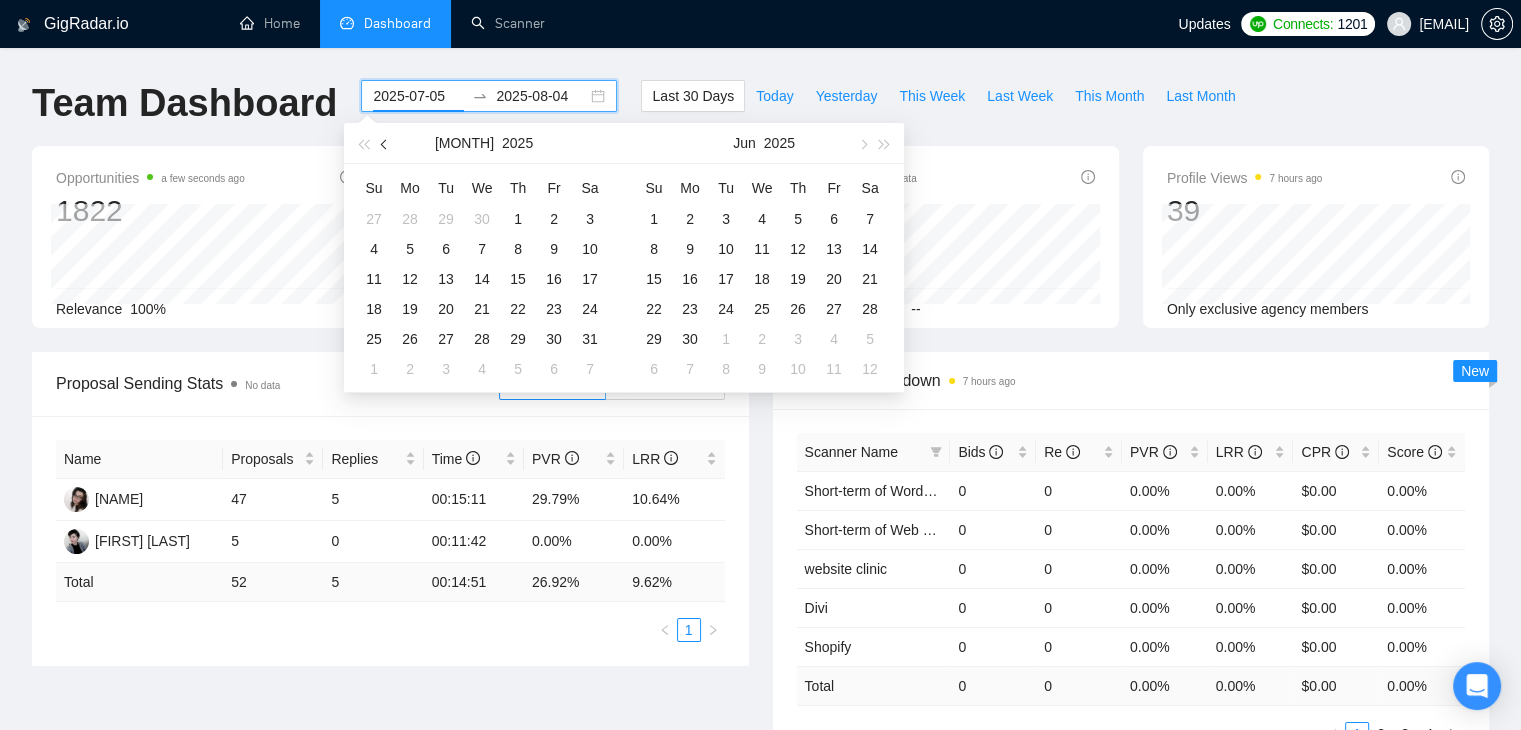 click at bounding box center (386, 144) 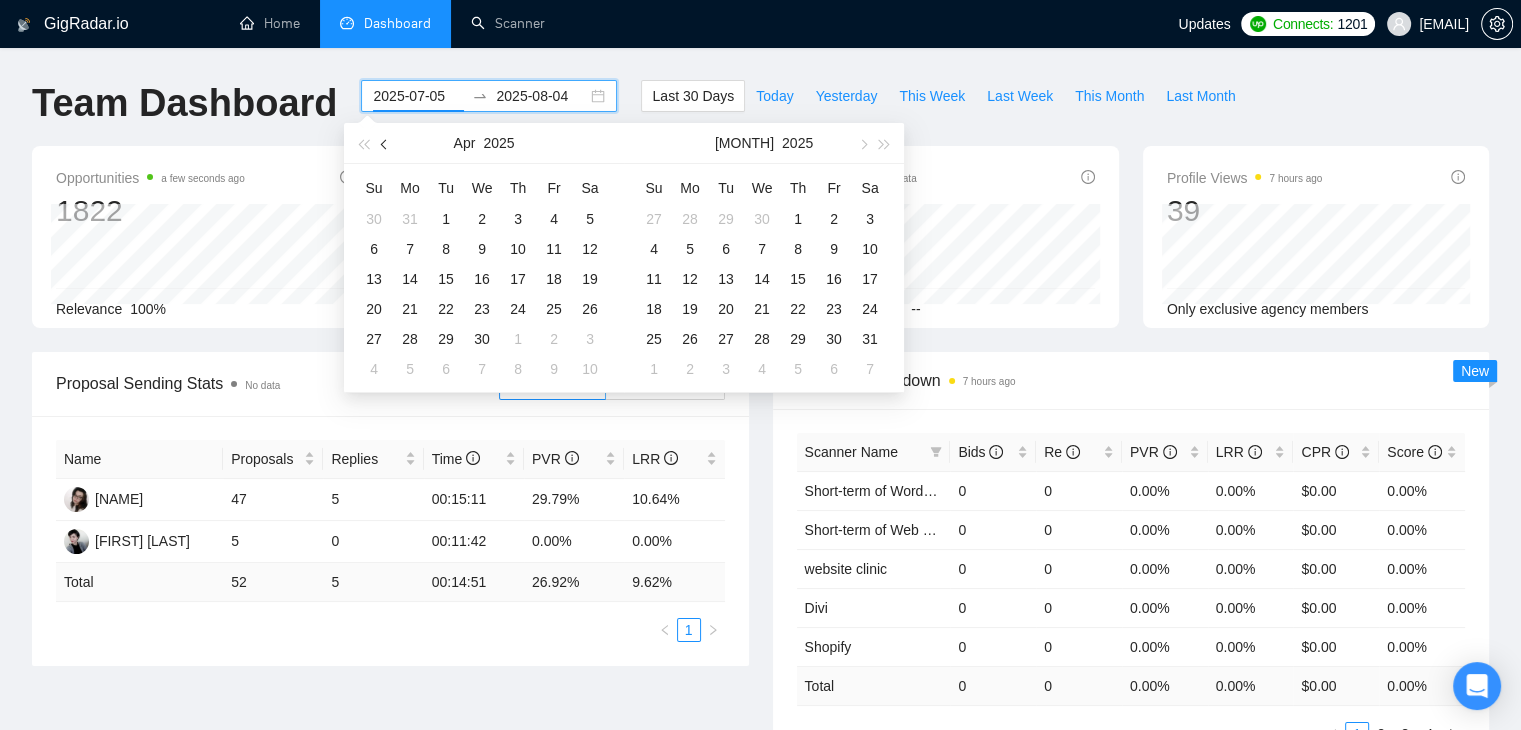 click at bounding box center [386, 144] 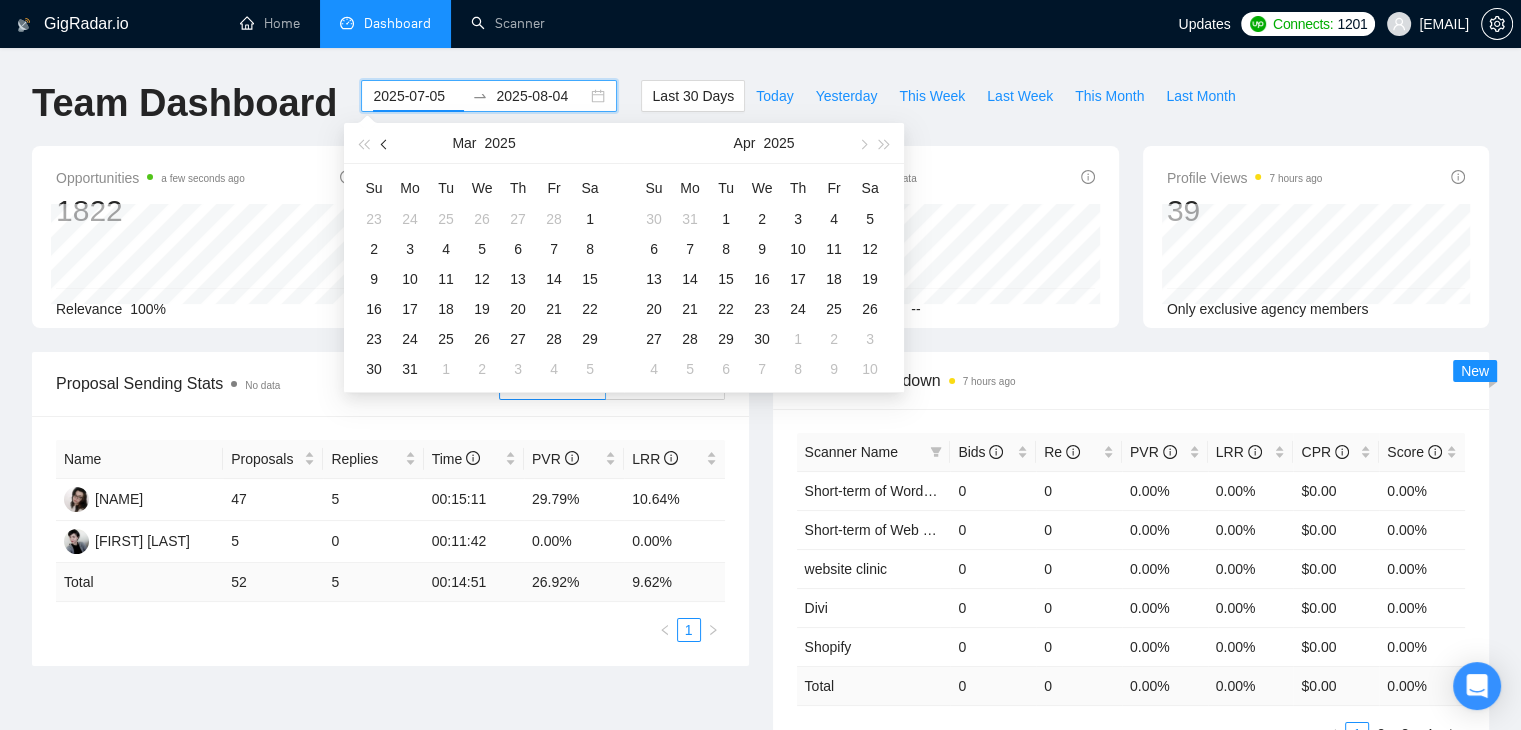 click at bounding box center [386, 144] 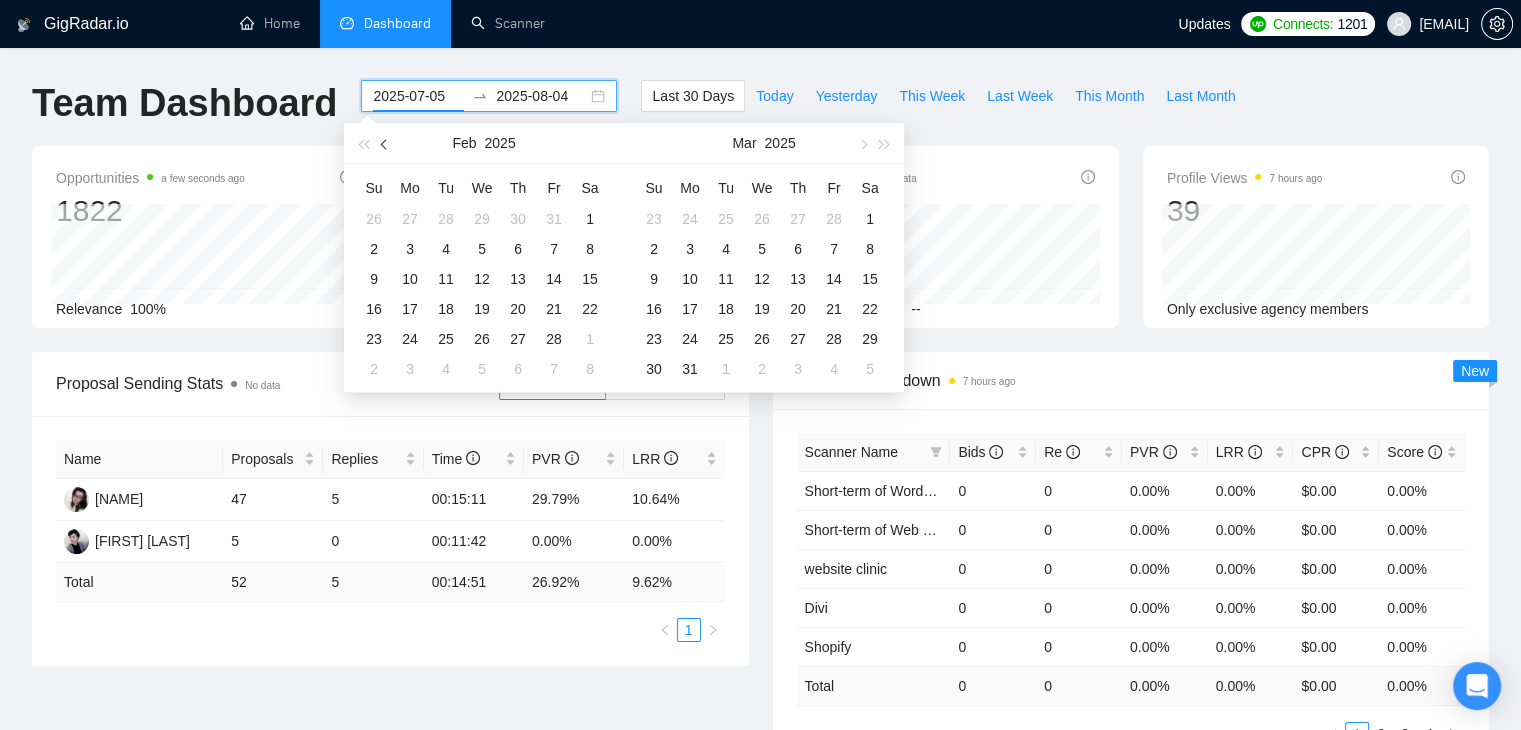 click at bounding box center [386, 144] 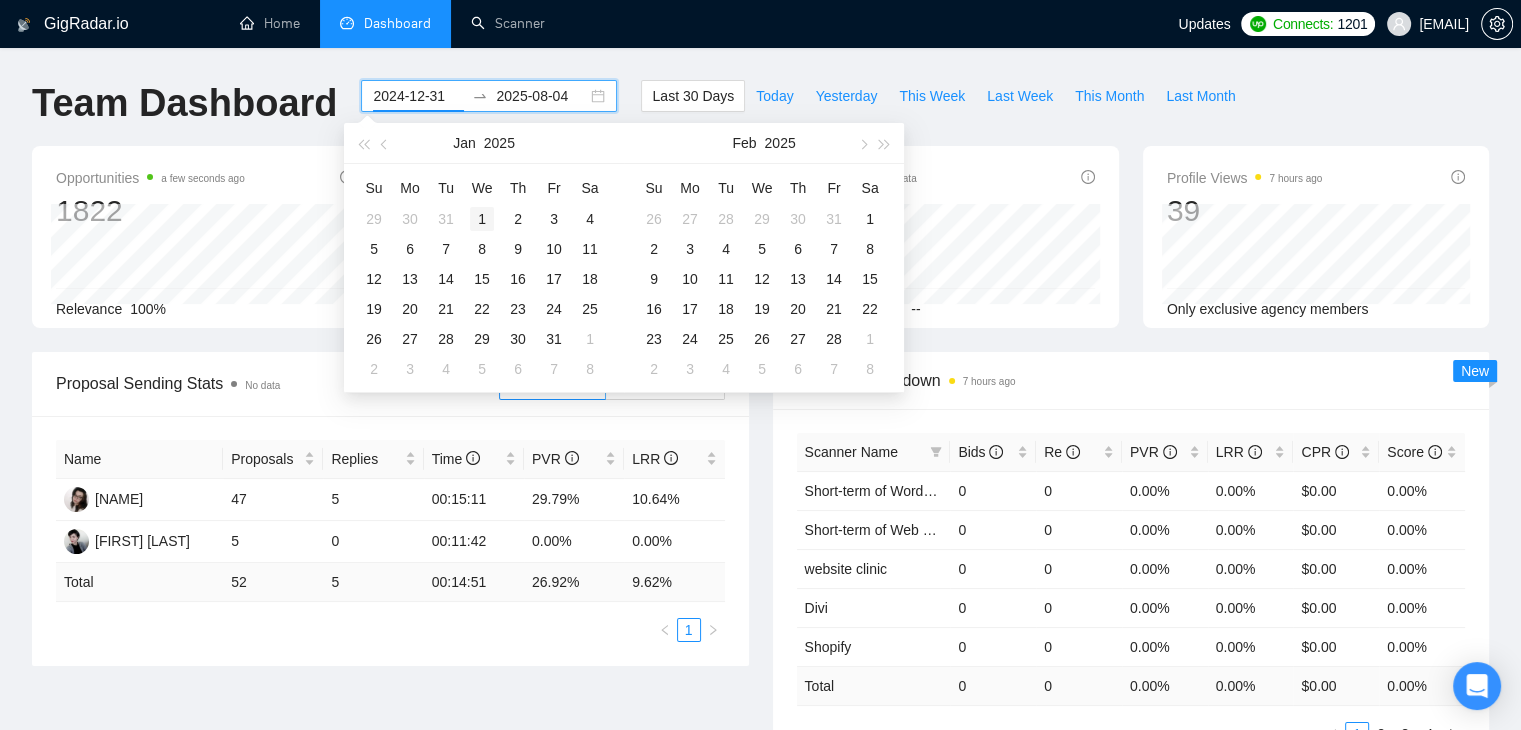 type on "2025-01-01" 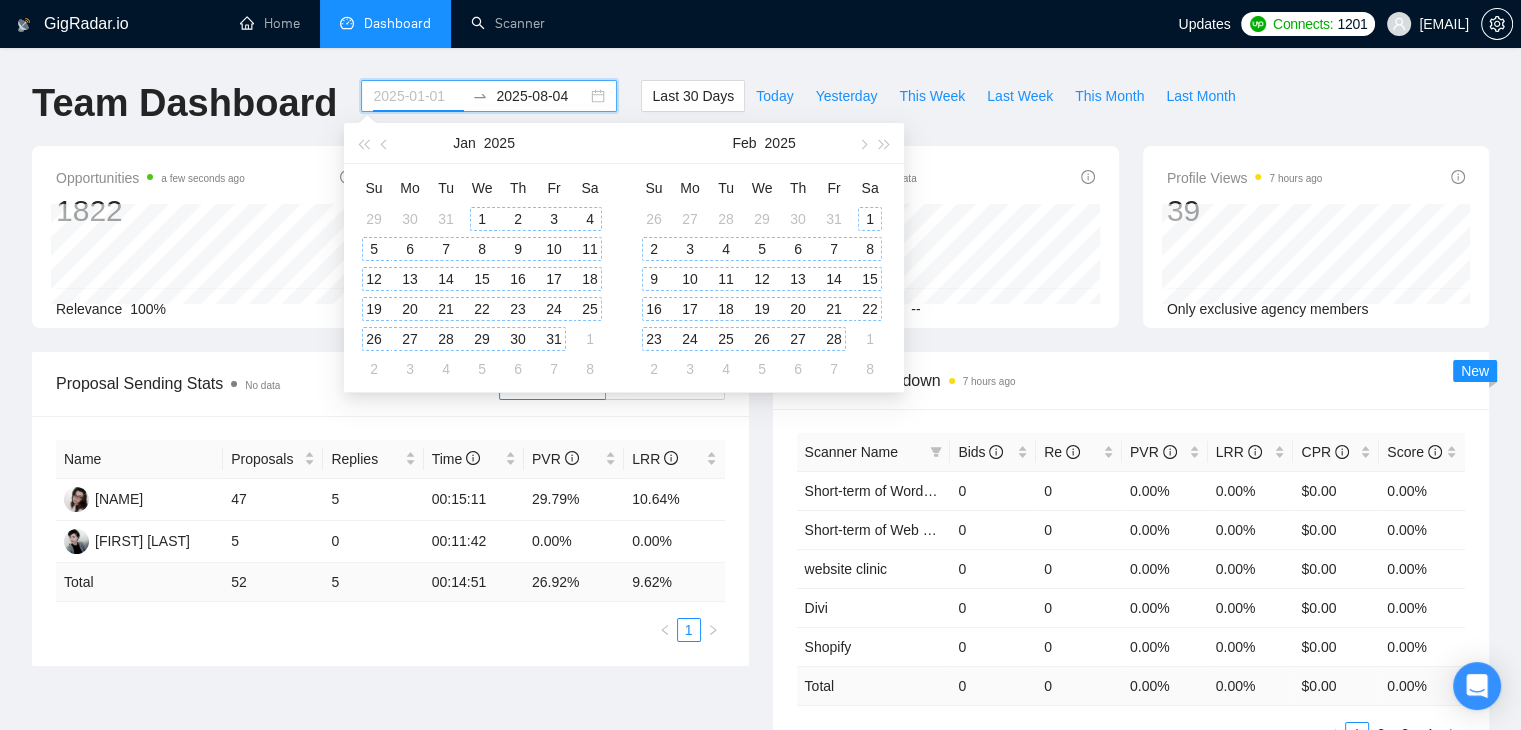 click on "1" at bounding box center [482, 219] 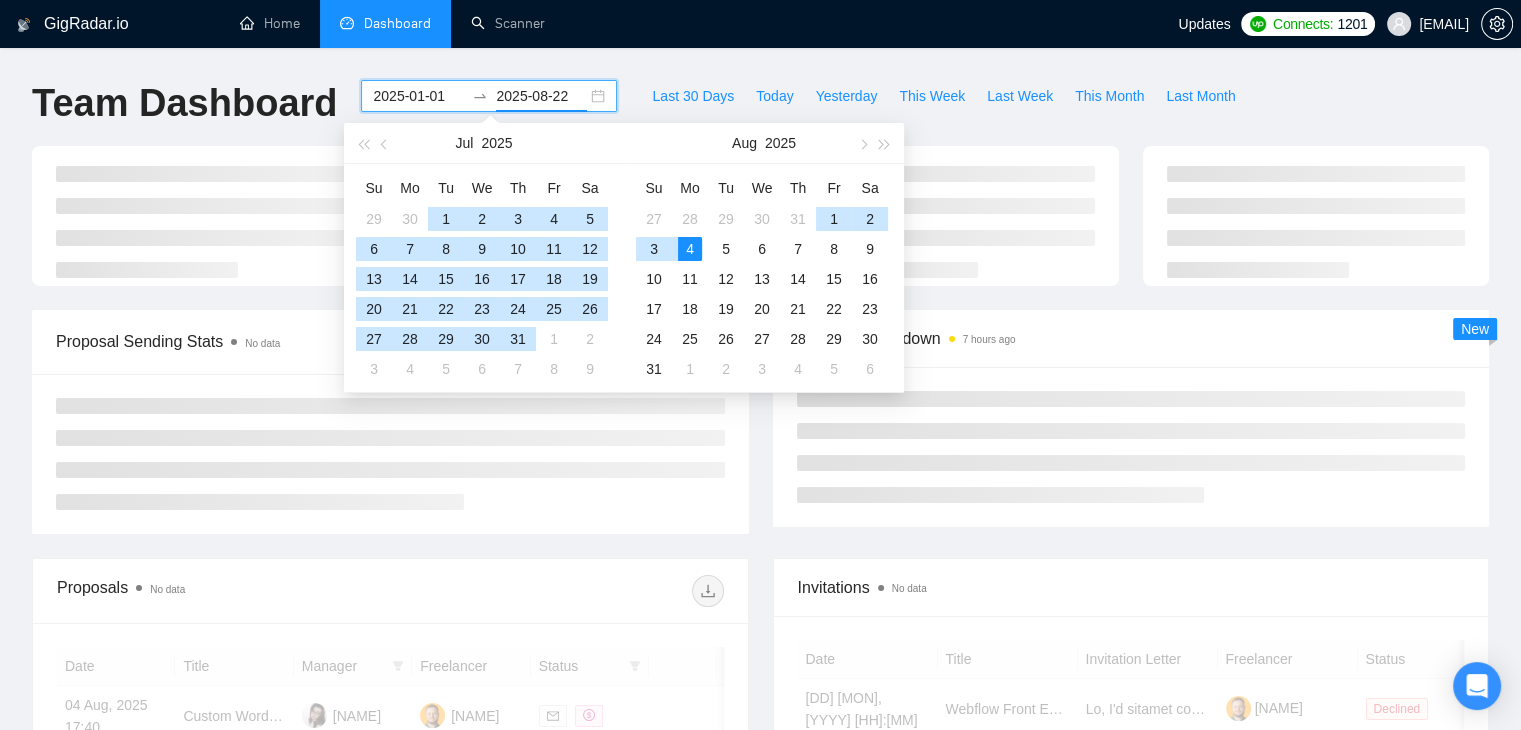 type on "2025-08-04" 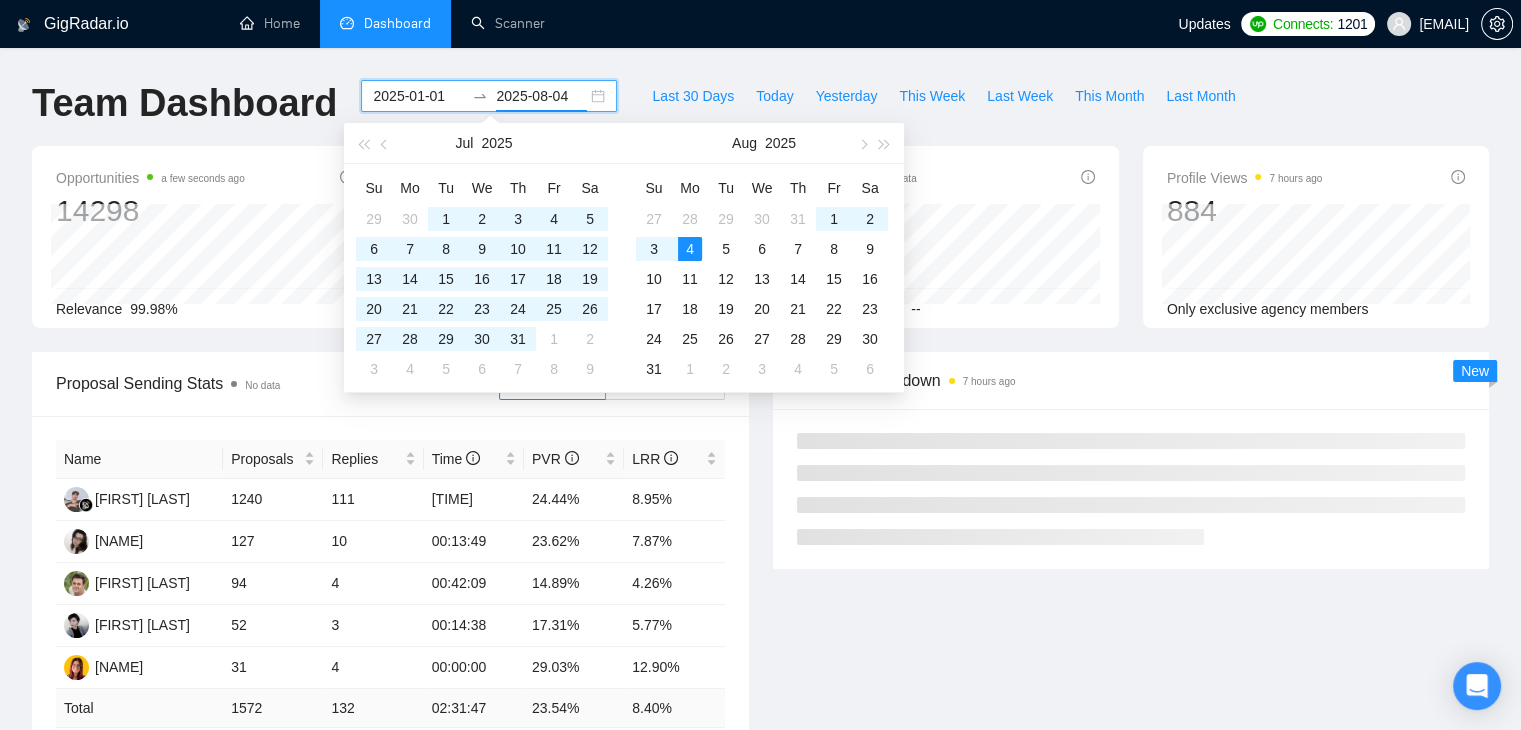 click on "Opportunities a few seconds ago 14298   Relevance 99.98% Proposals No data 1572   Reply Rate 8.40% Invitations No data 0   Acceptance Rate -- Profile Views 7 hours ago 884   Only exclusive agency members" at bounding box center [760, 249] 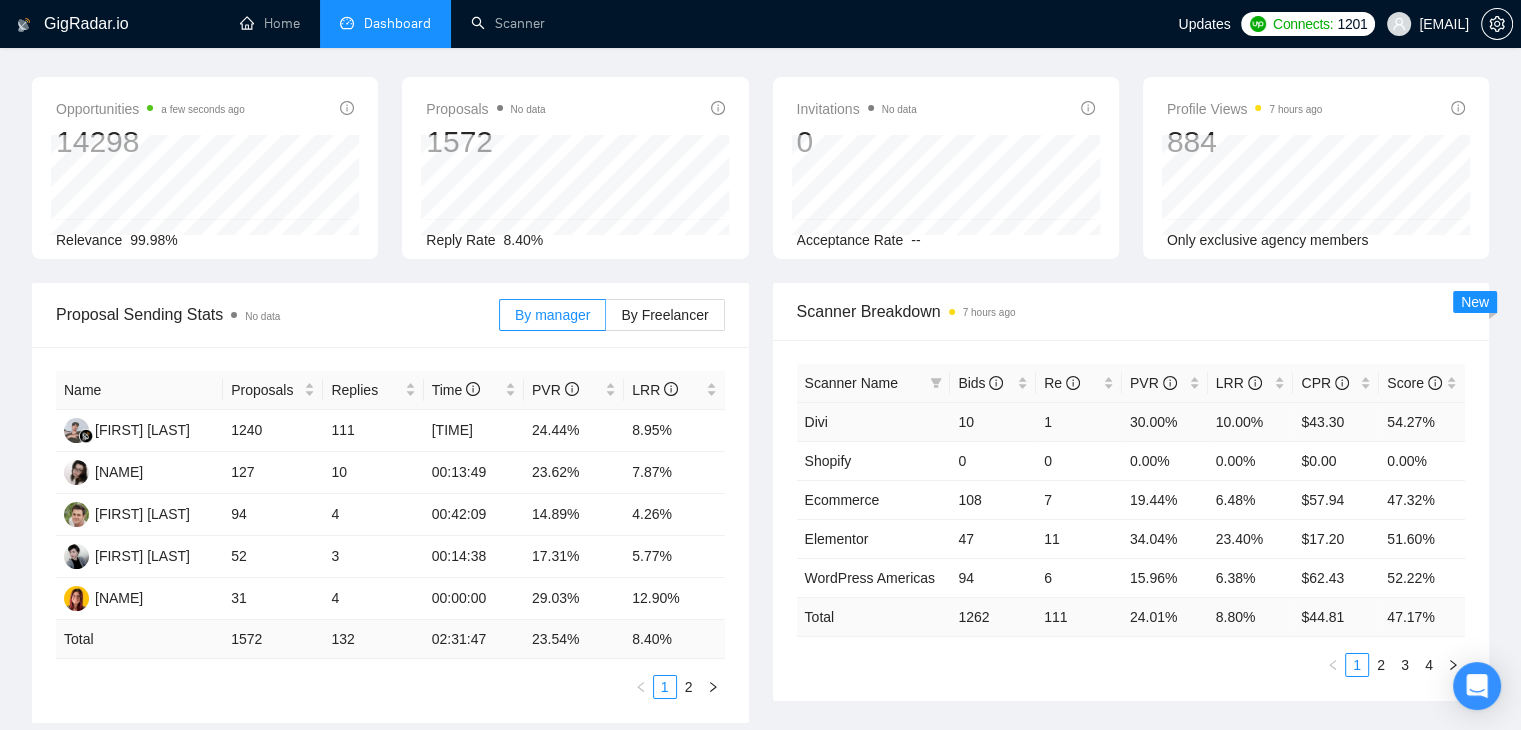 scroll, scrollTop: 100, scrollLeft: 0, axis: vertical 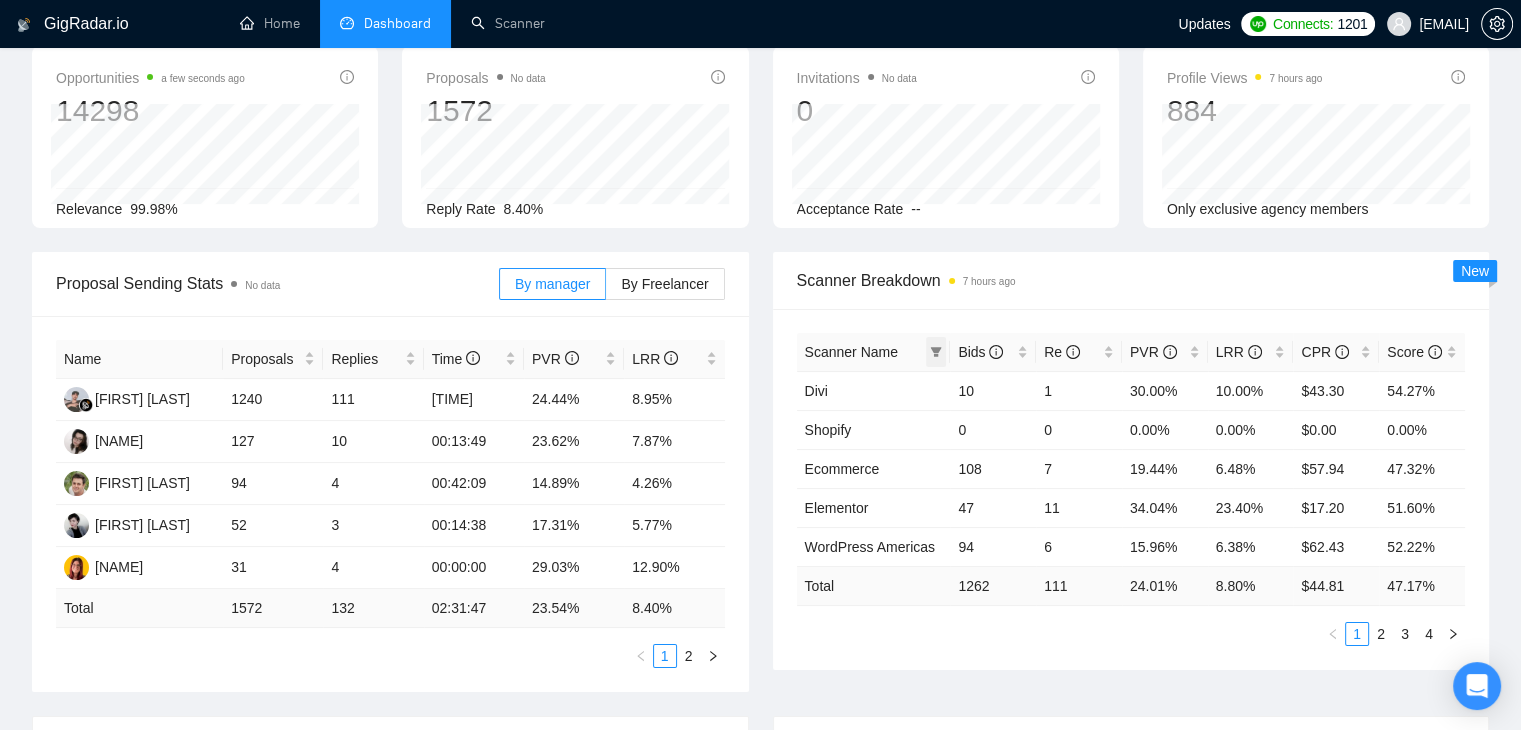 click 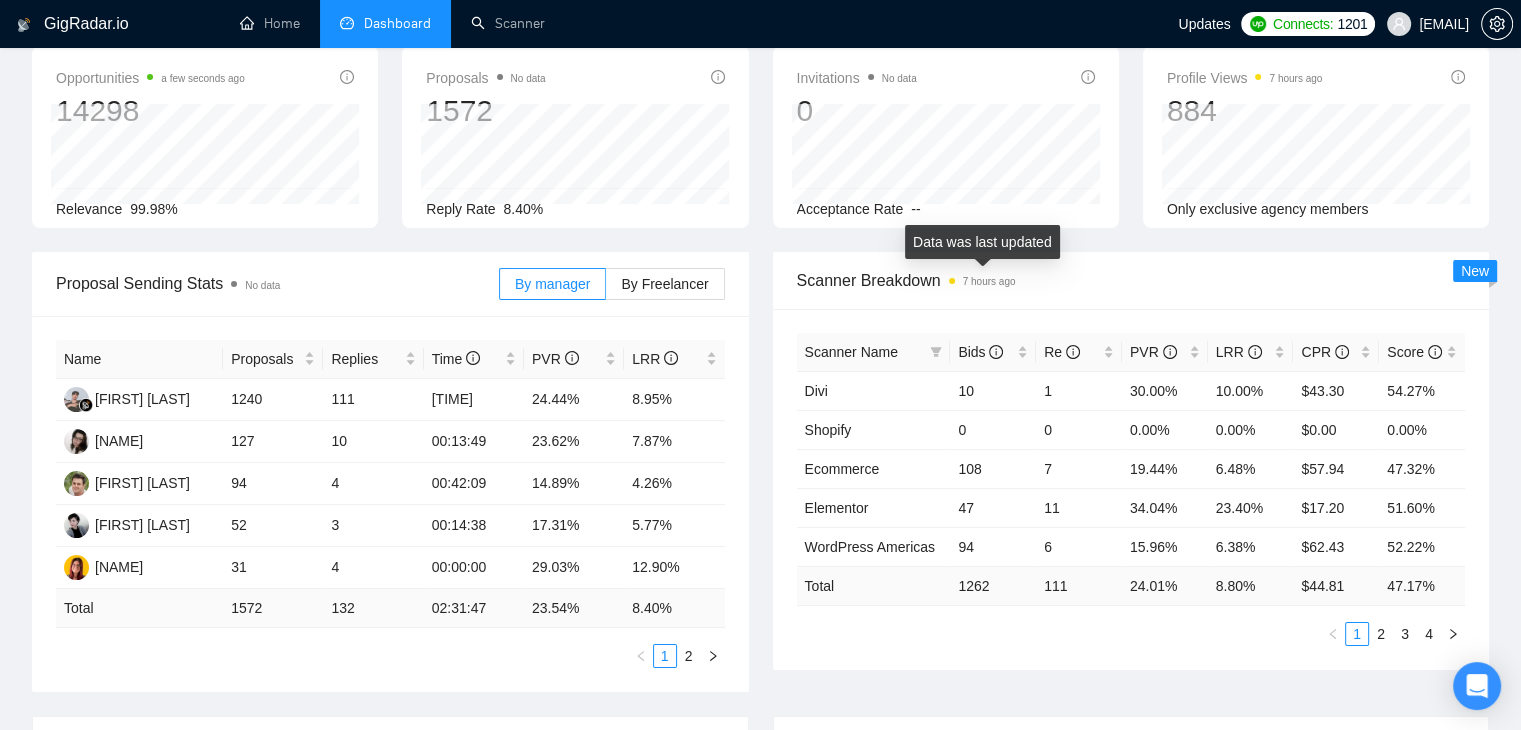 click on "Data was last updated" at bounding box center (982, 242) 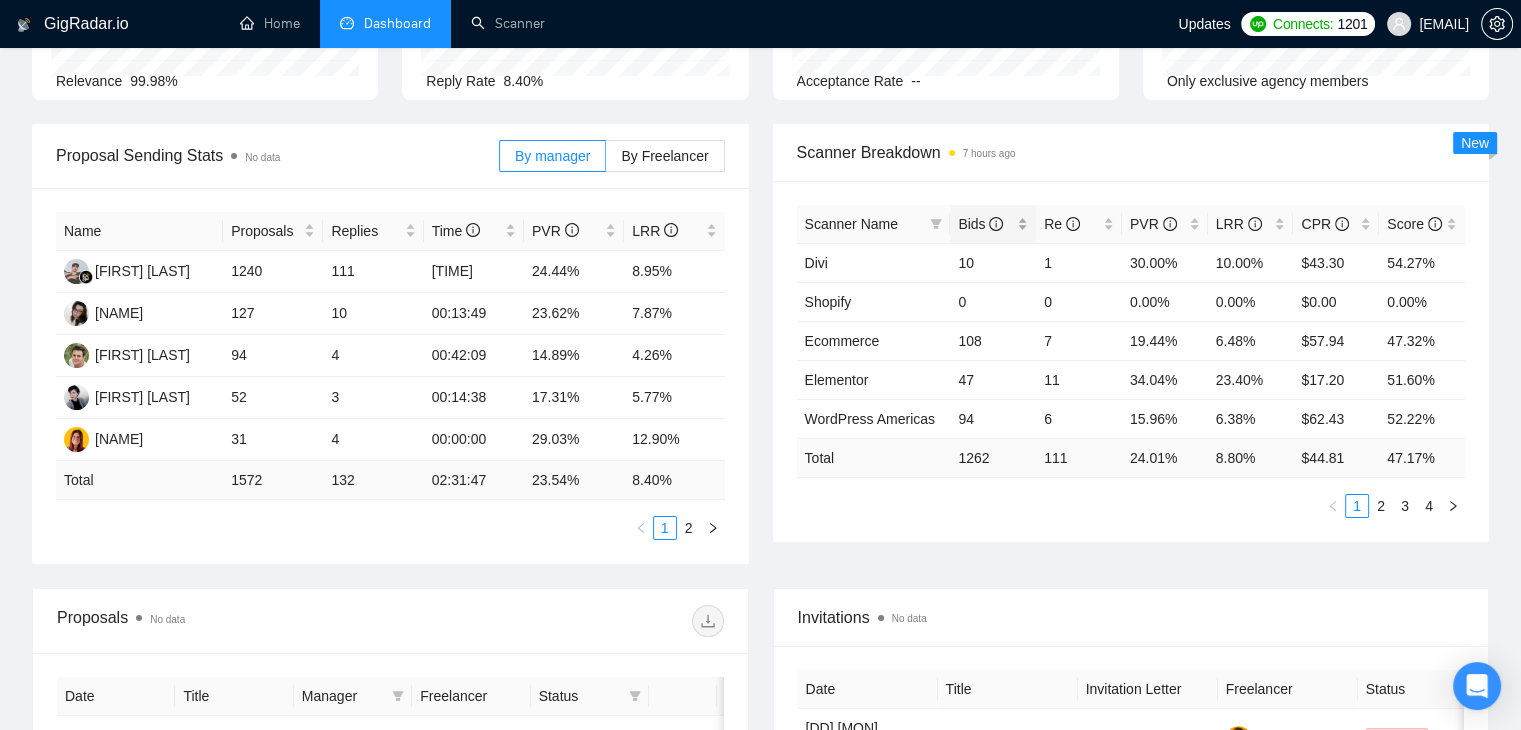 scroll, scrollTop: 200, scrollLeft: 0, axis: vertical 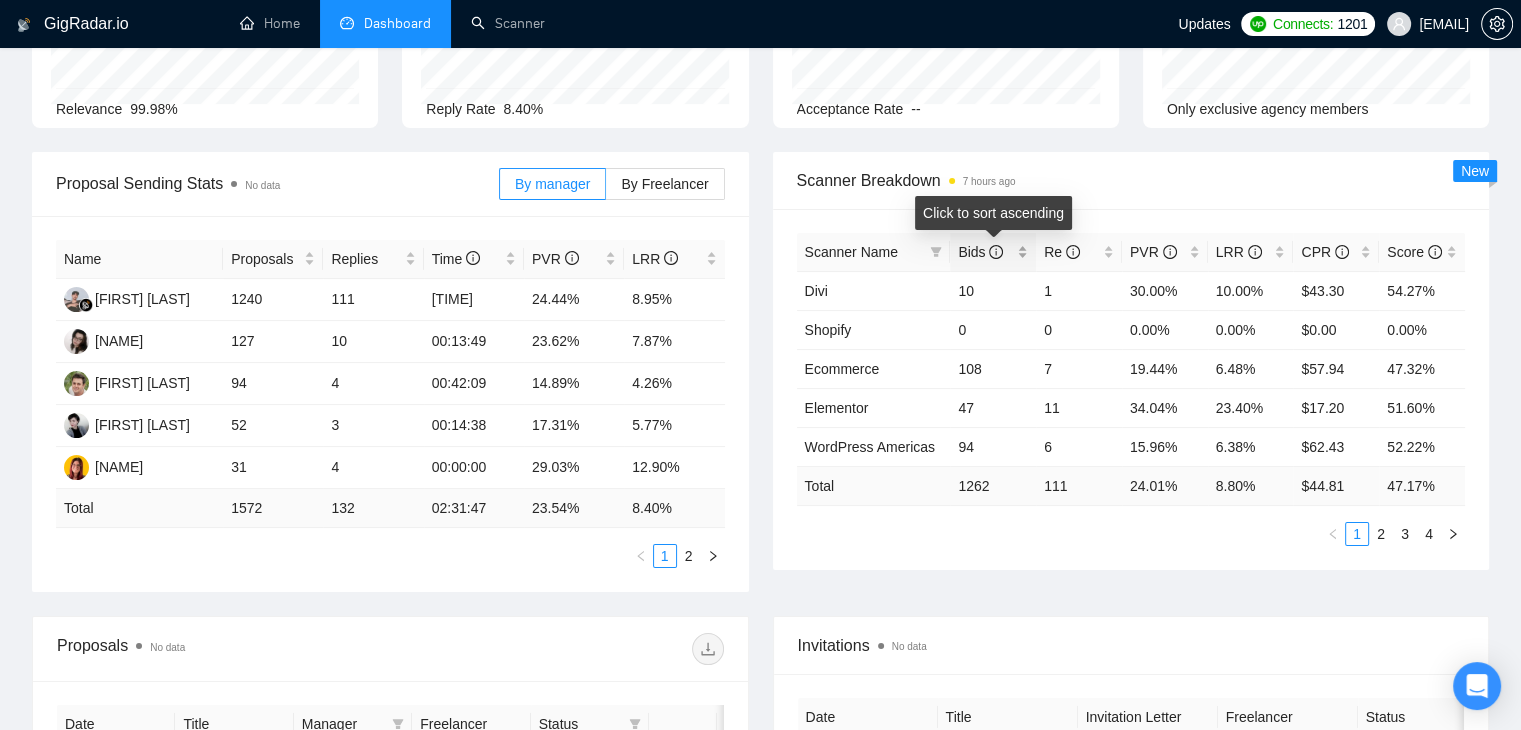 click on "Bids" at bounding box center [993, 252] 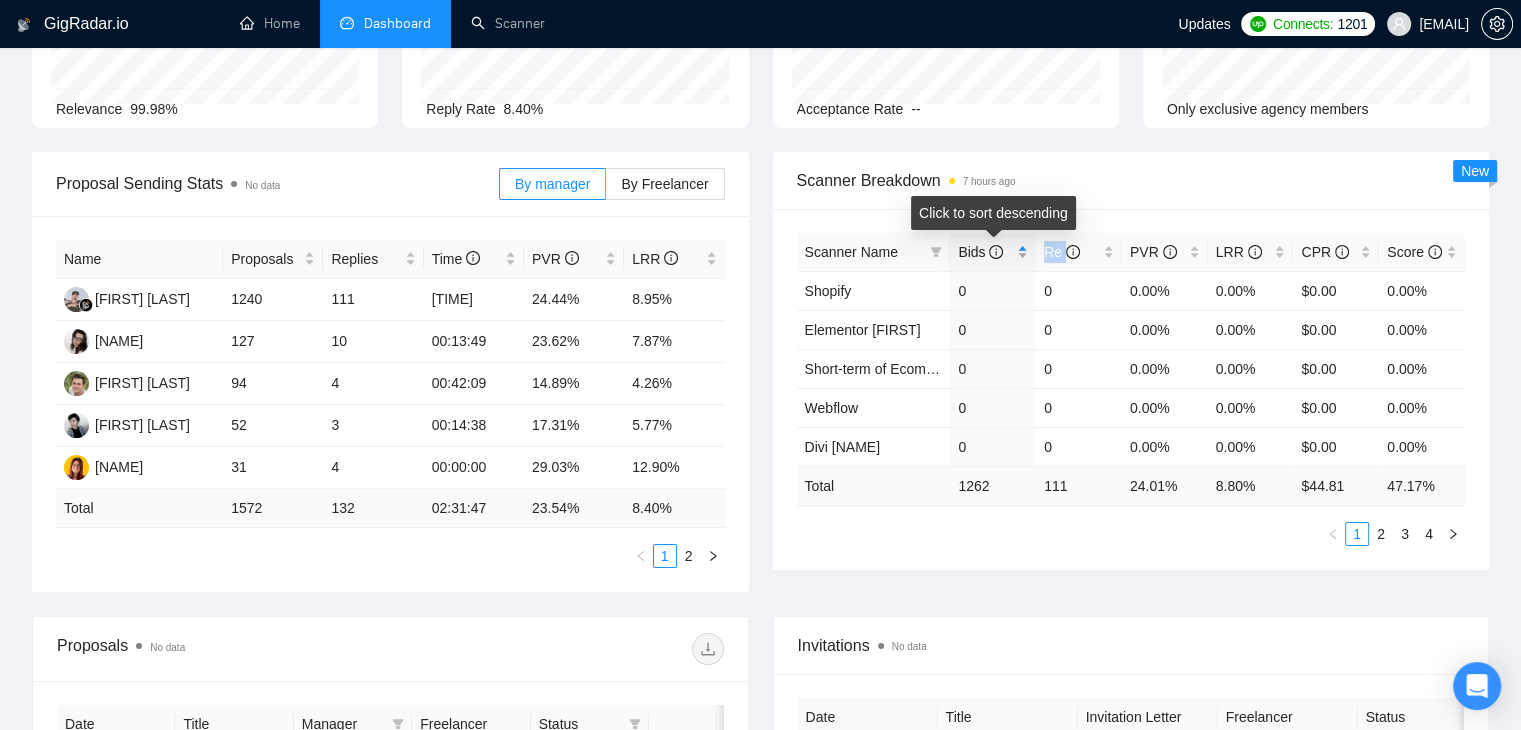 click on "Bids" at bounding box center (993, 252) 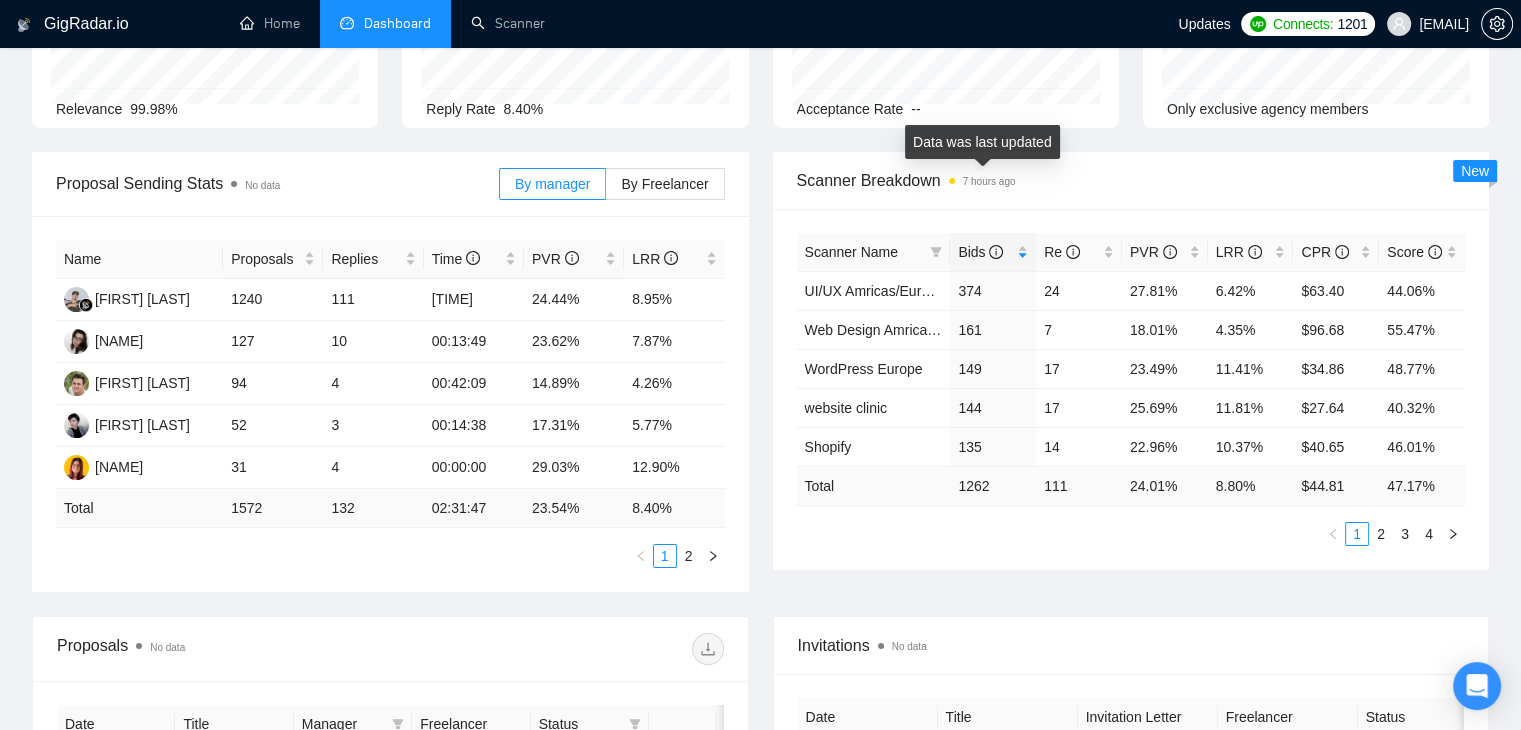 click on "Data was last updated" at bounding box center [982, 142] 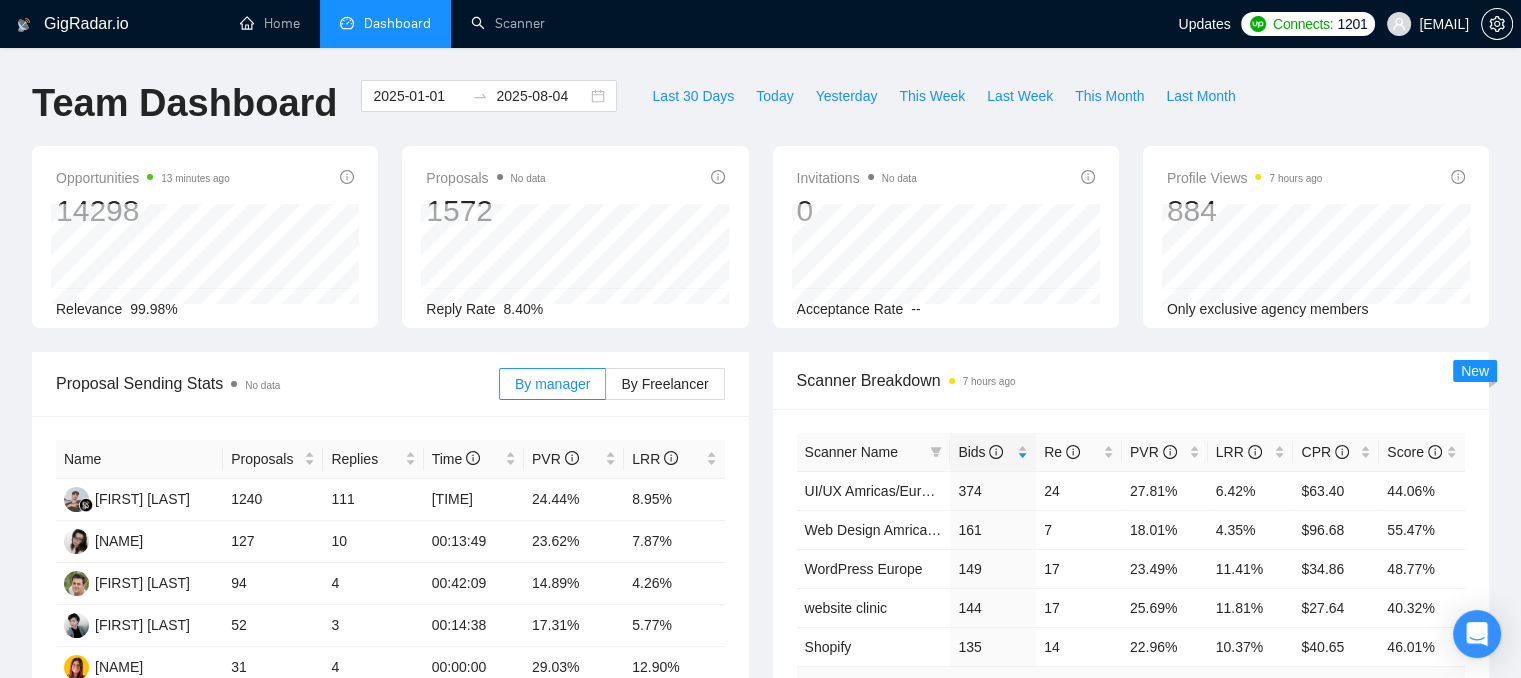 scroll, scrollTop: 100, scrollLeft: 0, axis: vertical 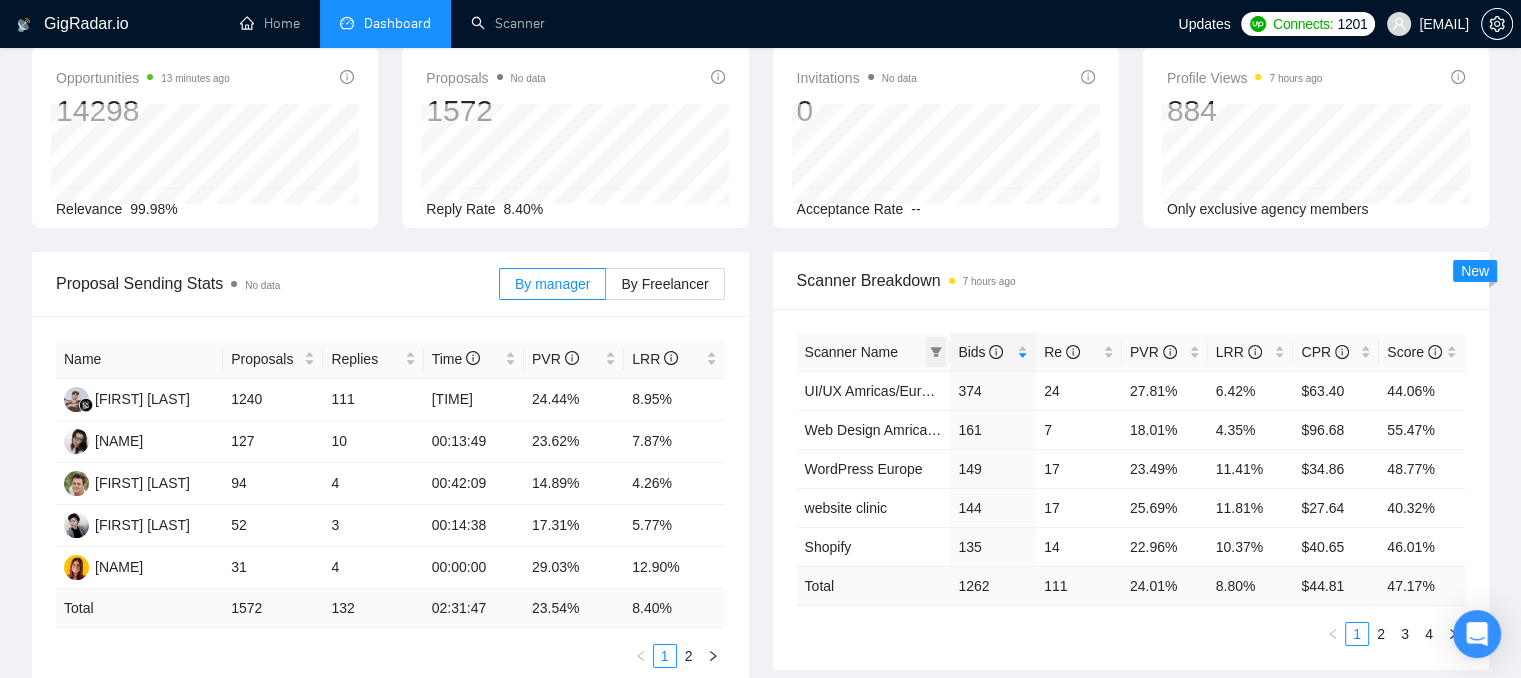 click 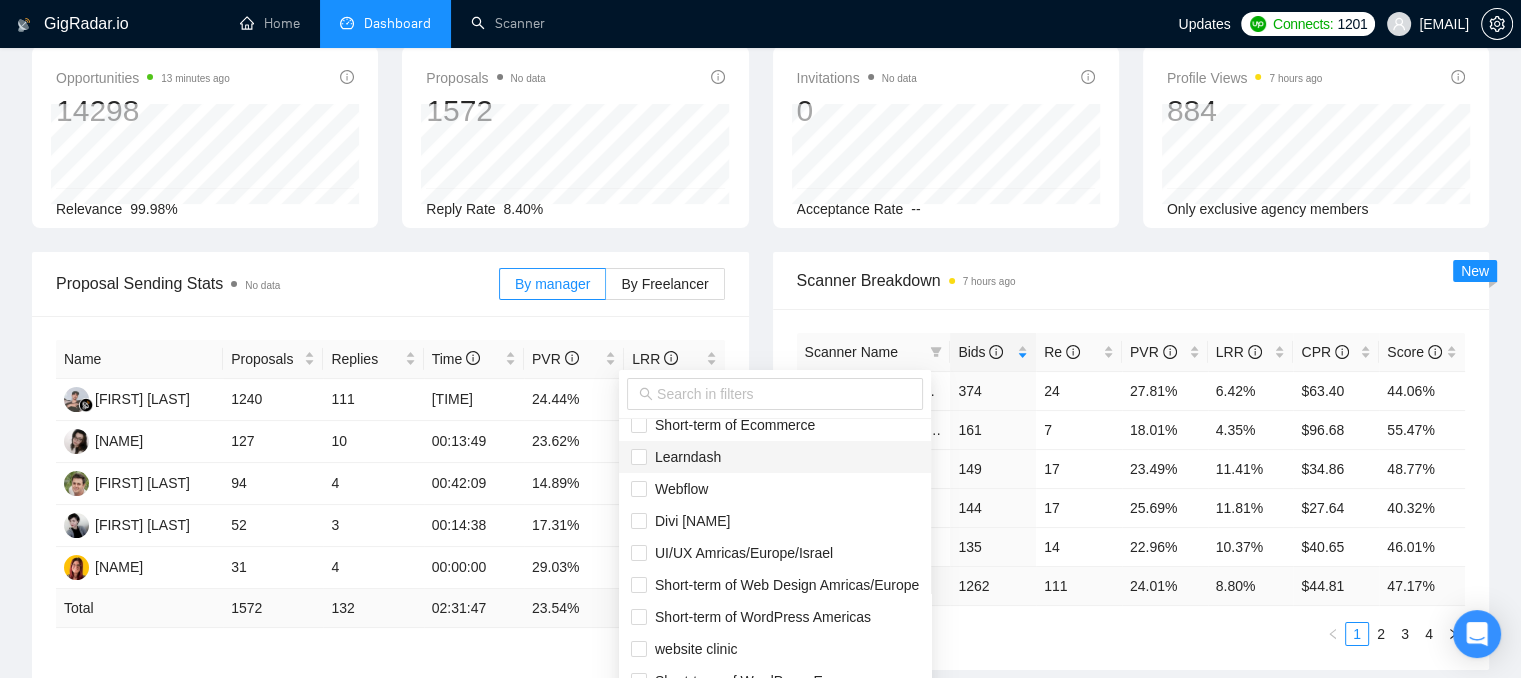 scroll, scrollTop: 352, scrollLeft: 0, axis: vertical 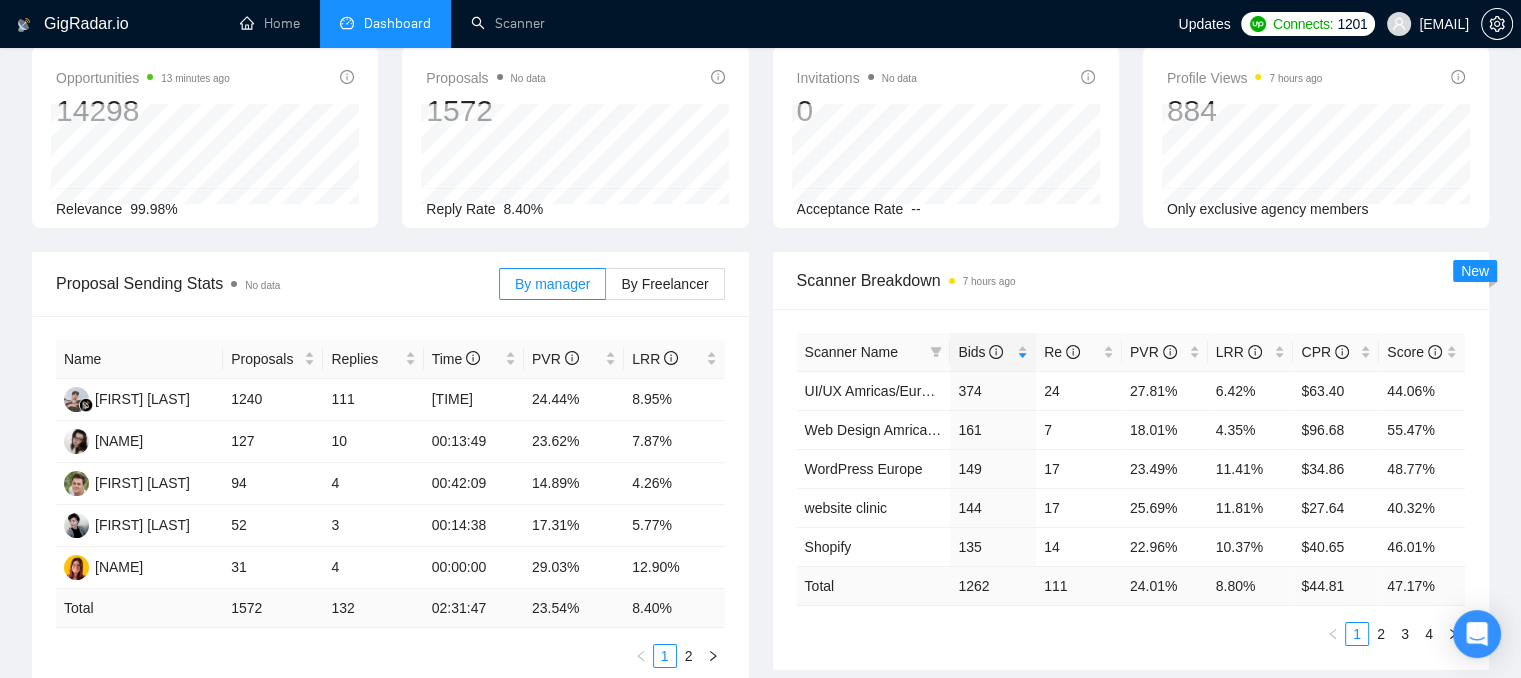 click on "Proposals No data 1572   2025-03-01
Replied 0 Reply Rate 8.40%" at bounding box center [575, 137] 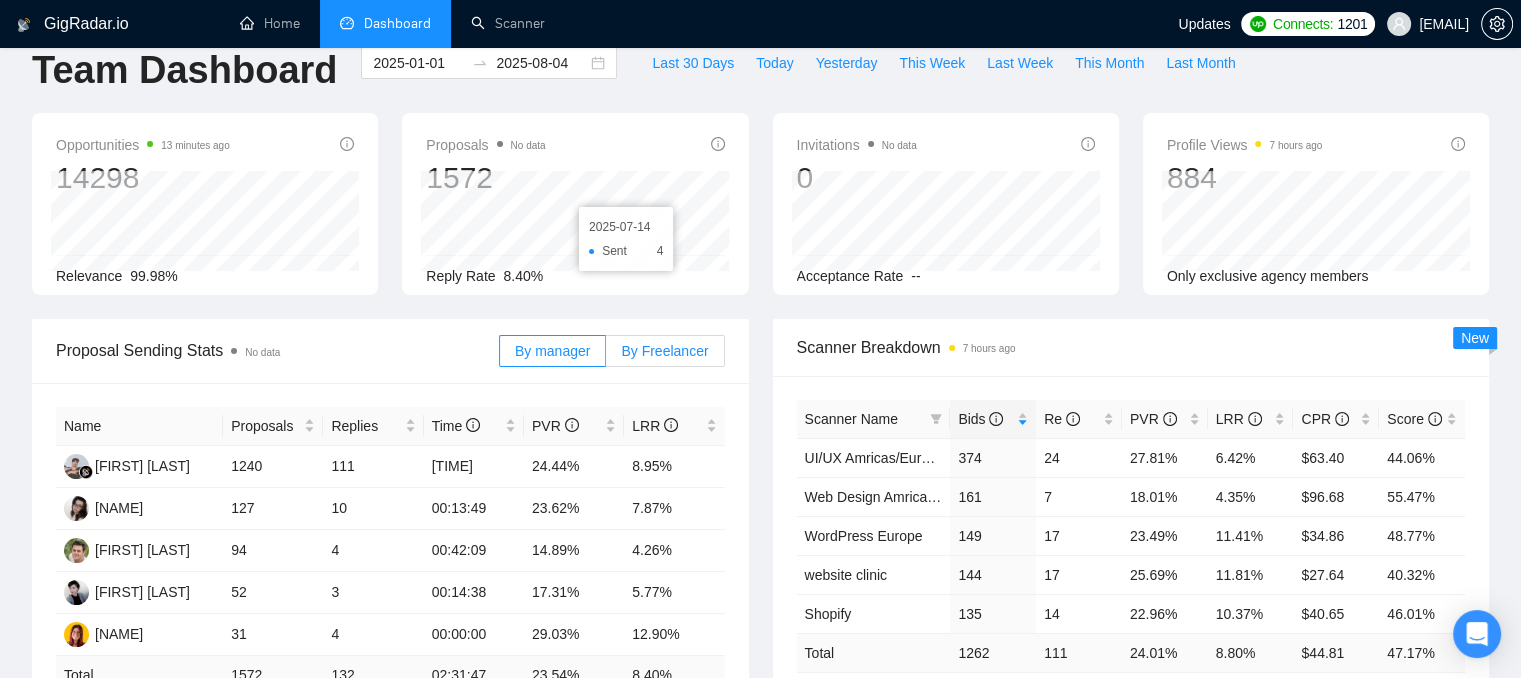 scroll, scrollTop: 0, scrollLeft: 0, axis: both 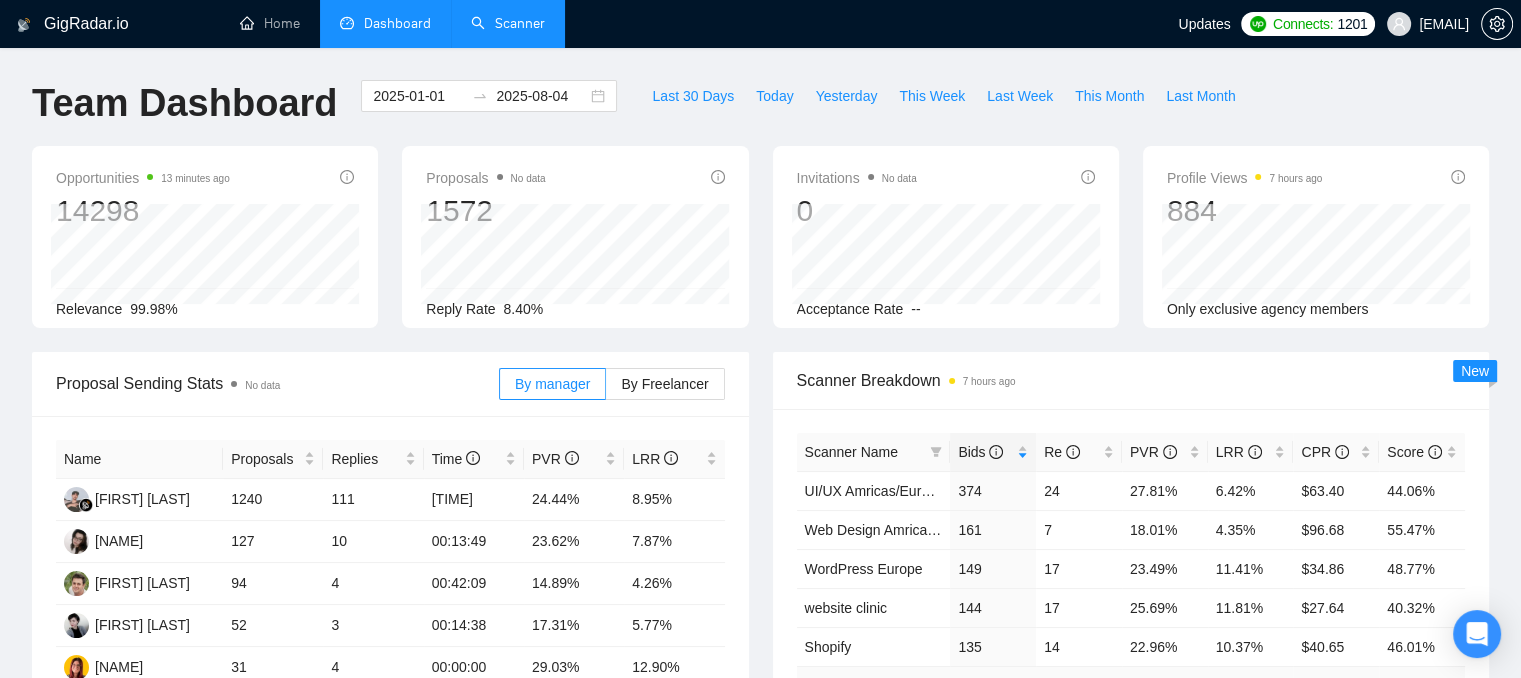 click on "Scanner" at bounding box center [508, 23] 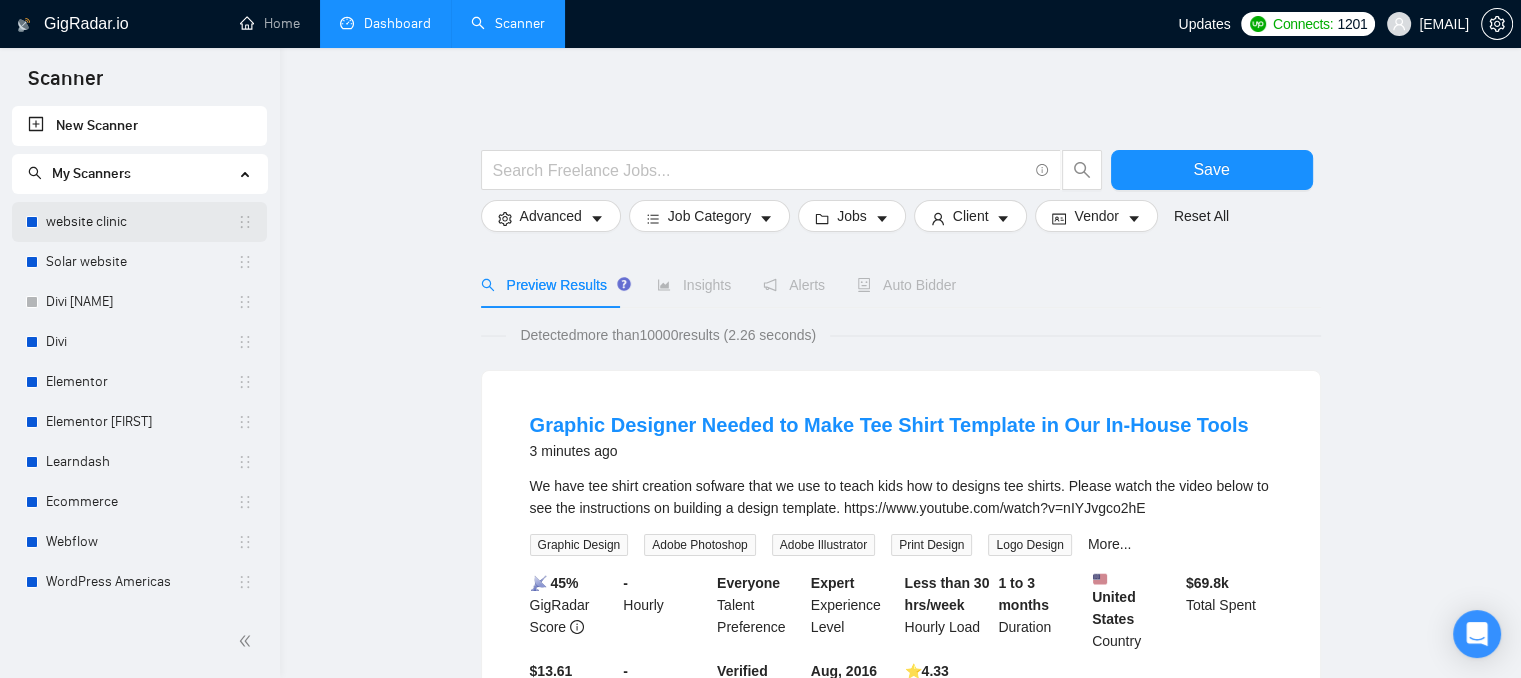 click on "website clinic" at bounding box center (141, 222) 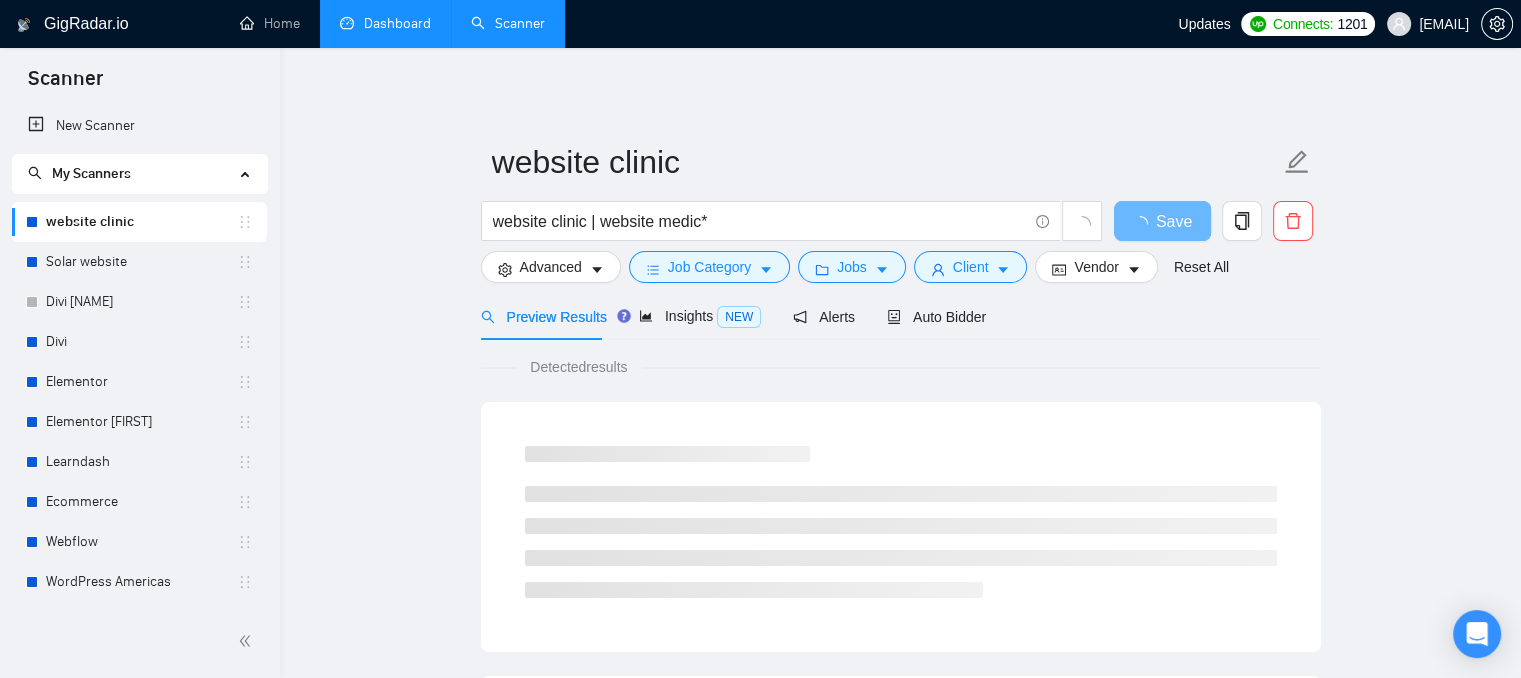 scroll, scrollTop: 100, scrollLeft: 0, axis: vertical 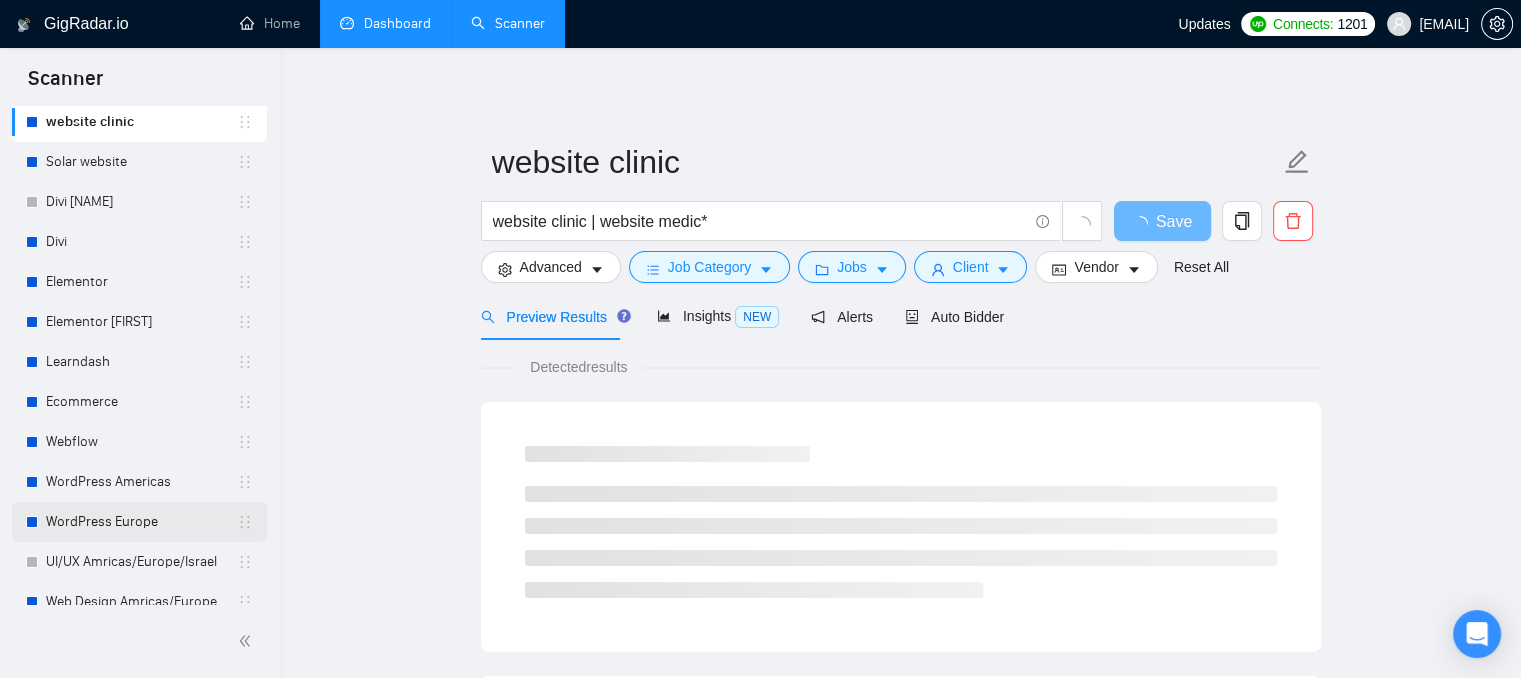 click on "WordPress Europe" at bounding box center [141, 522] 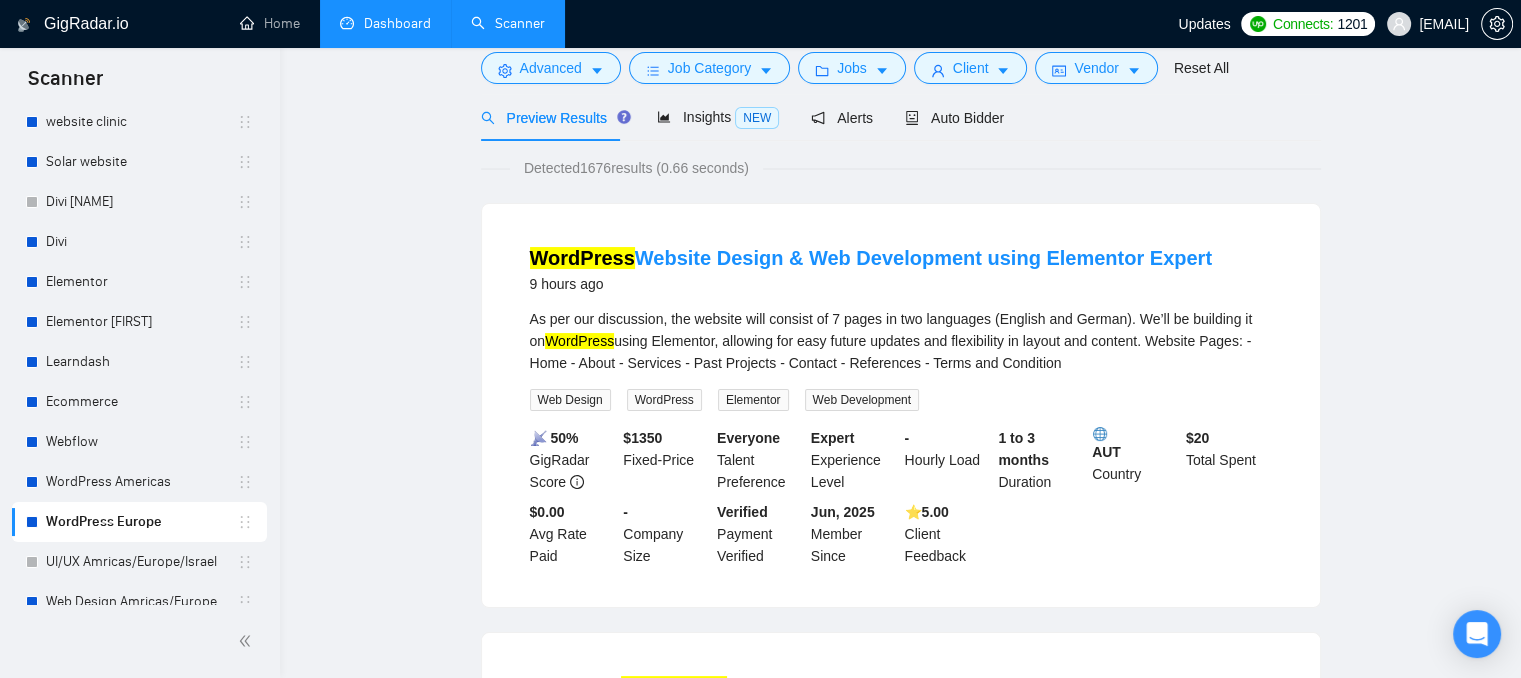 scroll, scrollTop: 0, scrollLeft: 0, axis: both 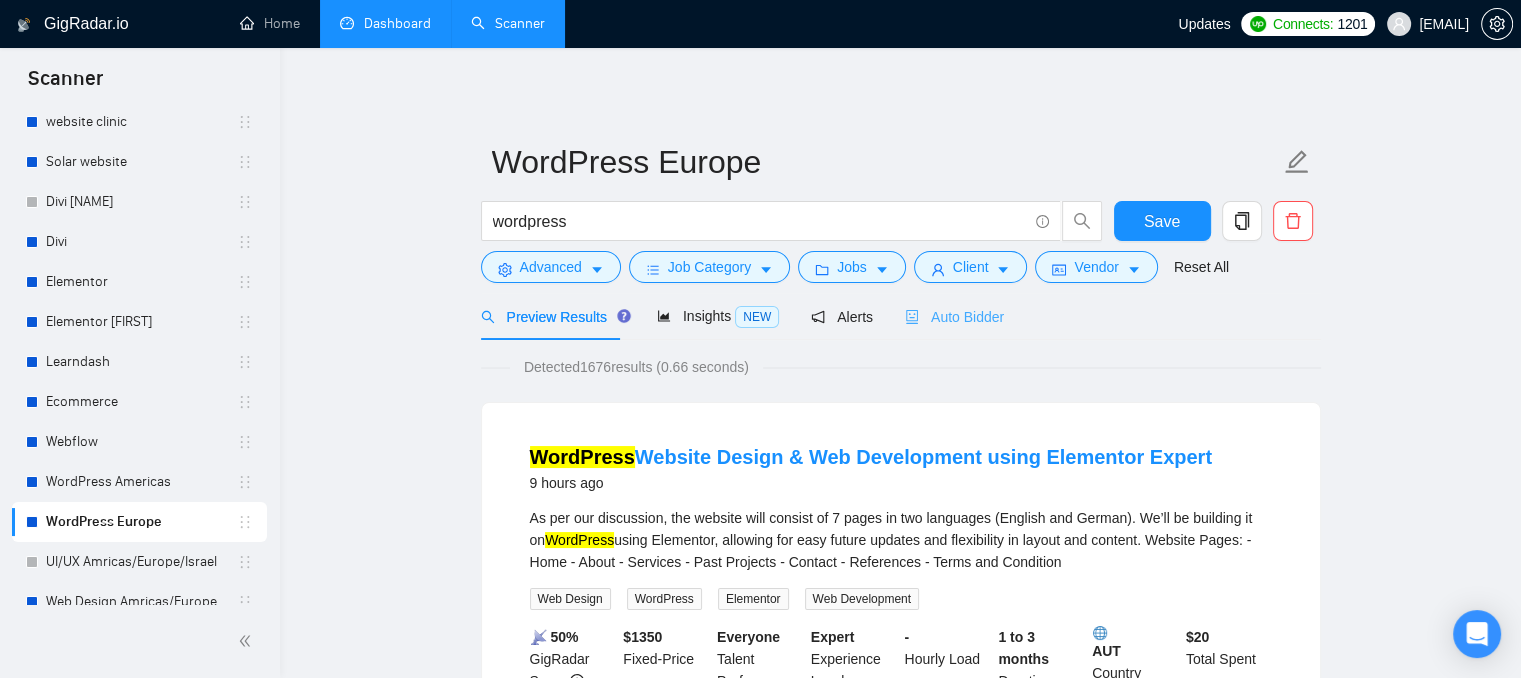 click on "Auto Bidder" at bounding box center (954, 316) 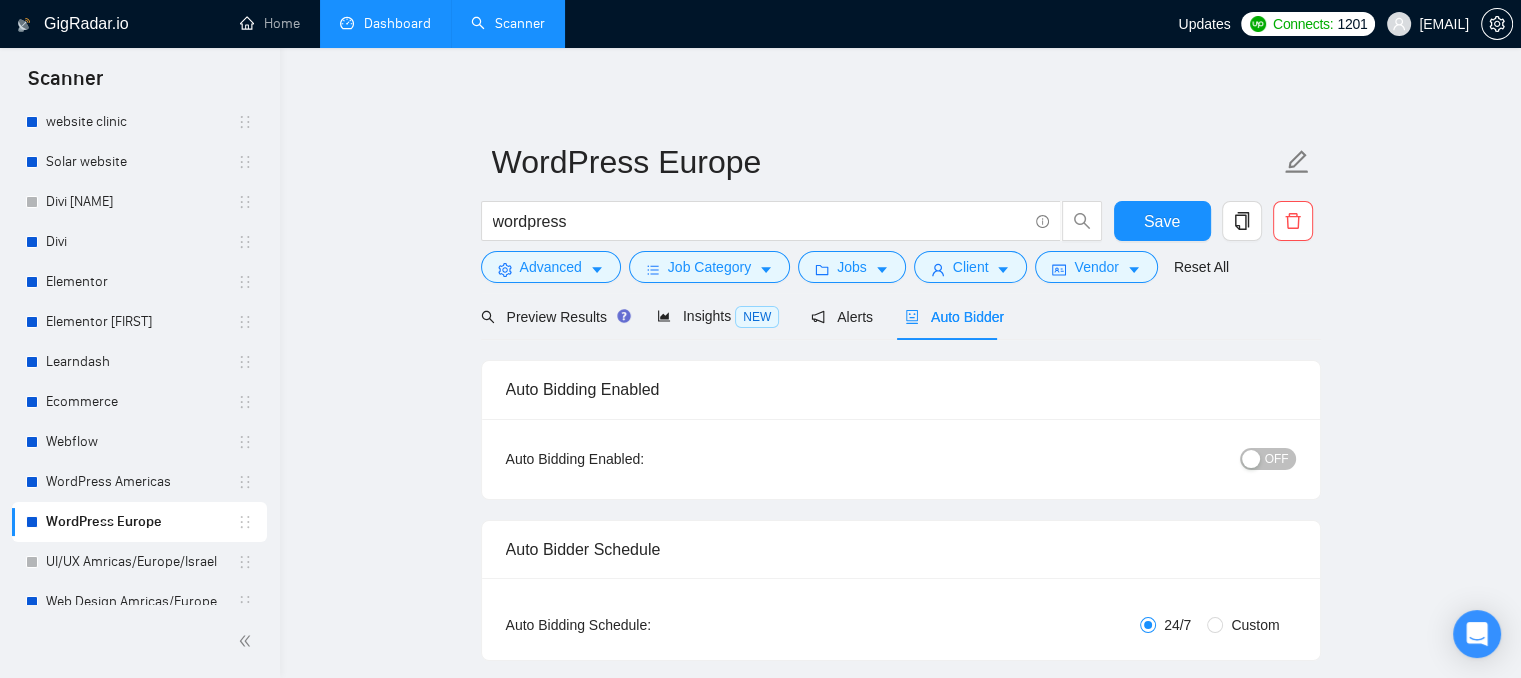 type 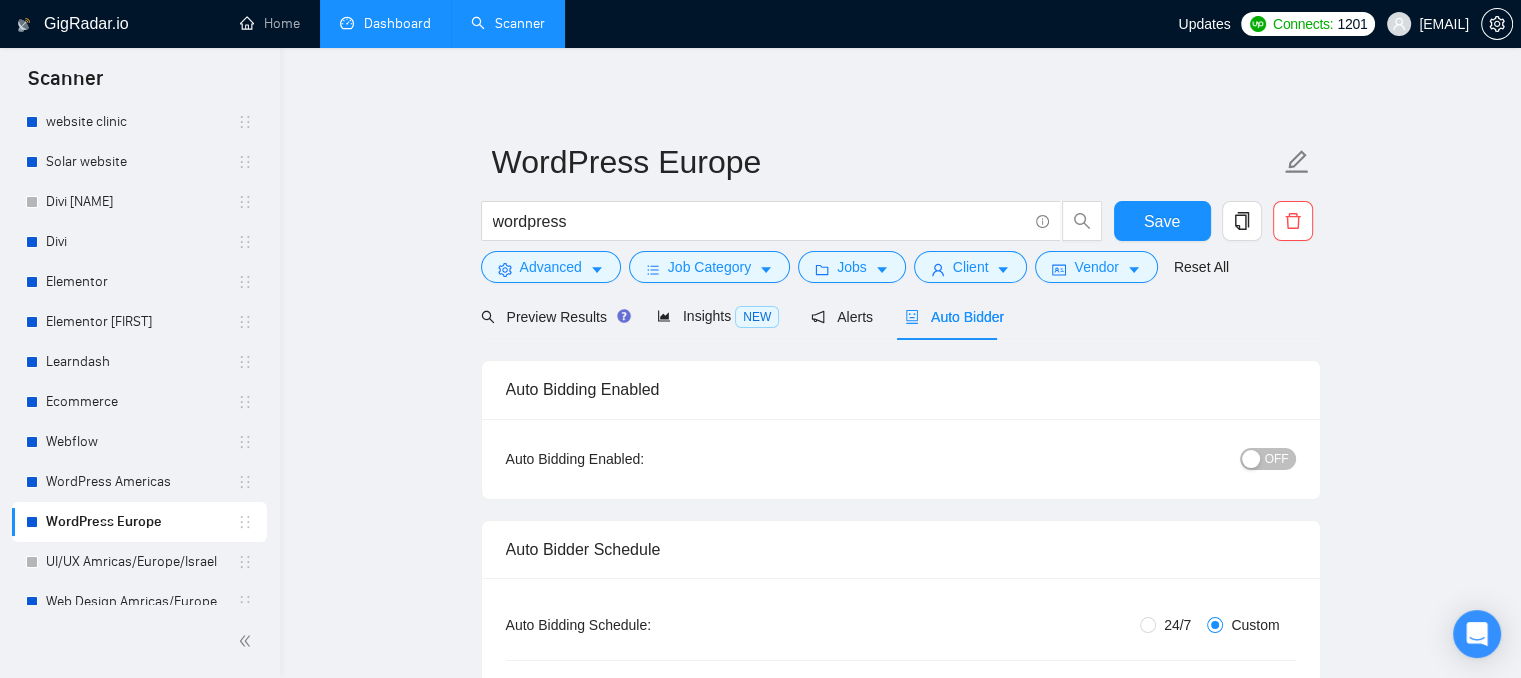 type 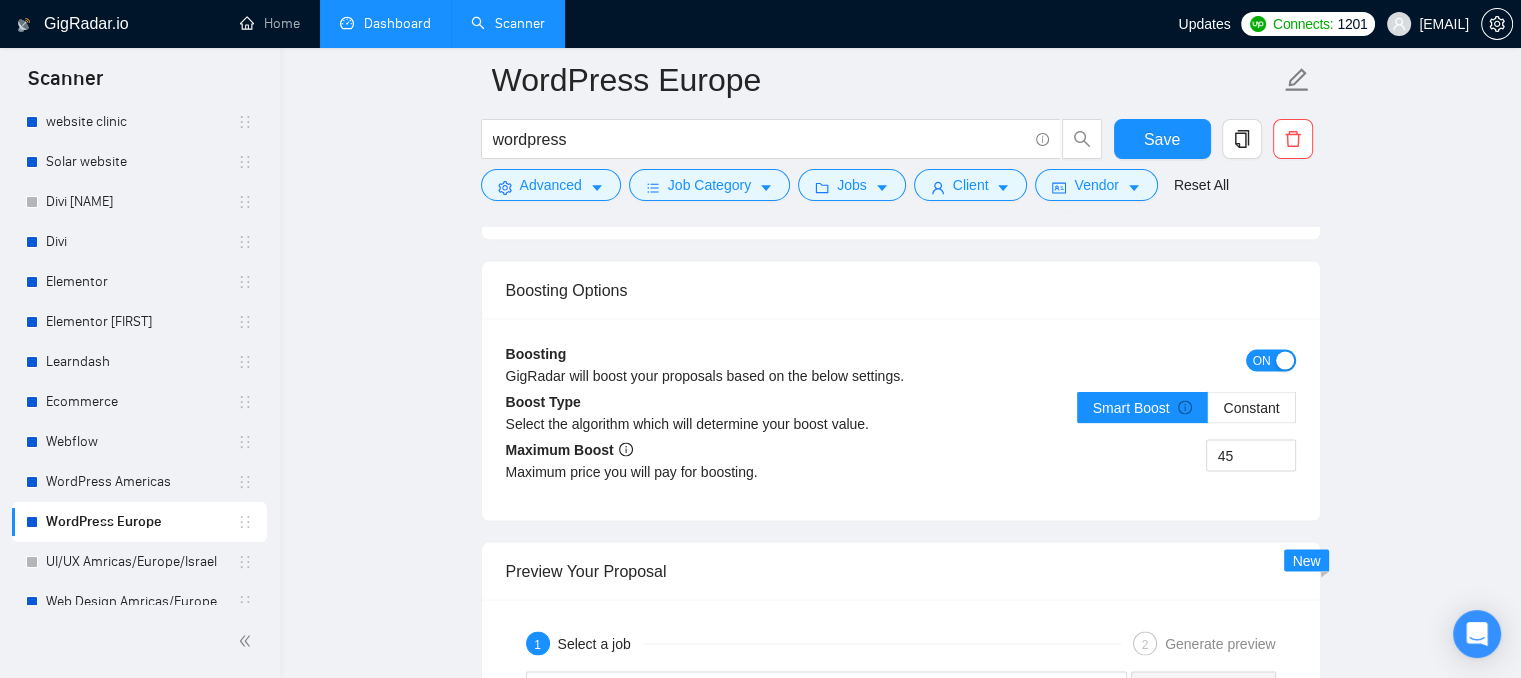 scroll, scrollTop: 3900, scrollLeft: 0, axis: vertical 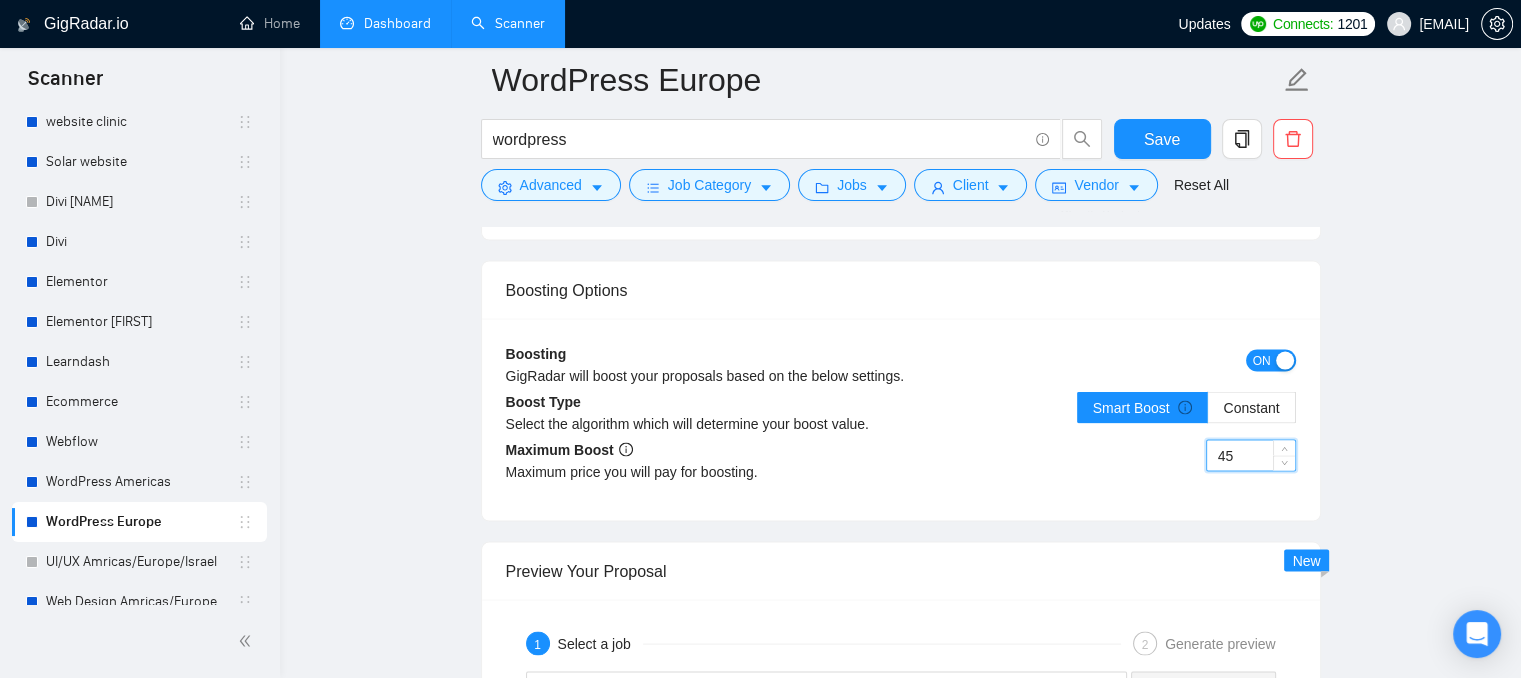 drag, startPoint x: 1232, startPoint y: 456, endPoint x: 1215, endPoint y: 457, distance: 17.029387 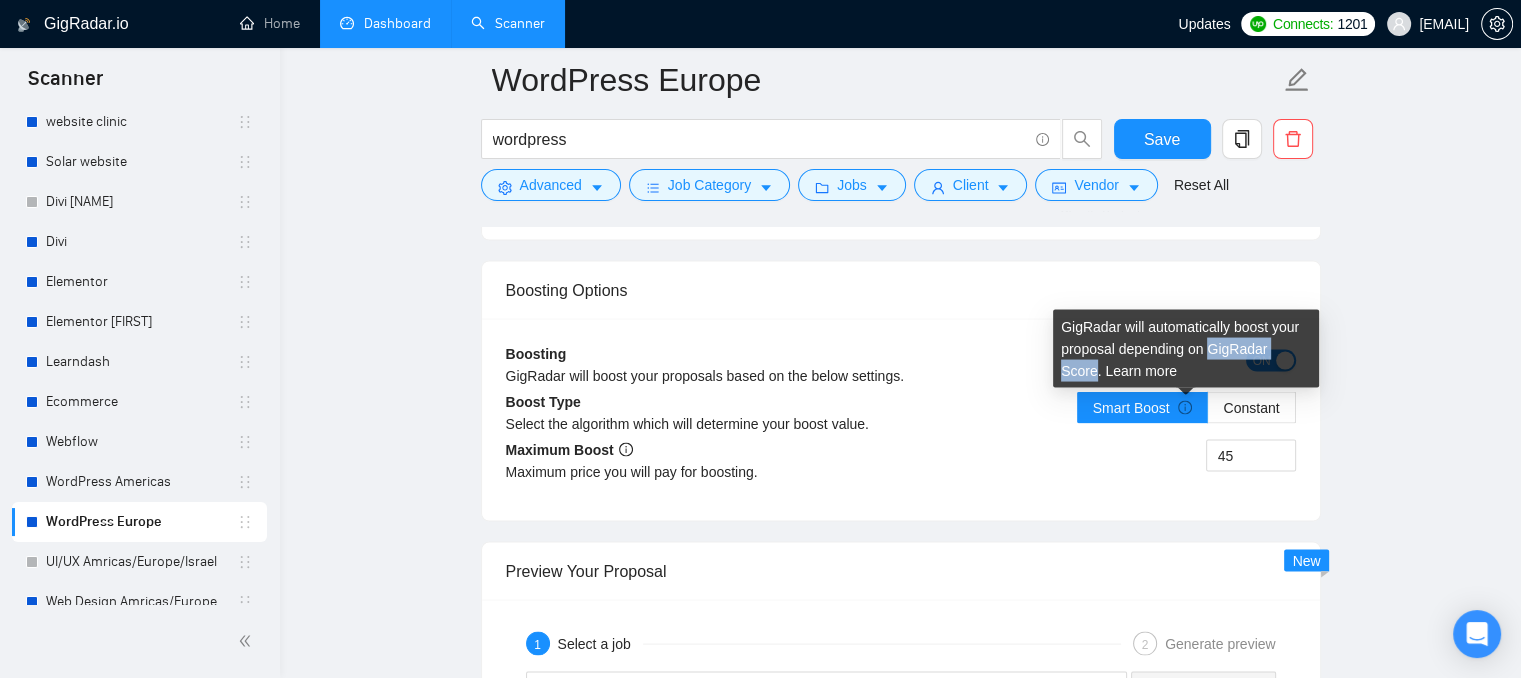 drag, startPoint x: 1212, startPoint y: 353, endPoint x: 1304, endPoint y: 355, distance: 92.021736 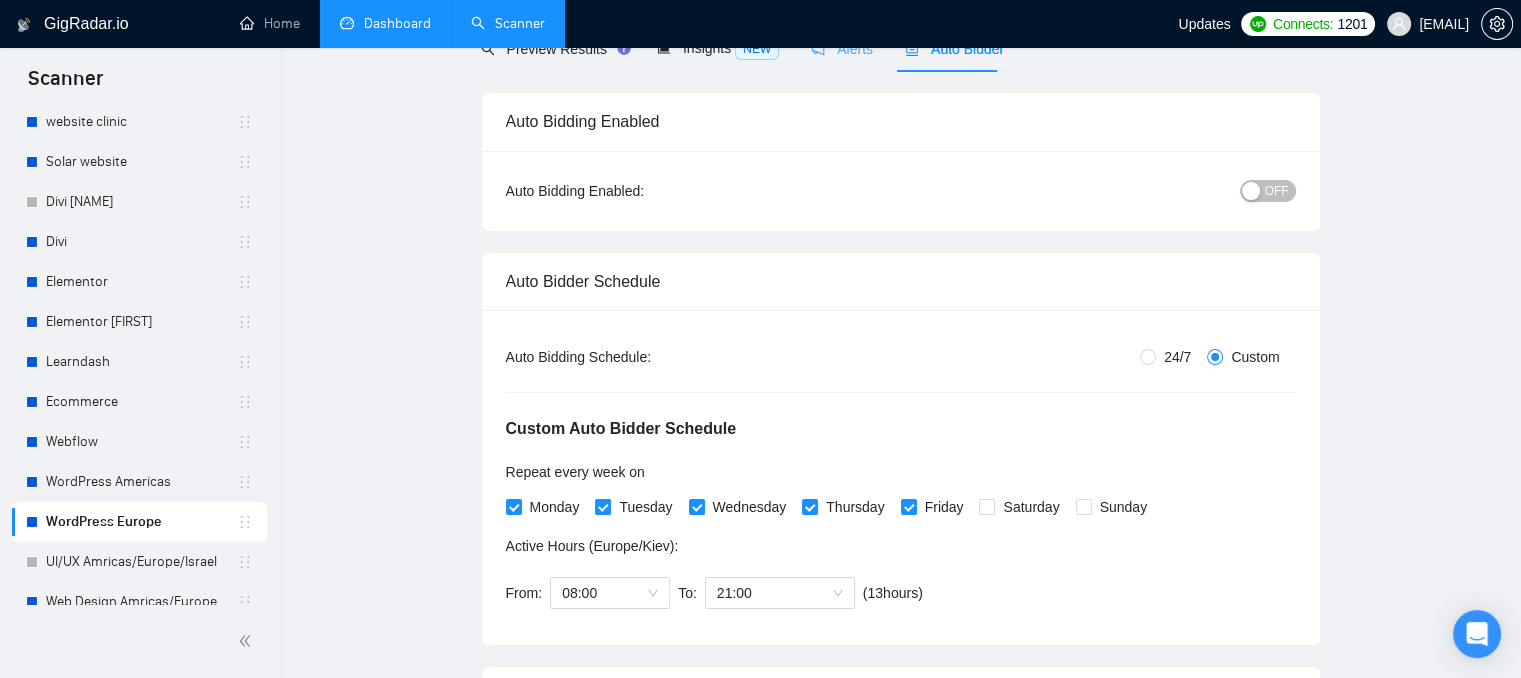 scroll, scrollTop: 0, scrollLeft: 0, axis: both 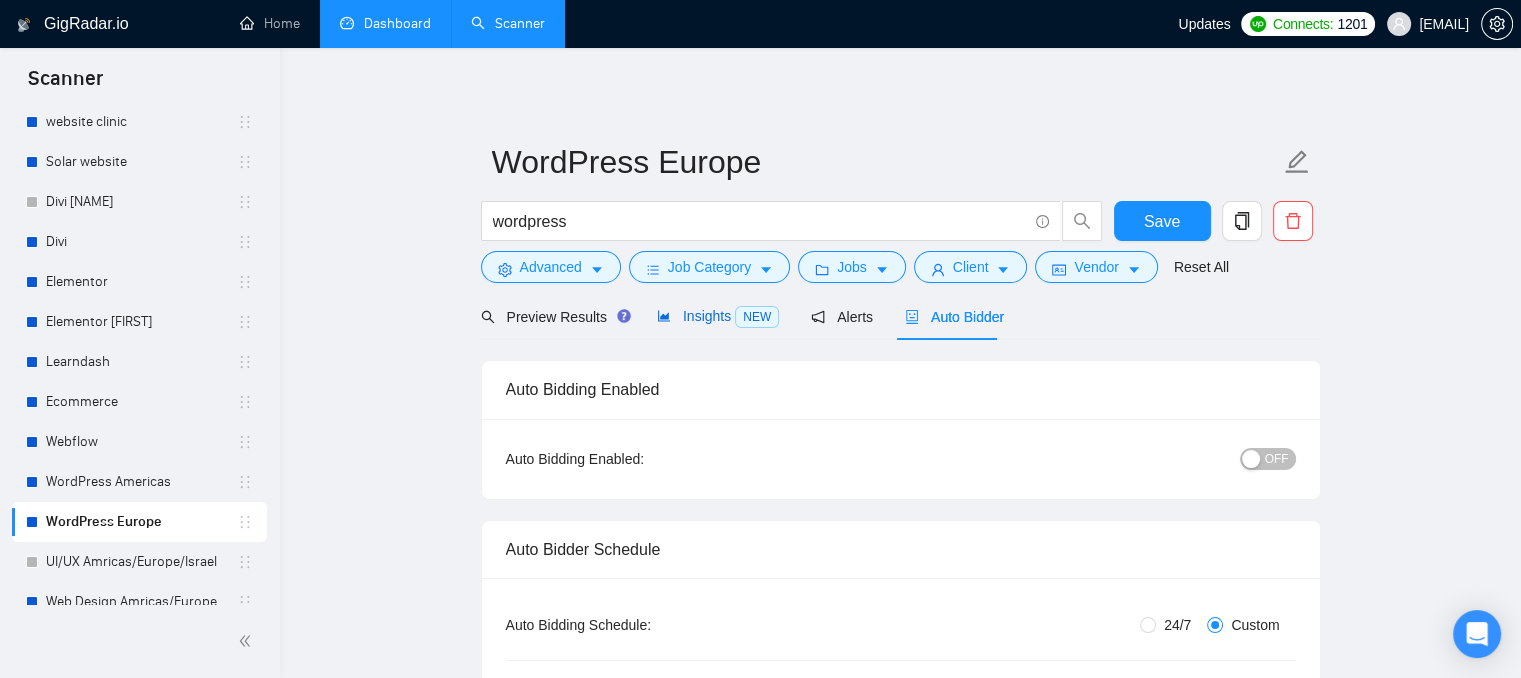 click on "Insights NEW" at bounding box center (718, 316) 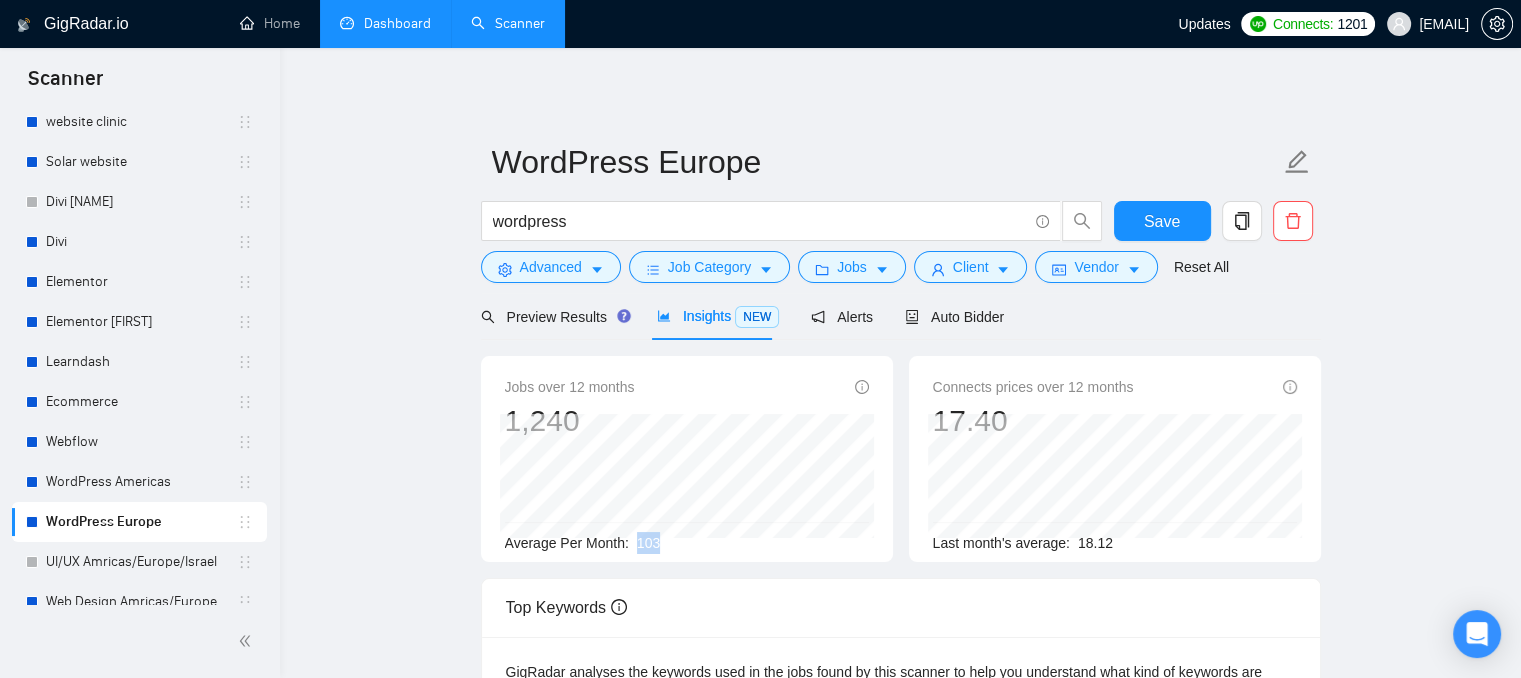 drag, startPoint x: 670, startPoint y: 547, endPoint x: 630, endPoint y: 551, distance: 40.1995 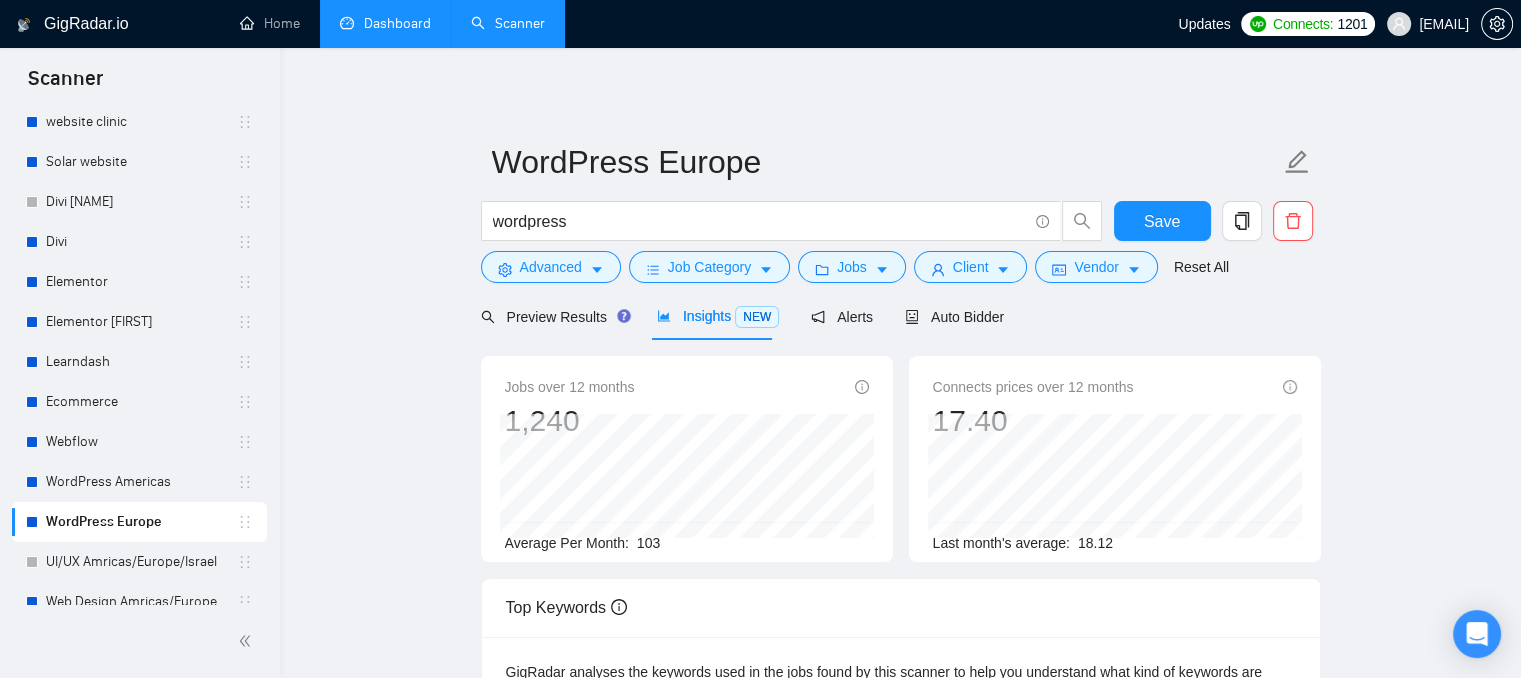 click on "WordPress Europe wordpress Save Advanced   Job Category   Jobs   Client   Vendor   Reset All Preview Results Insights NEW Alerts Auto Bidder Jobs over 12 months 1,240
Jun 2025 89 Average Per Month: 103 Connects prices over 12 months 17.40
Apr 2025 17.80 Last month's average: 18.12 Top Keywords GigRadar analyses the keywords used in the jobs found by this scanner to help you understand what kind of keywords are most frequently used by clients. Understanding the keywords that are common among the target jobs can be influential in boosting your profile and increasing scanner performance. Top keywords WordPress   +12.33 % Web Development   +17.86 % Web Design   +7.14 % PHP   +17.65 % CSS   +2.63 % HTML   +10.34 % JavaScript   +3.57 % CMS Development   +18.18 % Full Stack Development   -16.67 % Graphic Design   +30.00 % HTML5   +80.00 % WooCommerce   -20.00 % Elementor   -30.00 % Front-End Development   -22.22 % Website   -57.14 % Other keywords Landing Page   -50.00 % MySQL   %" at bounding box center [900, 766] 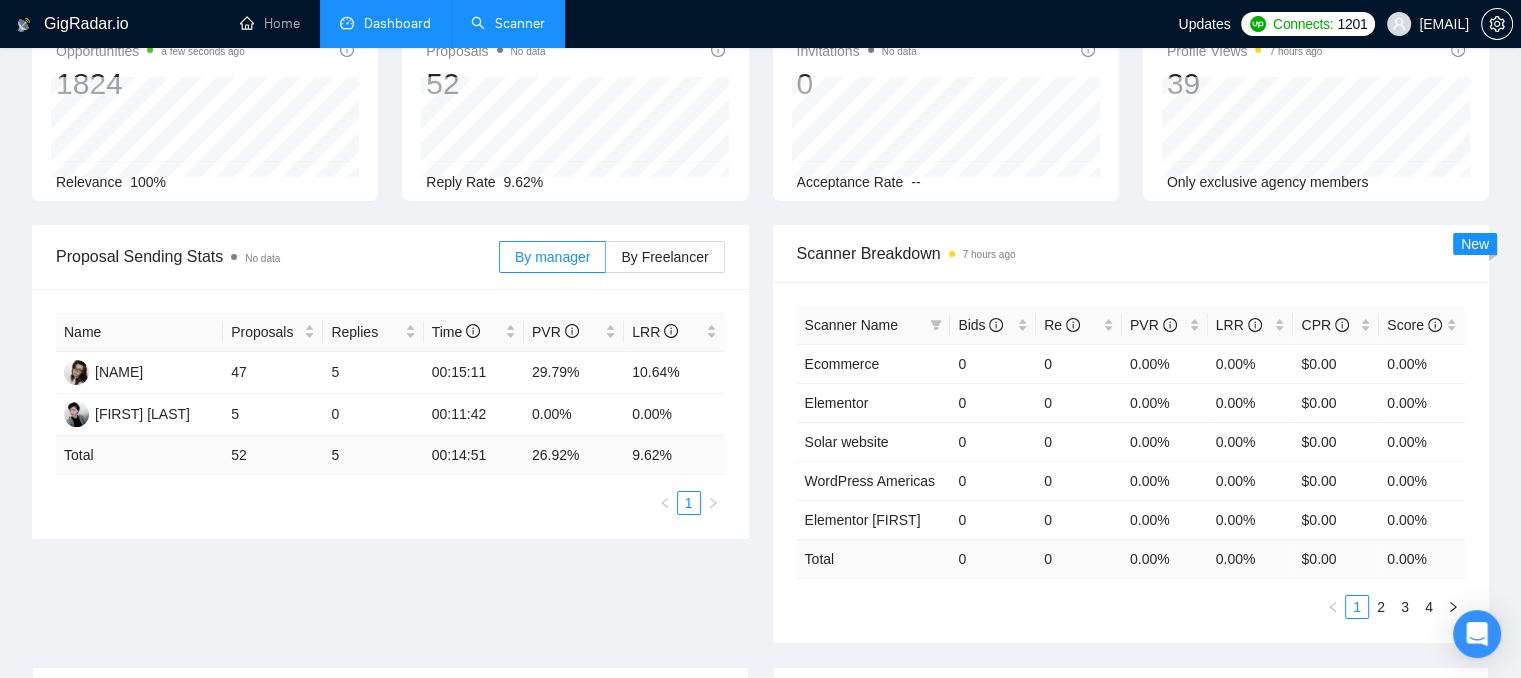 scroll, scrollTop: 200, scrollLeft: 0, axis: vertical 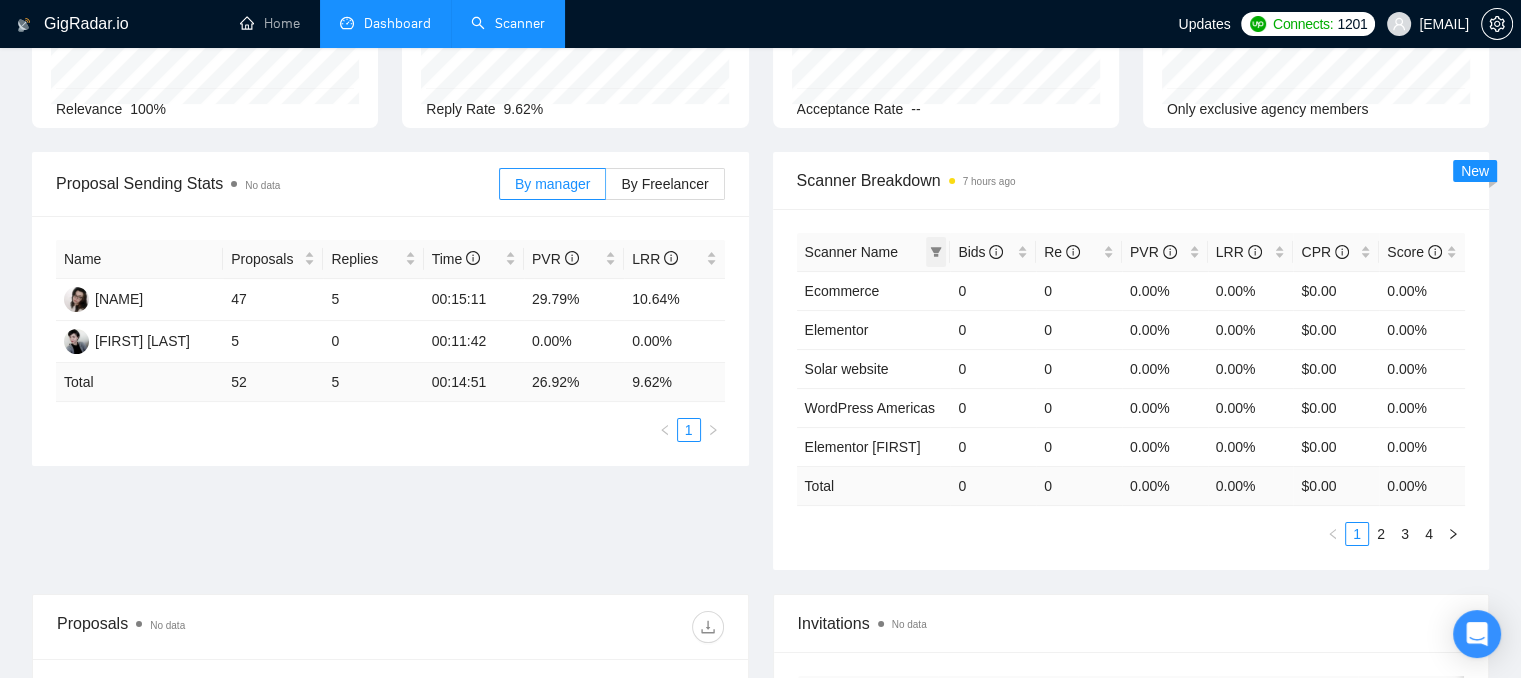 click 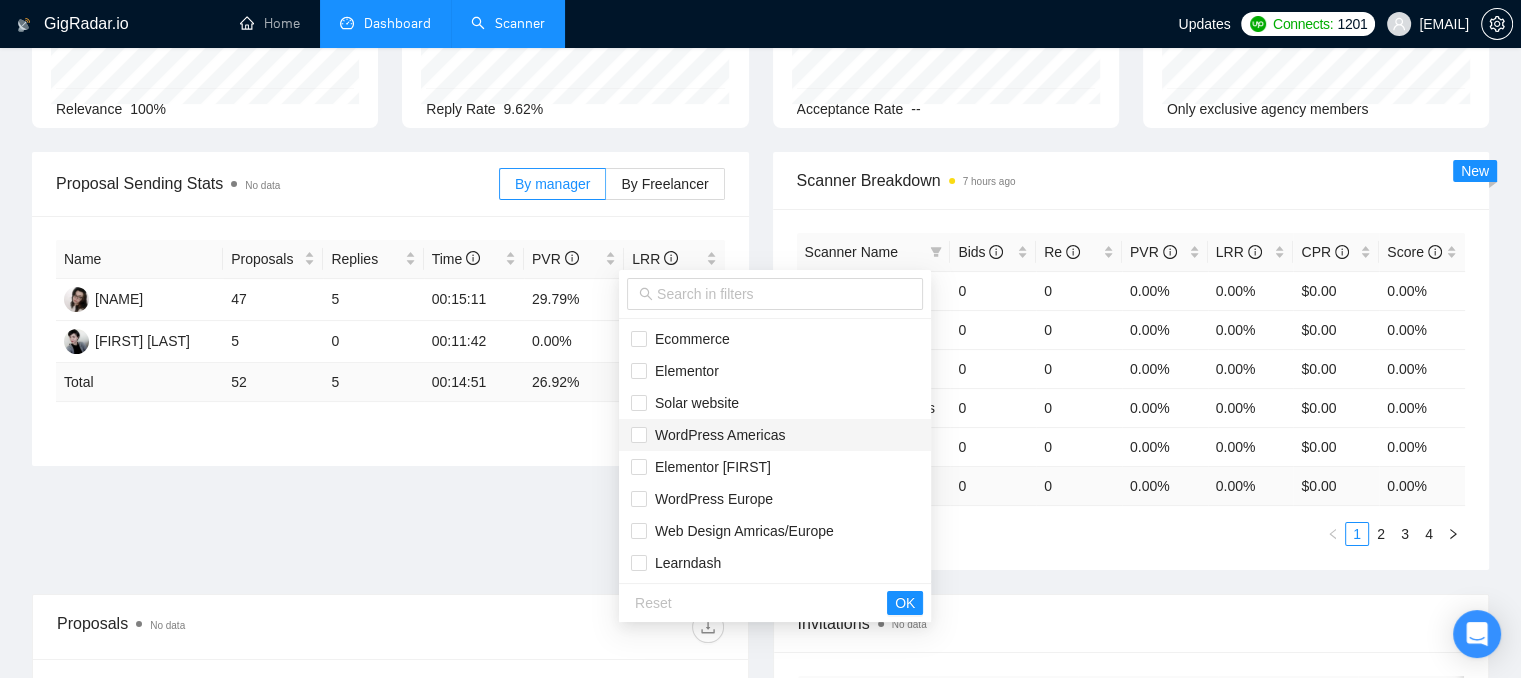 click on "WordPress Americas" at bounding box center [716, 435] 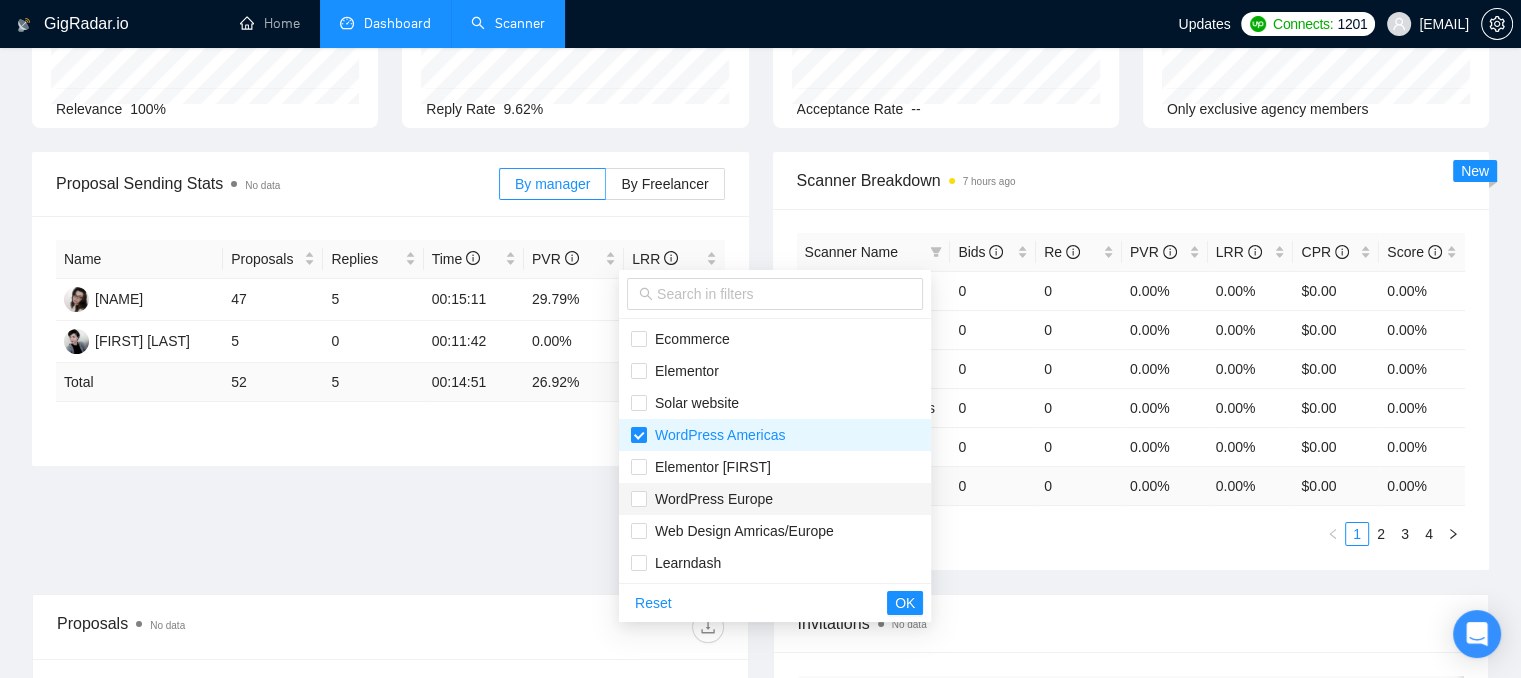 click on "WordPress Europe" at bounding box center (710, 499) 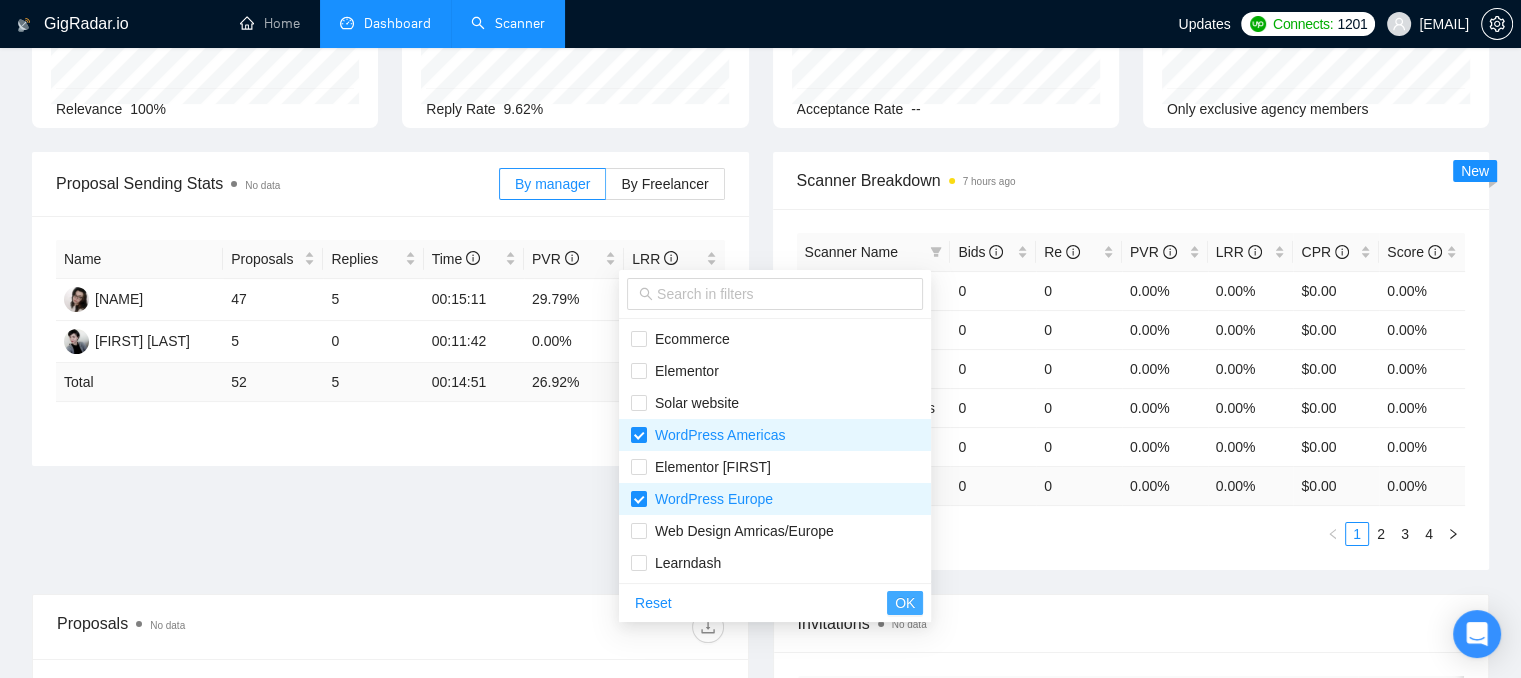 click on "OK" at bounding box center [905, 603] 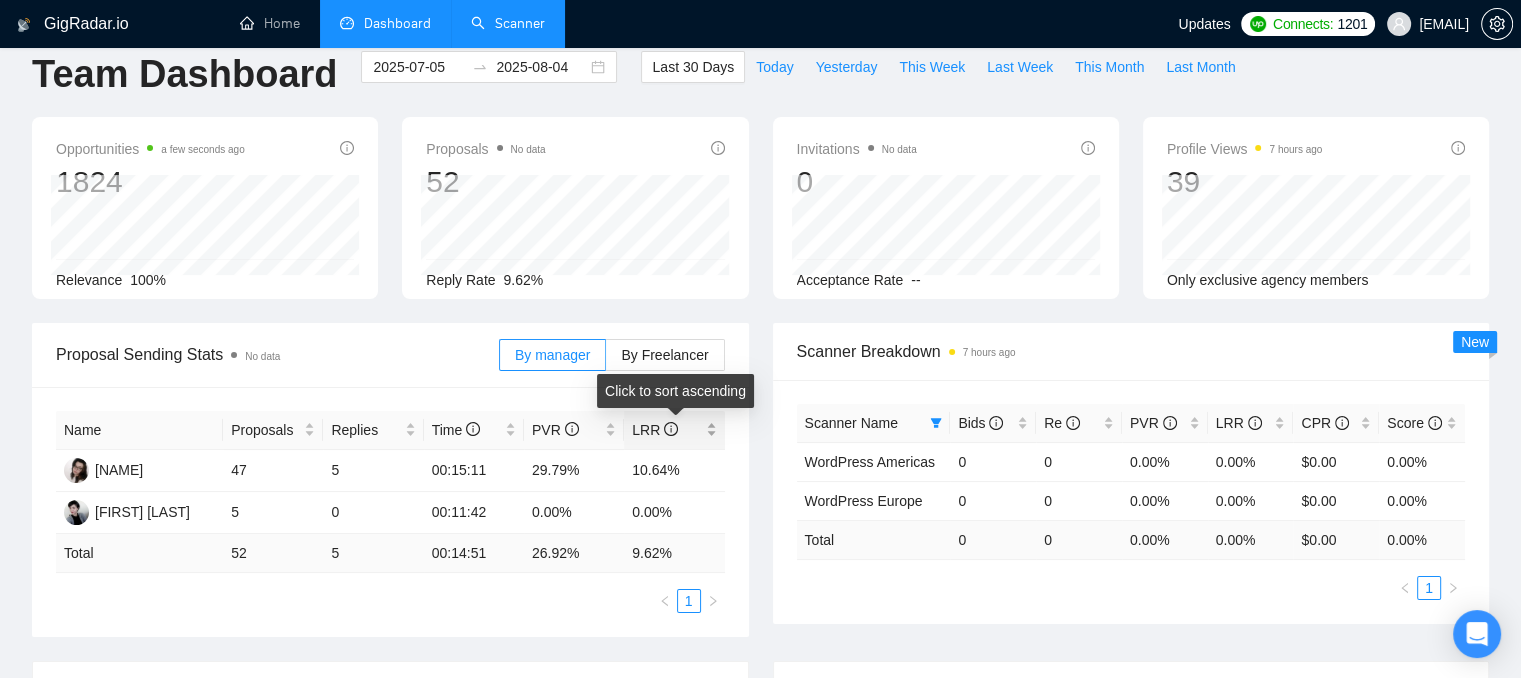 scroll, scrollTop: 0, scrollLeft: 0, axis: both 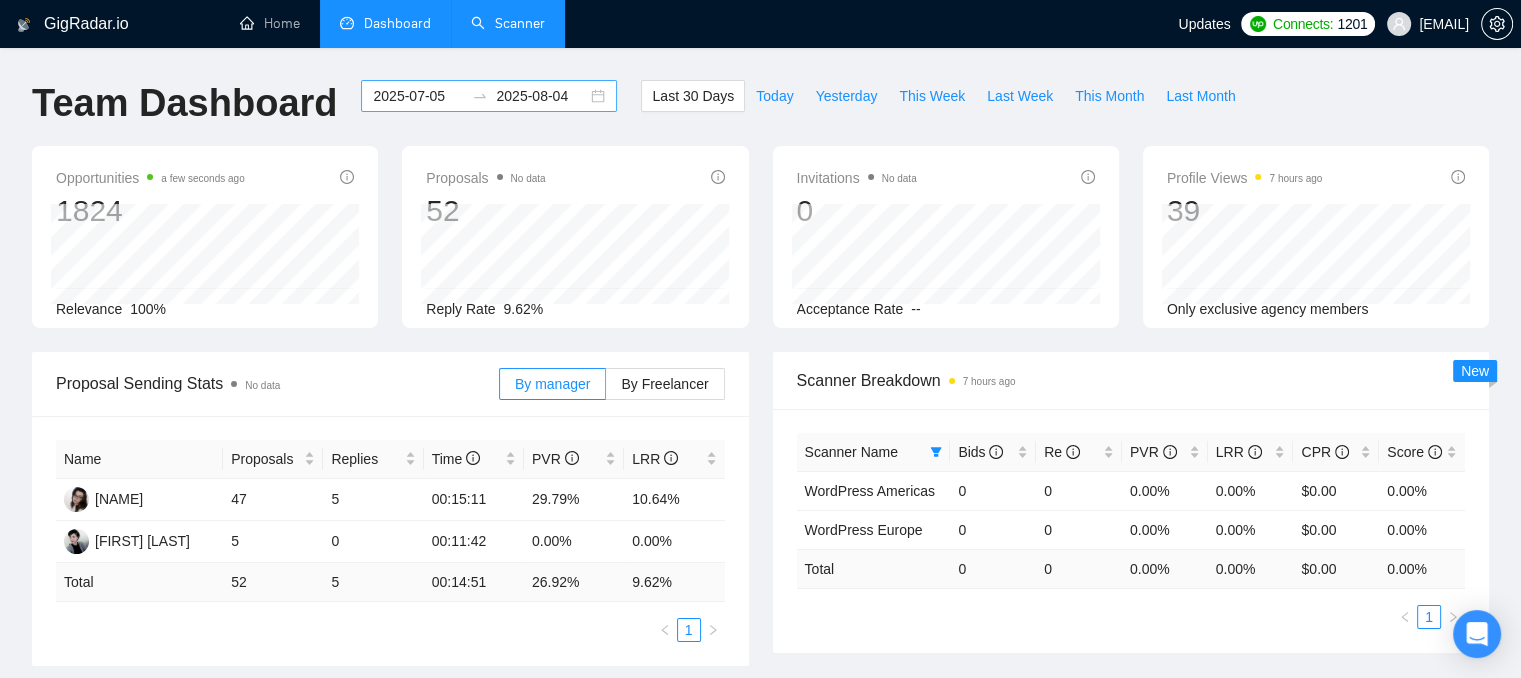 click on "2025-07-05" at bounding box center [418, 96] 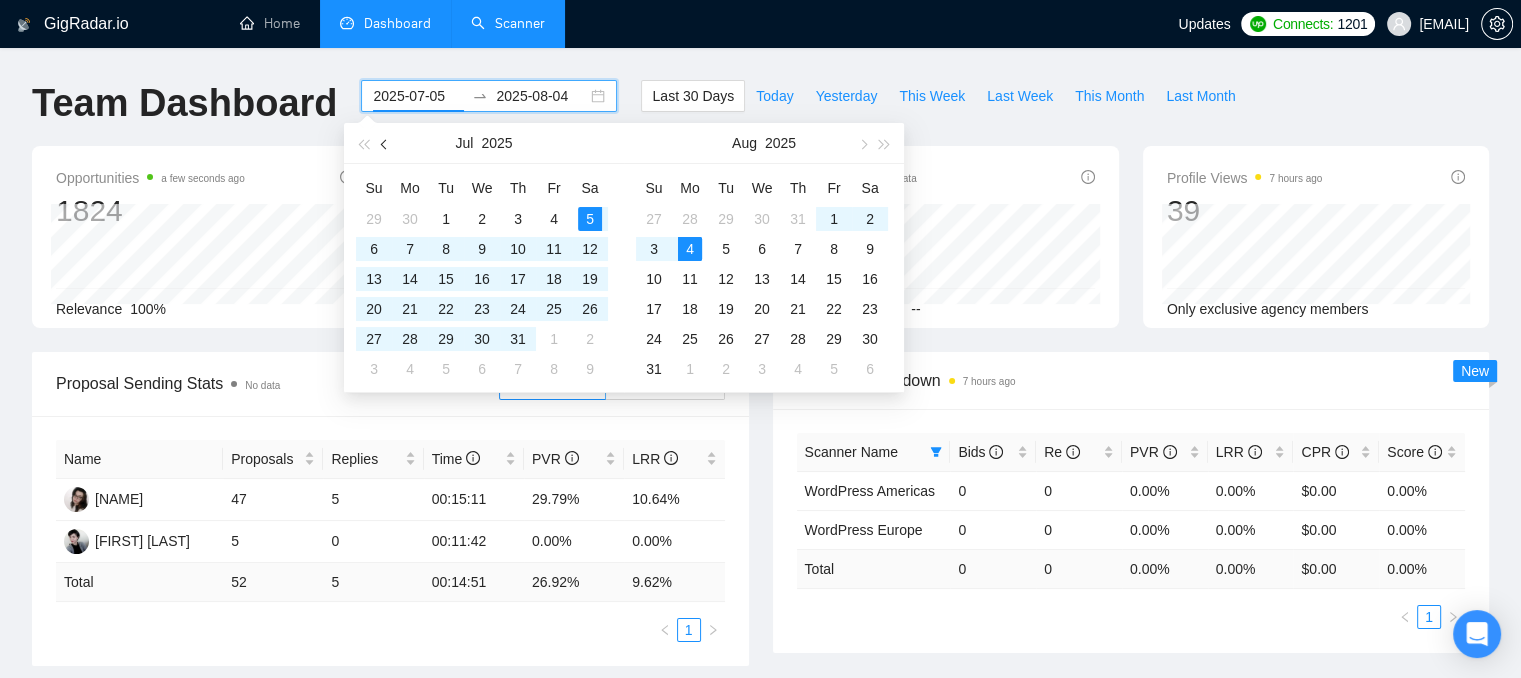 click at bounding box center (385, 143) 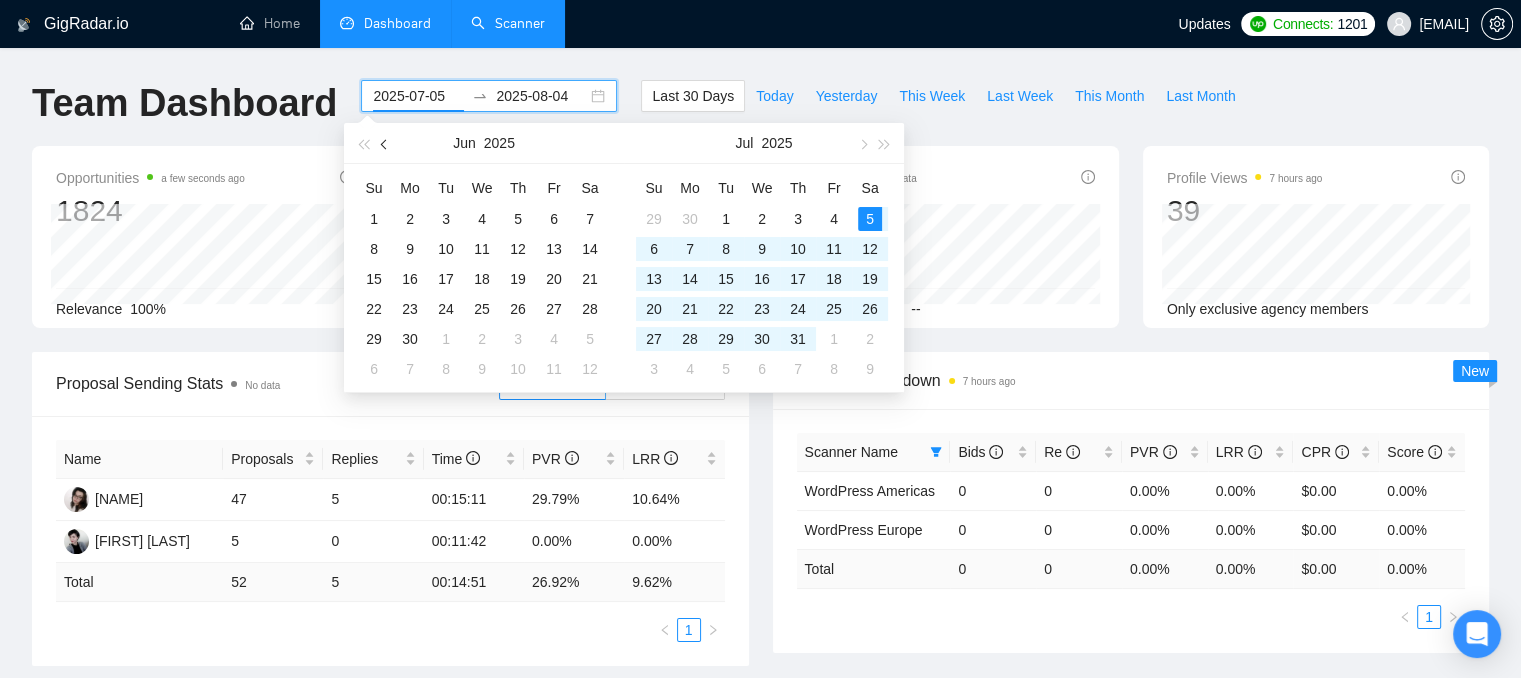click at bounding box center (386, 144) 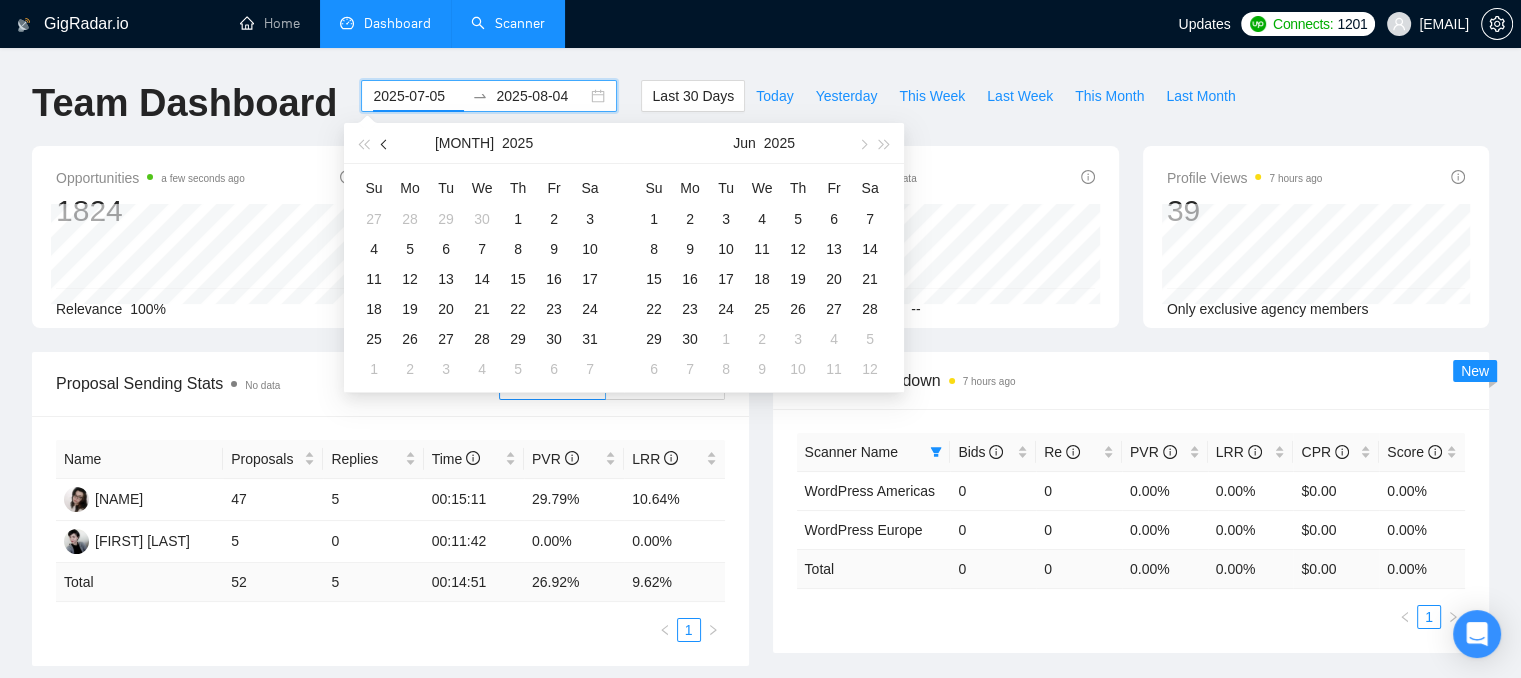 click at bounding box center [386, 144] 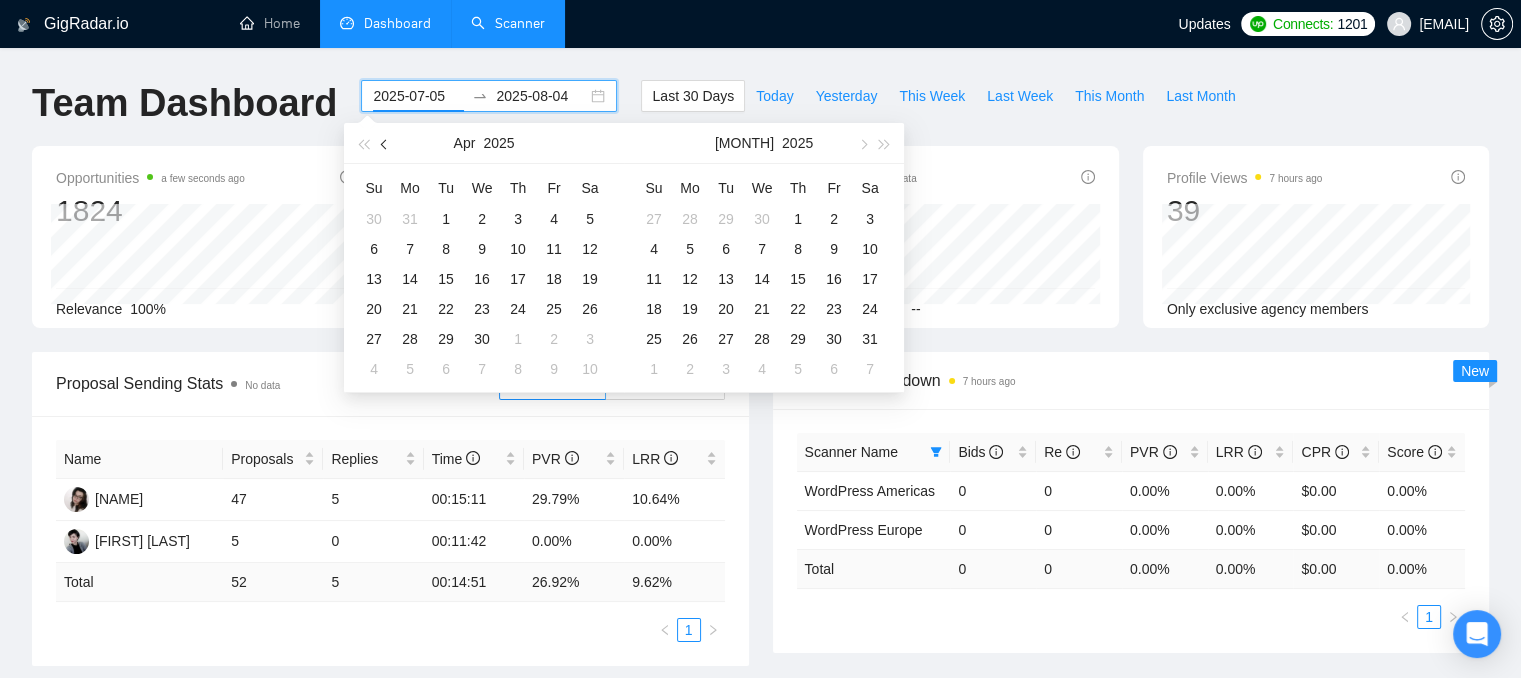 click at bounding box center [386, 144] 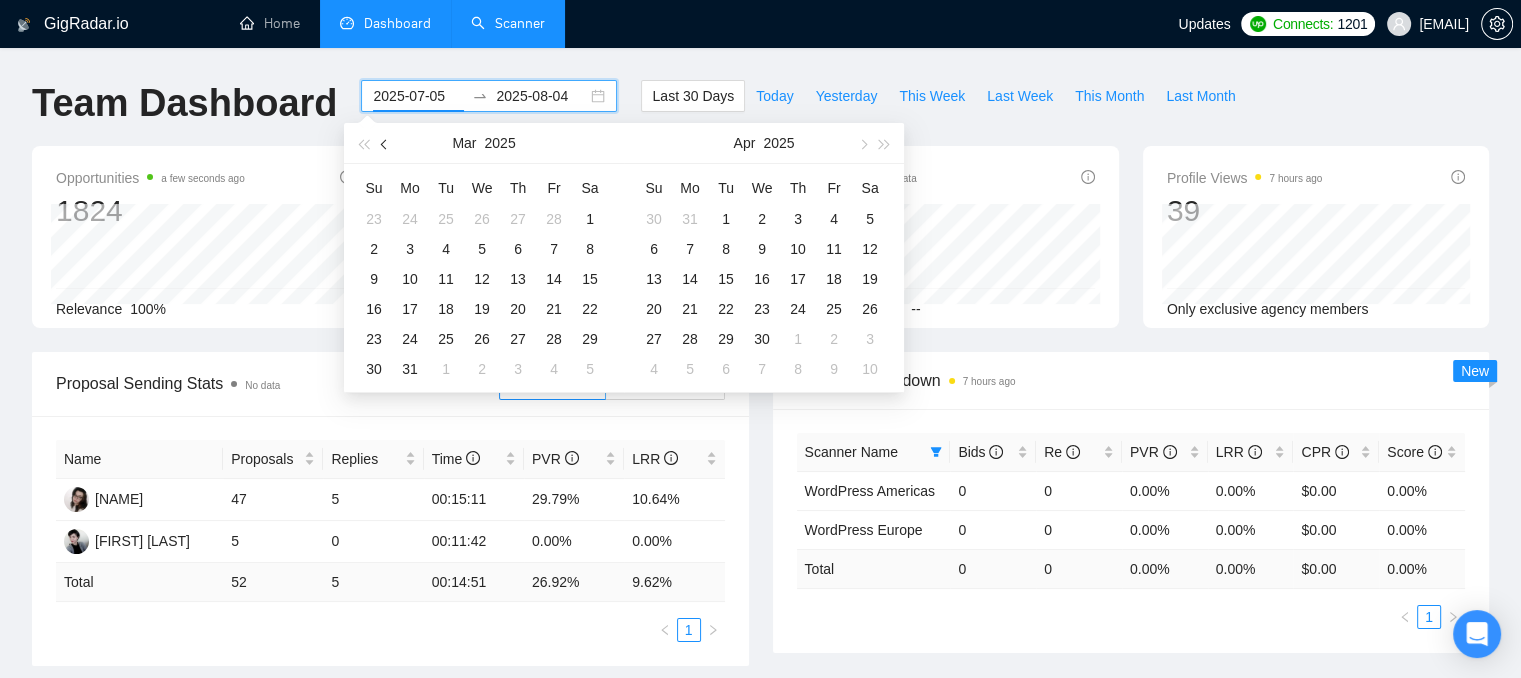click at bounding box center (386, 144) 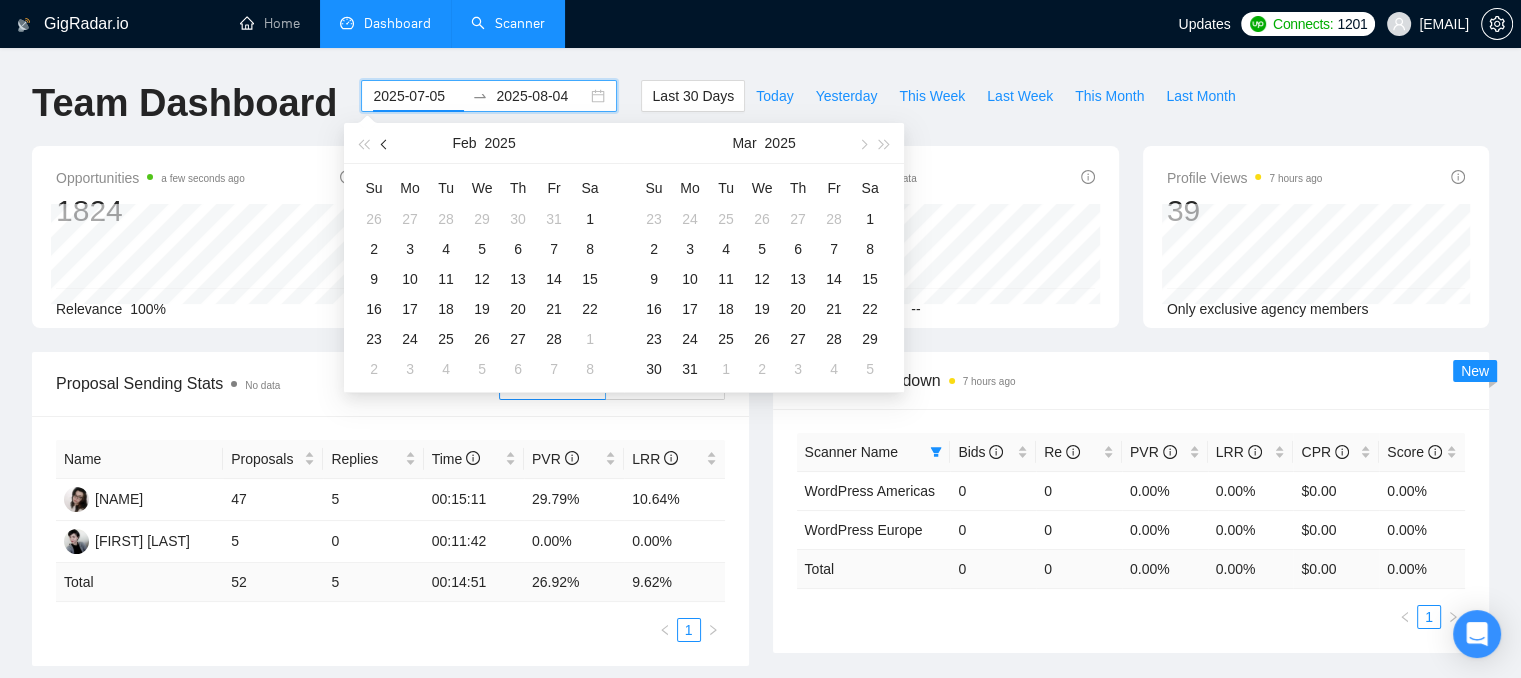 click at bounding box center [386, 144] 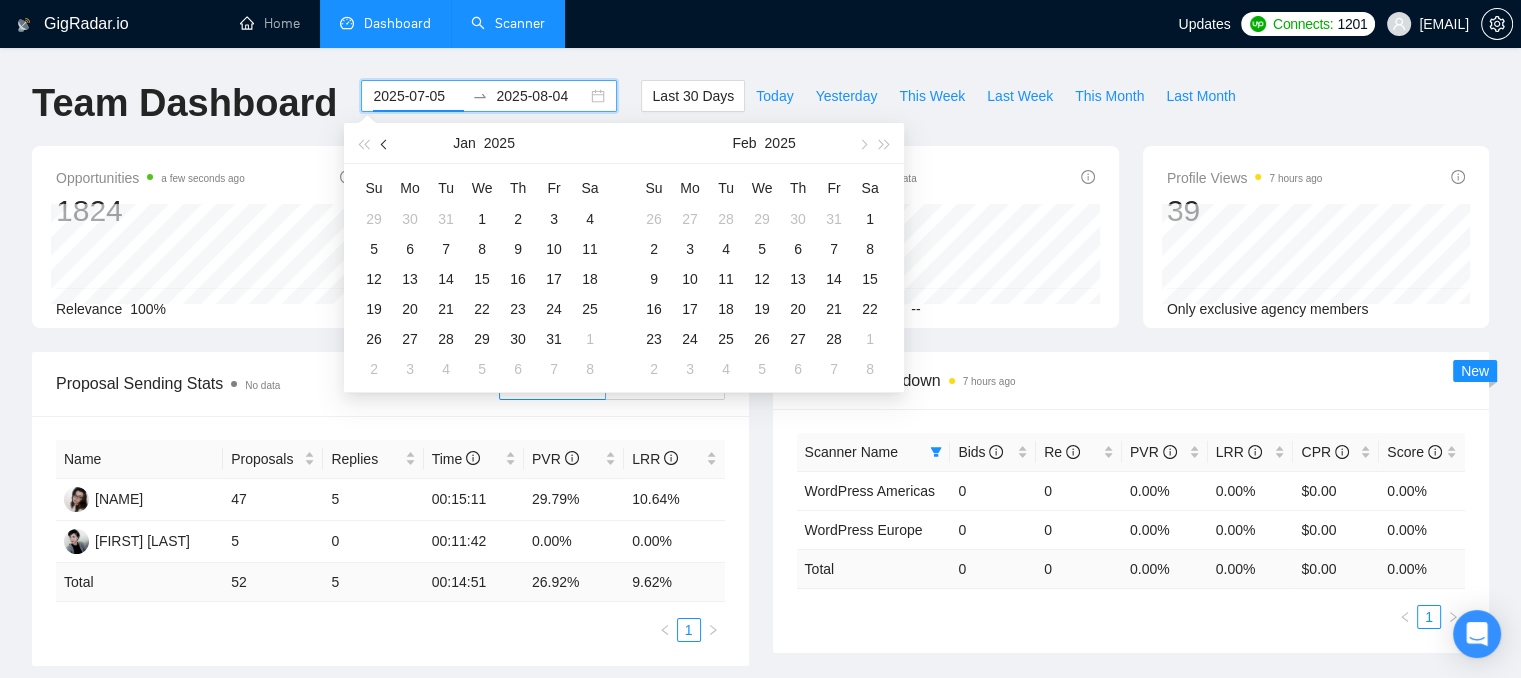 click at bounding box center (386, 144) 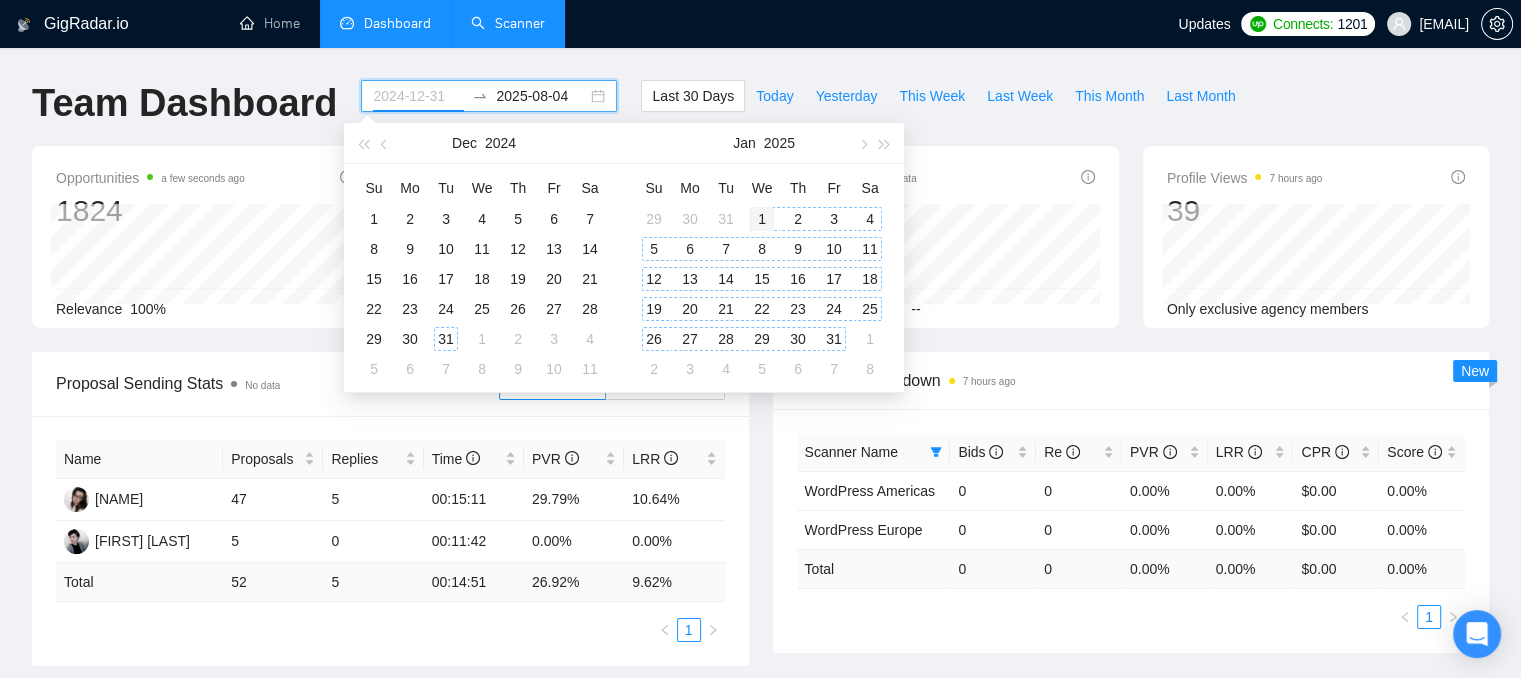 type on "2025-01-01" 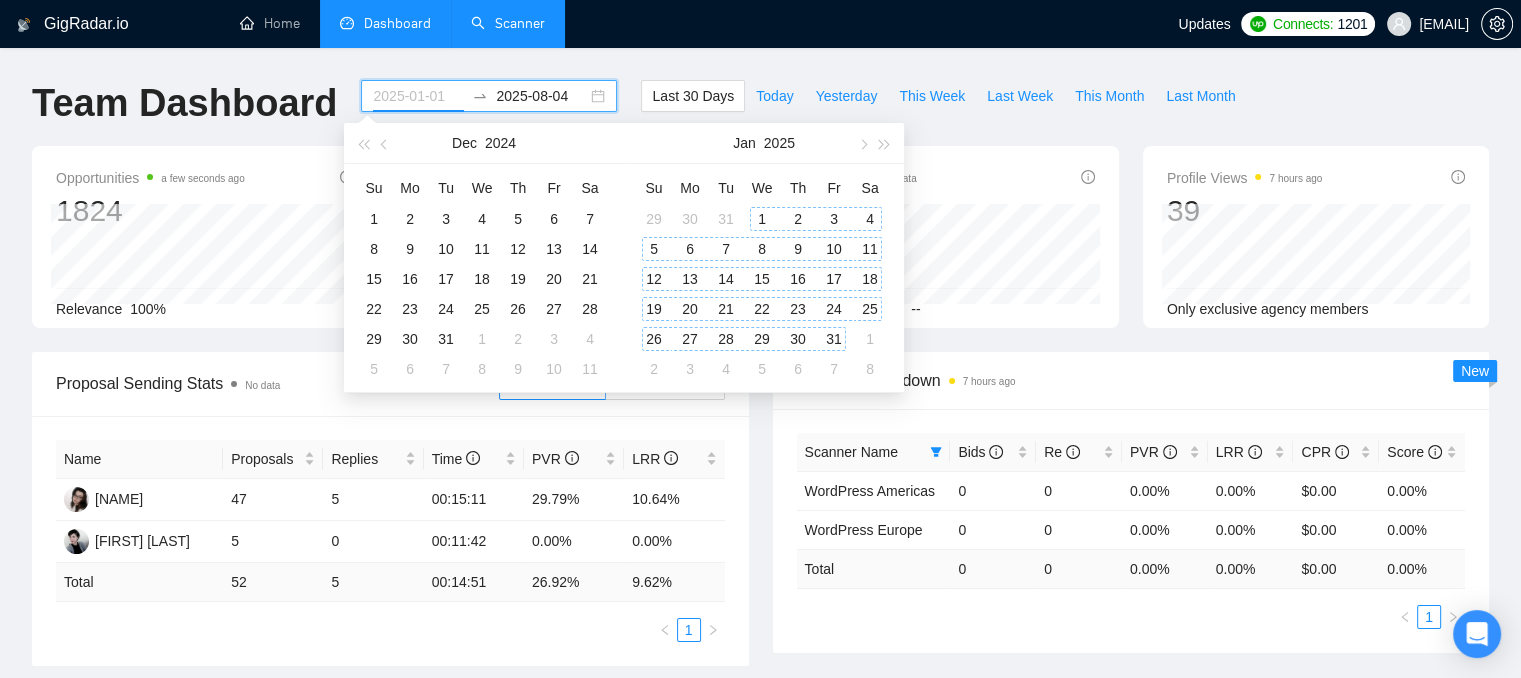click on "1" at bounding box center (762, 219) 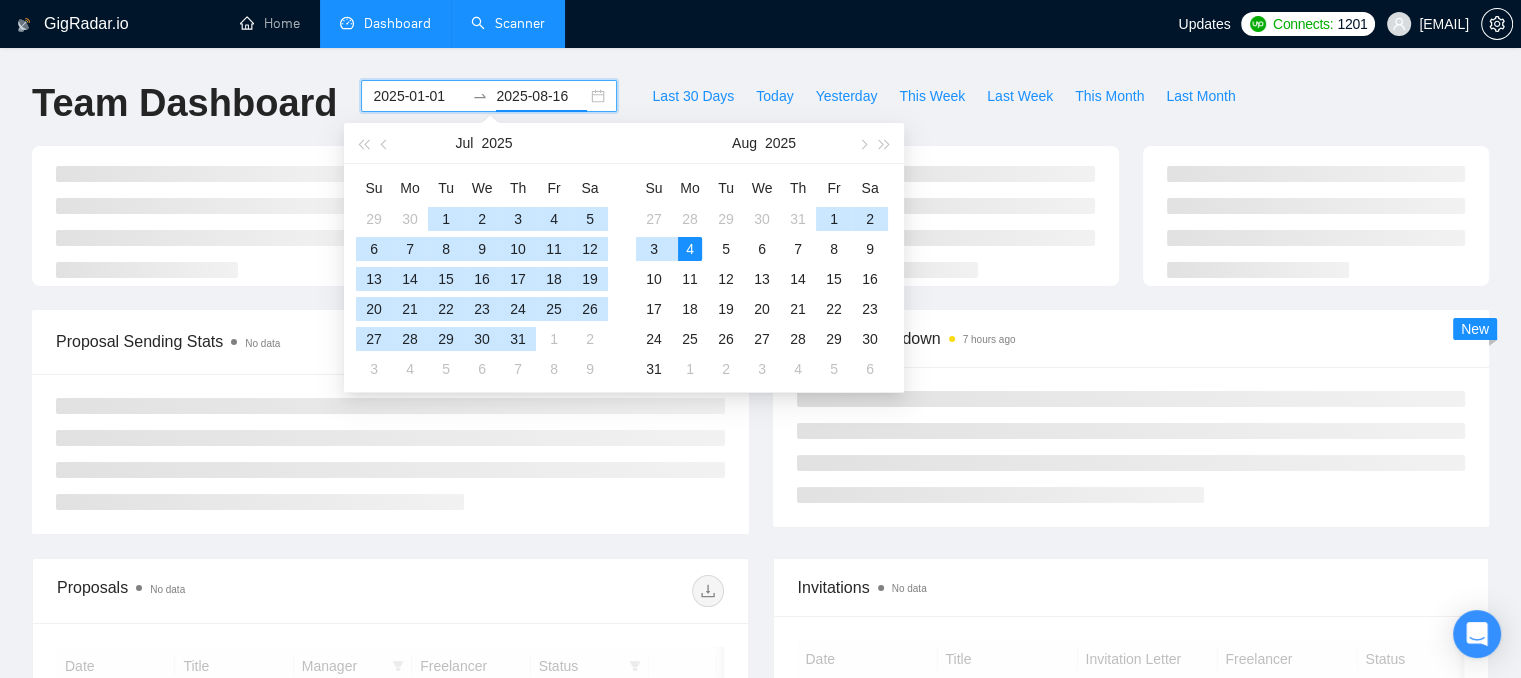 type on "2025-08-04" 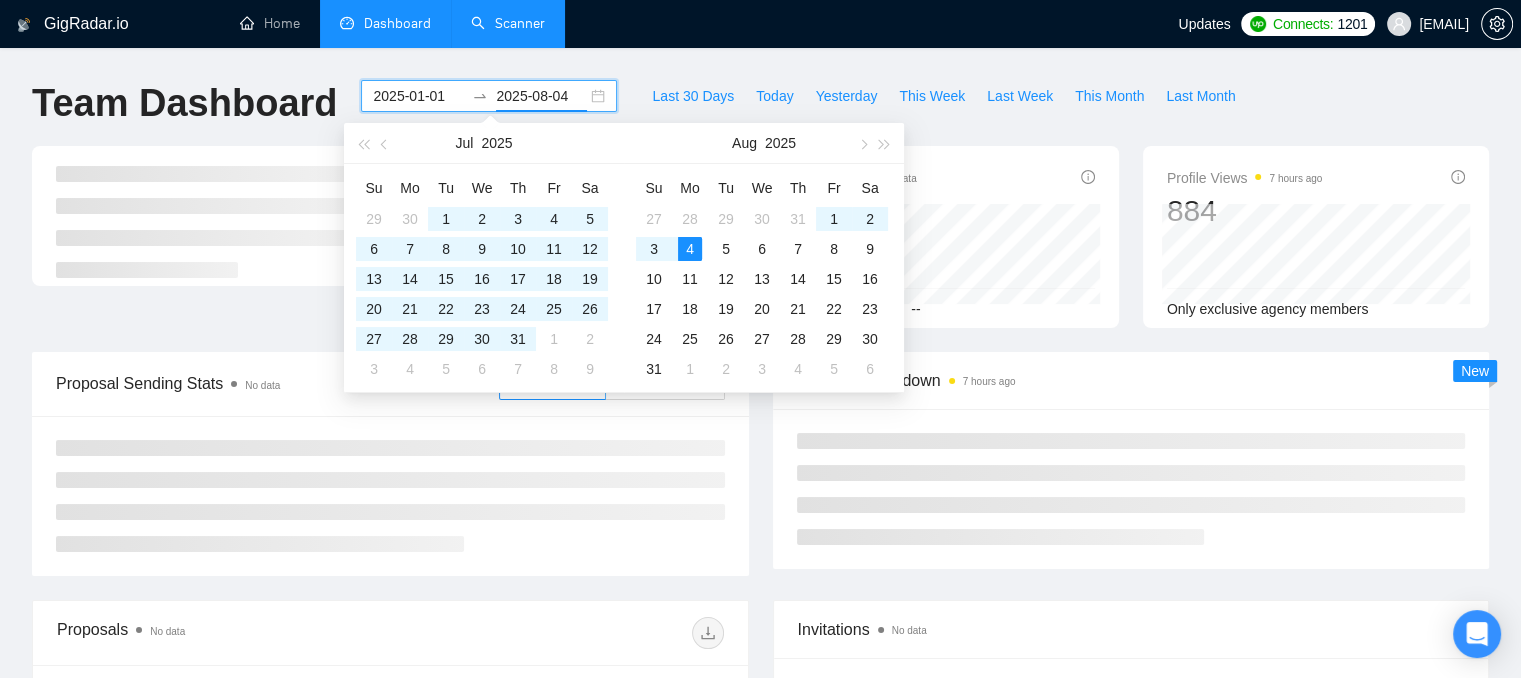 click on "Invitations No data 0   Acceptance Rate -- Profile Views 7 hours ago 884   Only exclusive agency members" at bounding box center (760, 249) 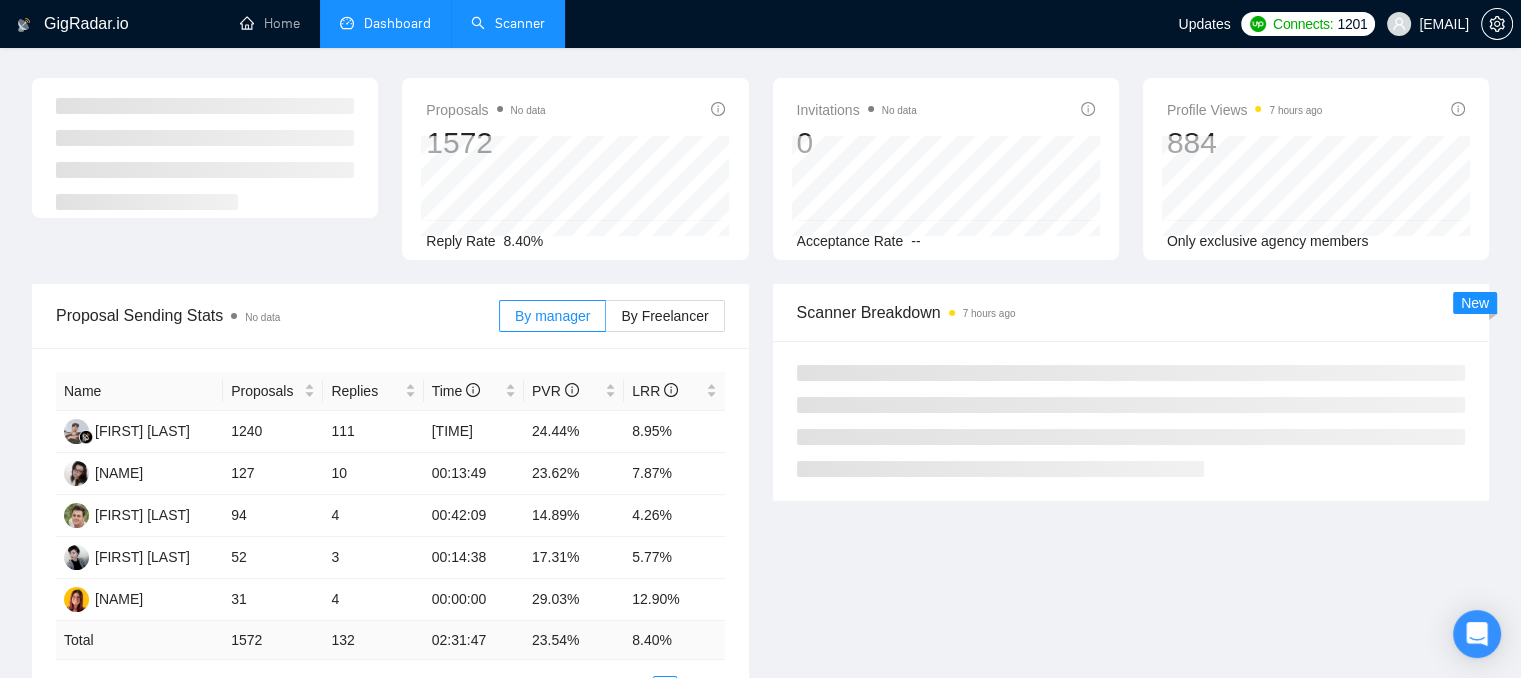 scroll, scrollTop: 100, scrollLeft: 0, axis: vertical 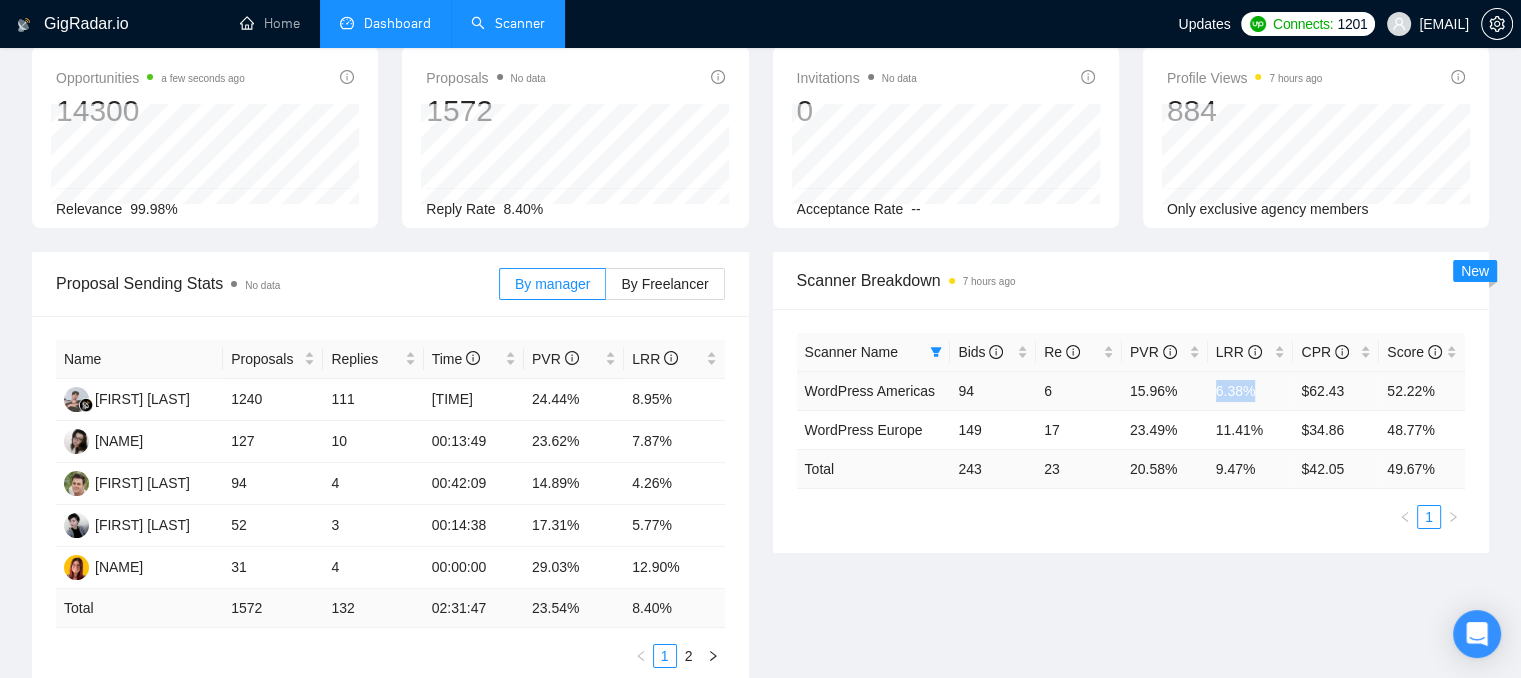 drag, startPoint x: 1210, startPoint y: 391, endPoint x: 1257, endPoint y: 392, distance: 47.010635 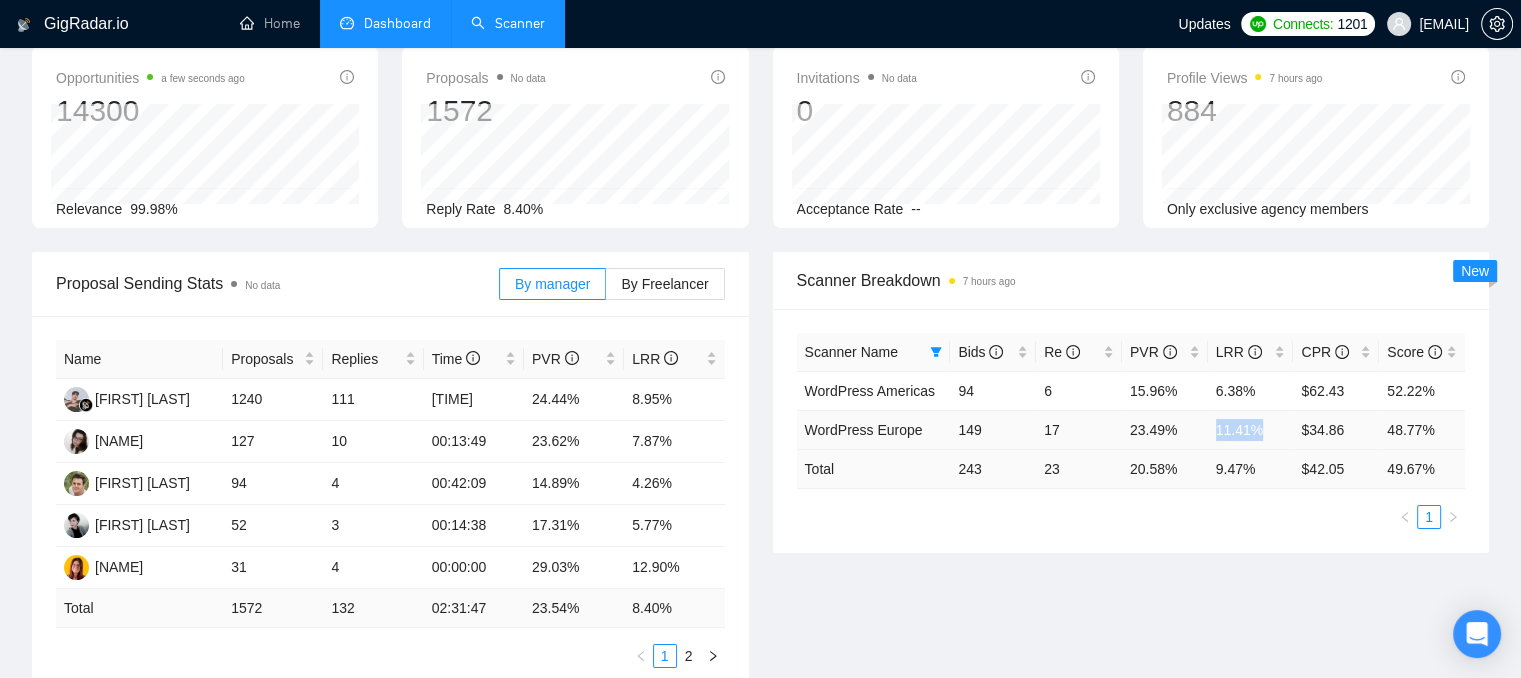 drag, startPoint x: 1216, startPoint y: 431, endPoint x: 1277, endPoint y: 426, distance: 61.204575 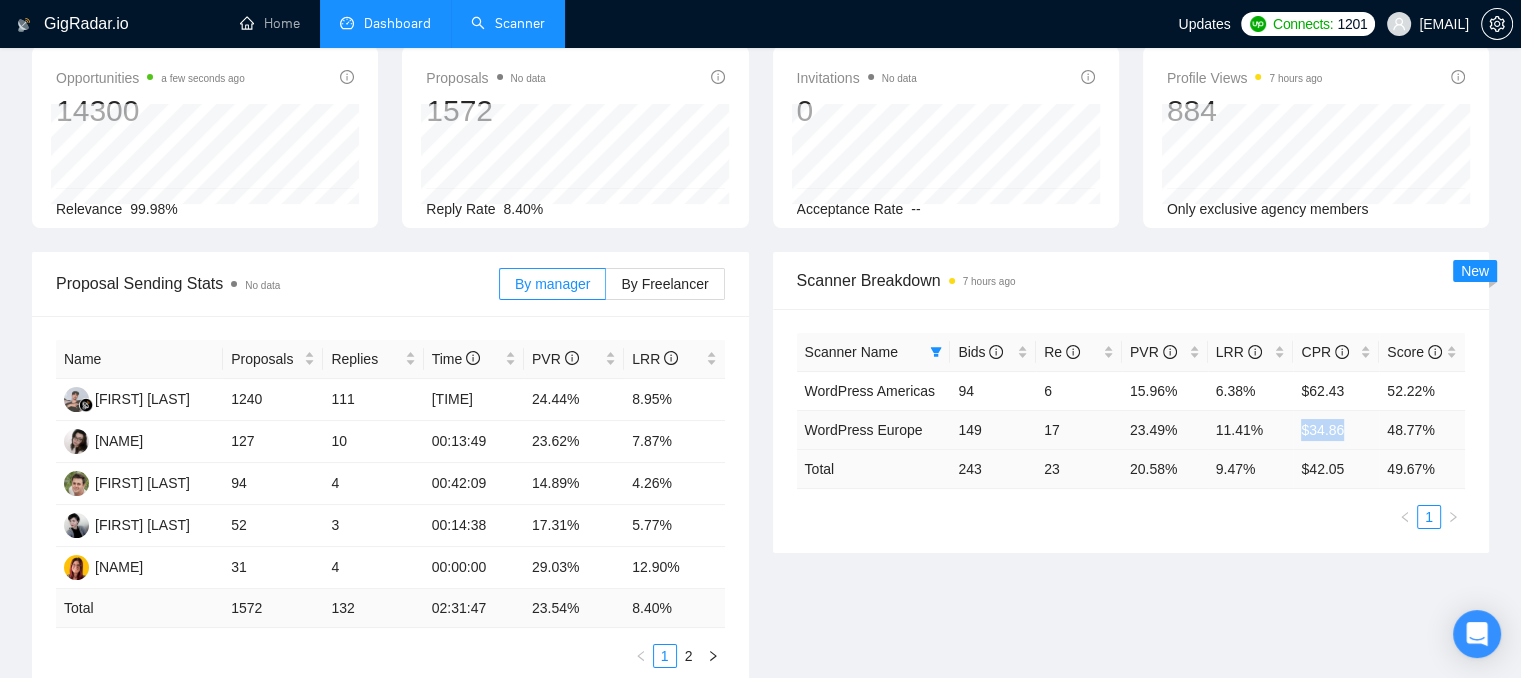 drag, startPoint x: 1301, startPoint y: 432, endPoint x: 1350, endPoint y: 433, distance: 49.010204 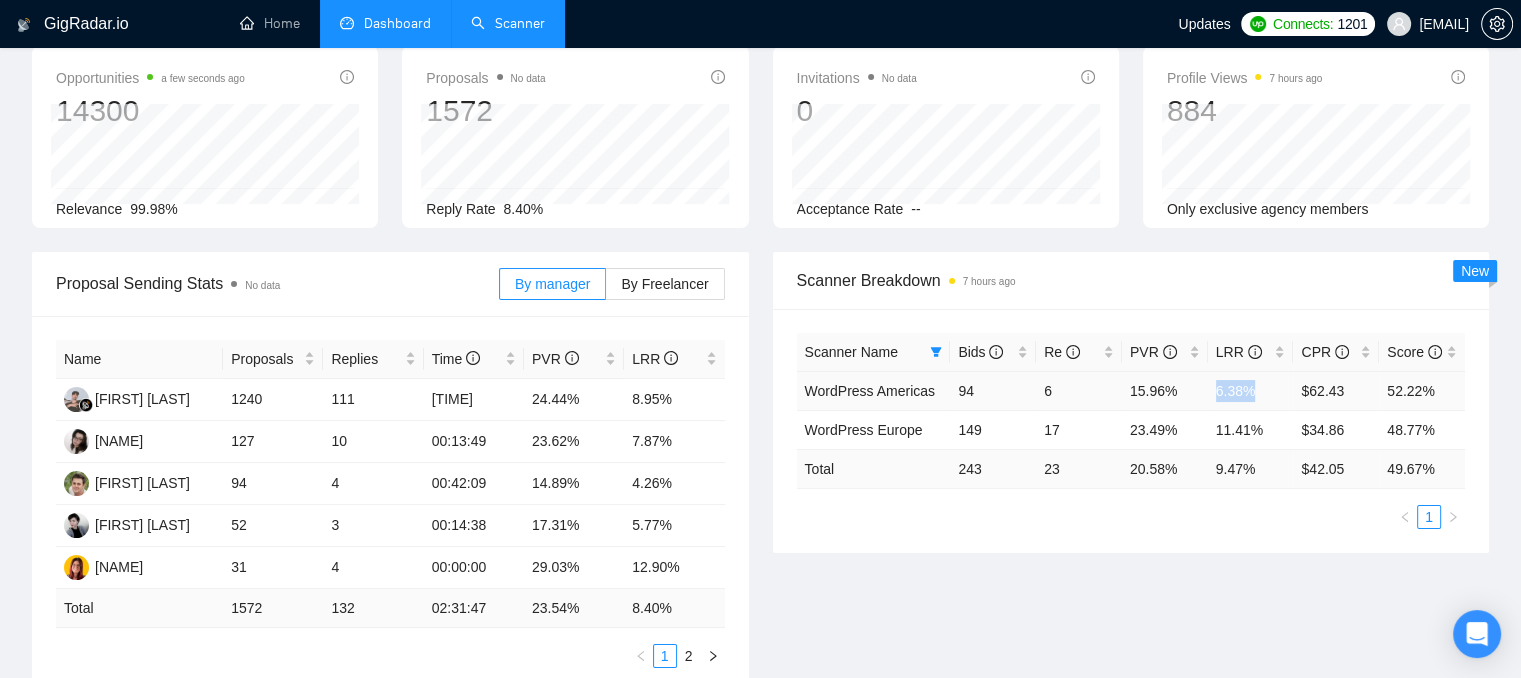 drag, startPoint x: 1208, startPoint y: 390, endPoint x: 1268, endPoint y: 383, distance: 60.40695 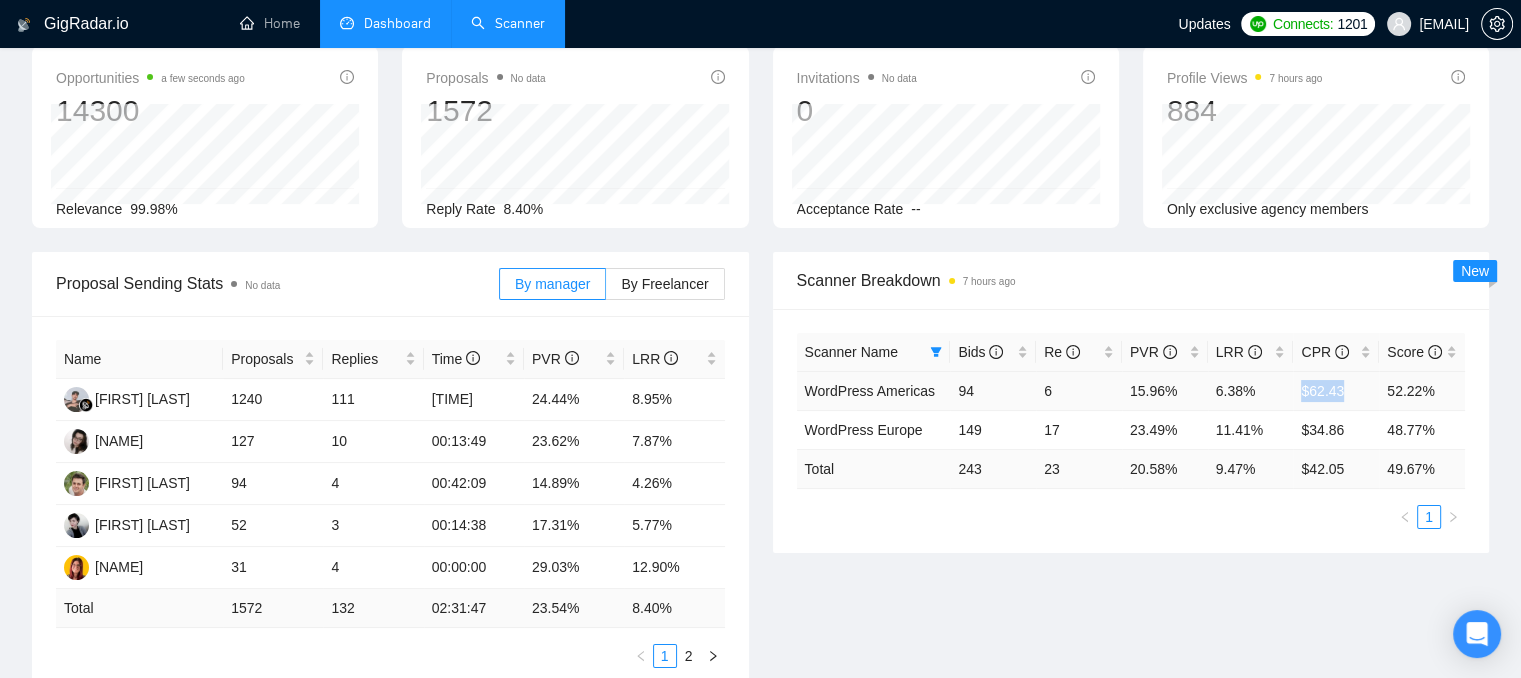 drag, startPoint x: 1296, startPoint y: 391, endPoint x: 1356, endPoint y: 392, distance: 60.00833 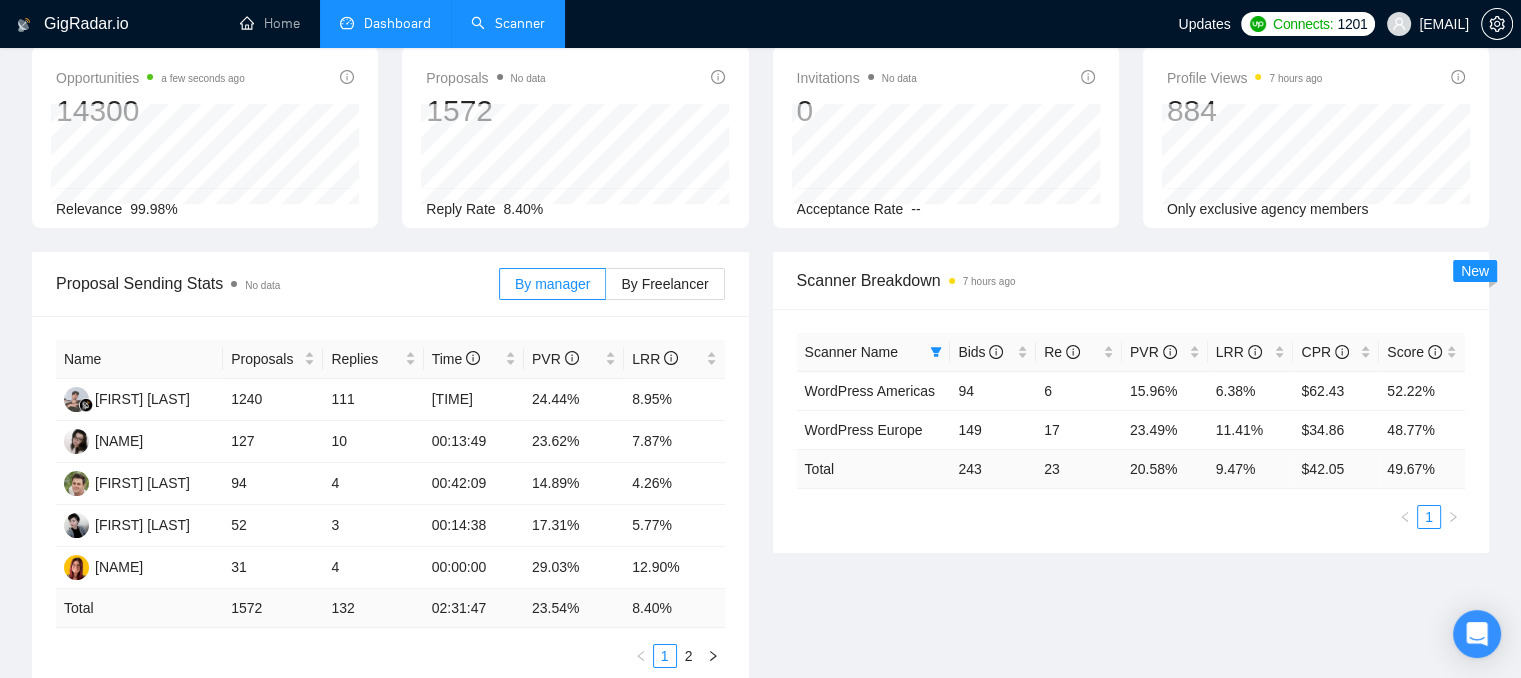 click on "Scanner Name Bids   Re   PVR   LRR   CPR   Score   WordPress Americas 94 6 15.96% 6.38% $62.43 52.22% WordPress Europe 149 17 23.49% 11.41% $34.86 48.77% Total 243 23 20.58 % 9.47 % $ 42.05 49.67 % 1" at bounding box center (1131, 431) 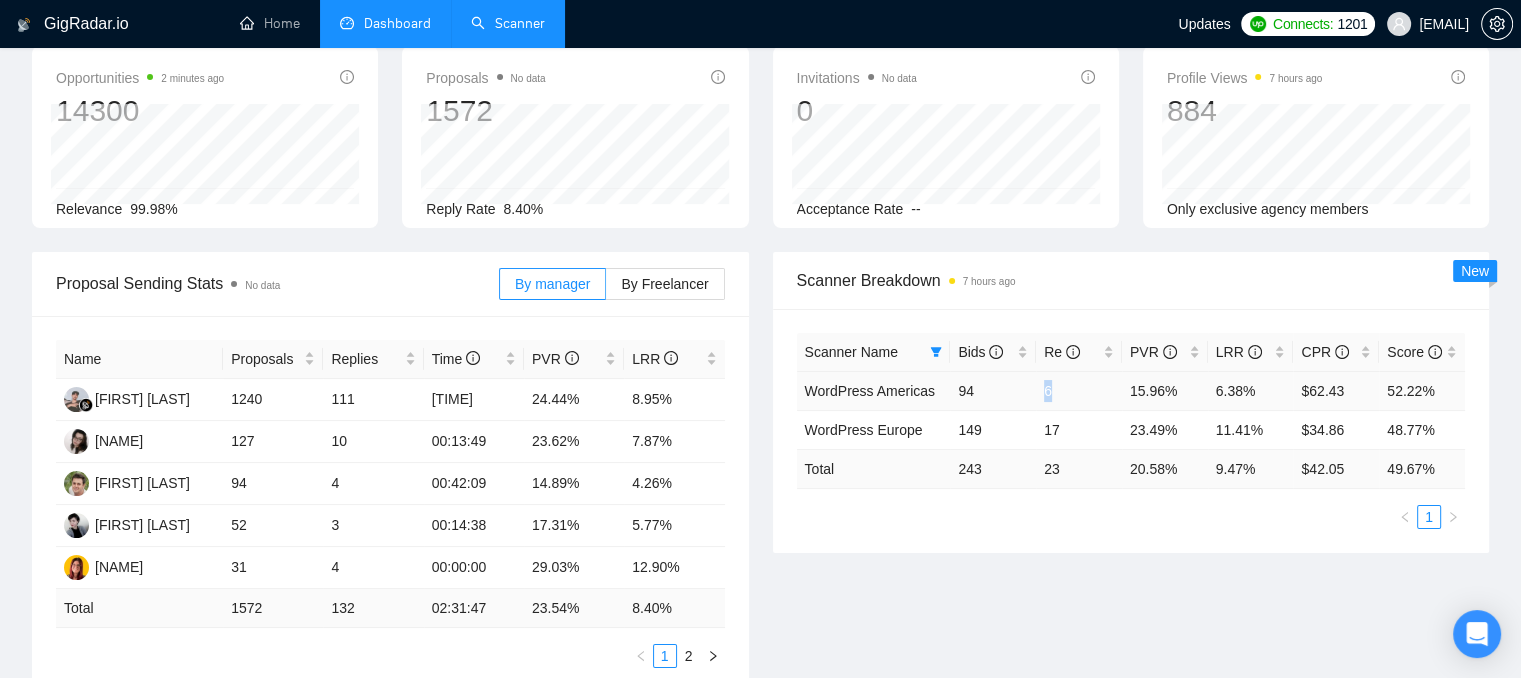 drag, startPoint x: 1042, startPoint y: 391, endPoint x: 1057, endPoint y: 391, distance: 15 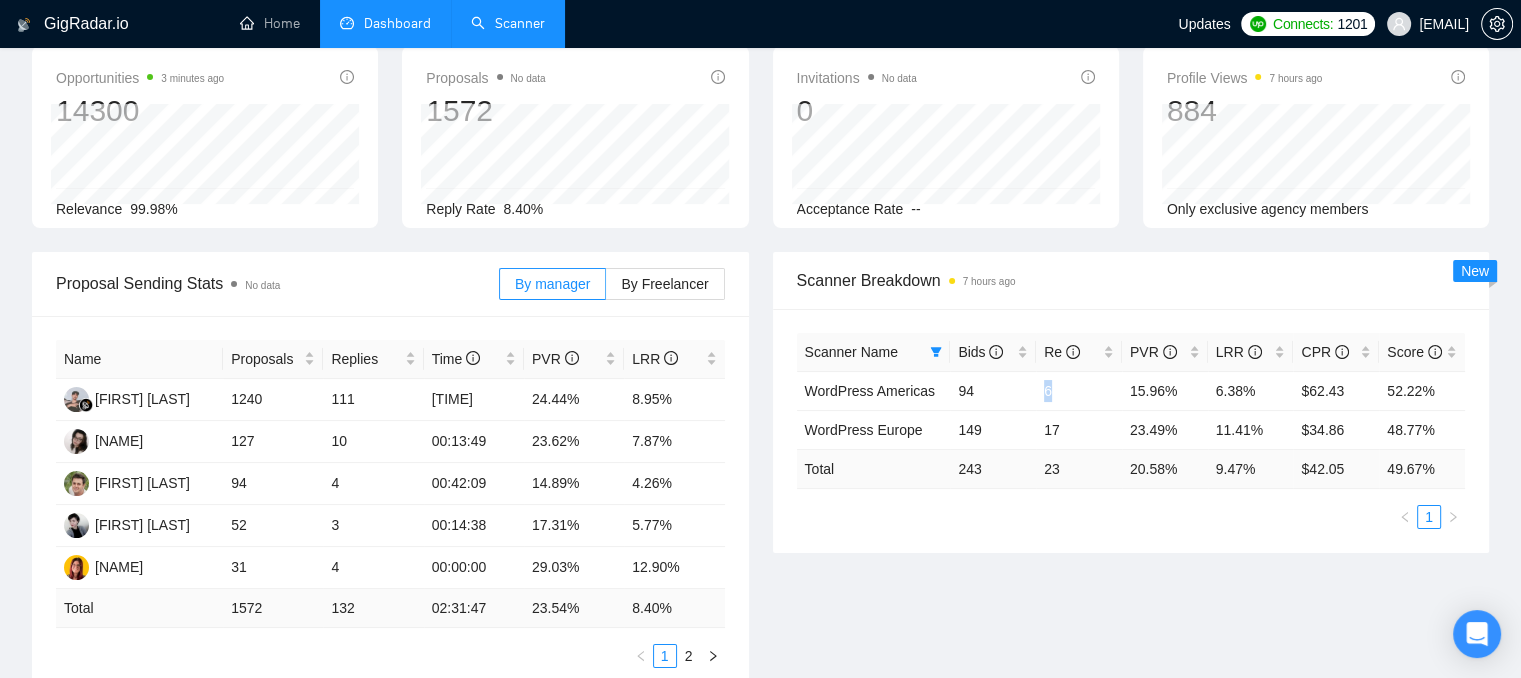 click on "Scanner" at bounding box center (508, 23) 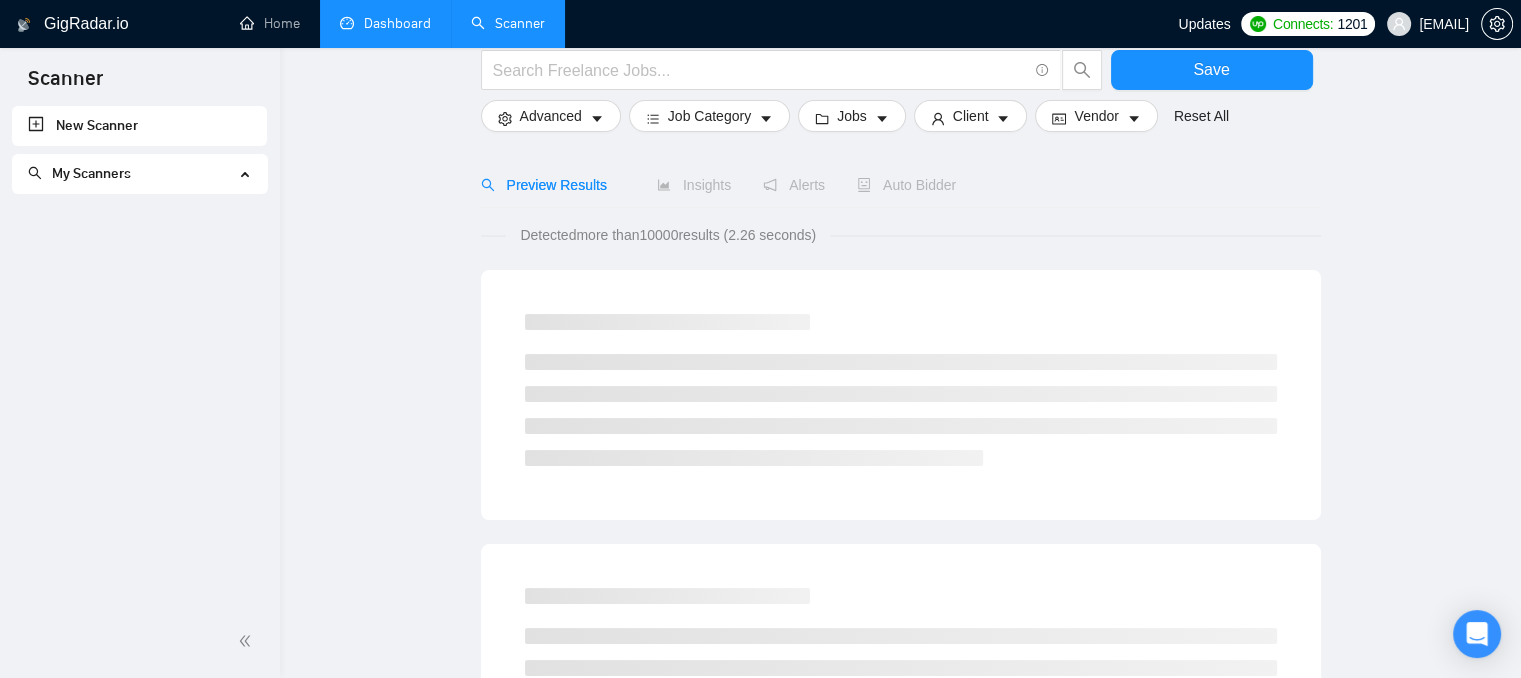 scroll, scrollTop: 0, scrollLeft: 0, axis: both 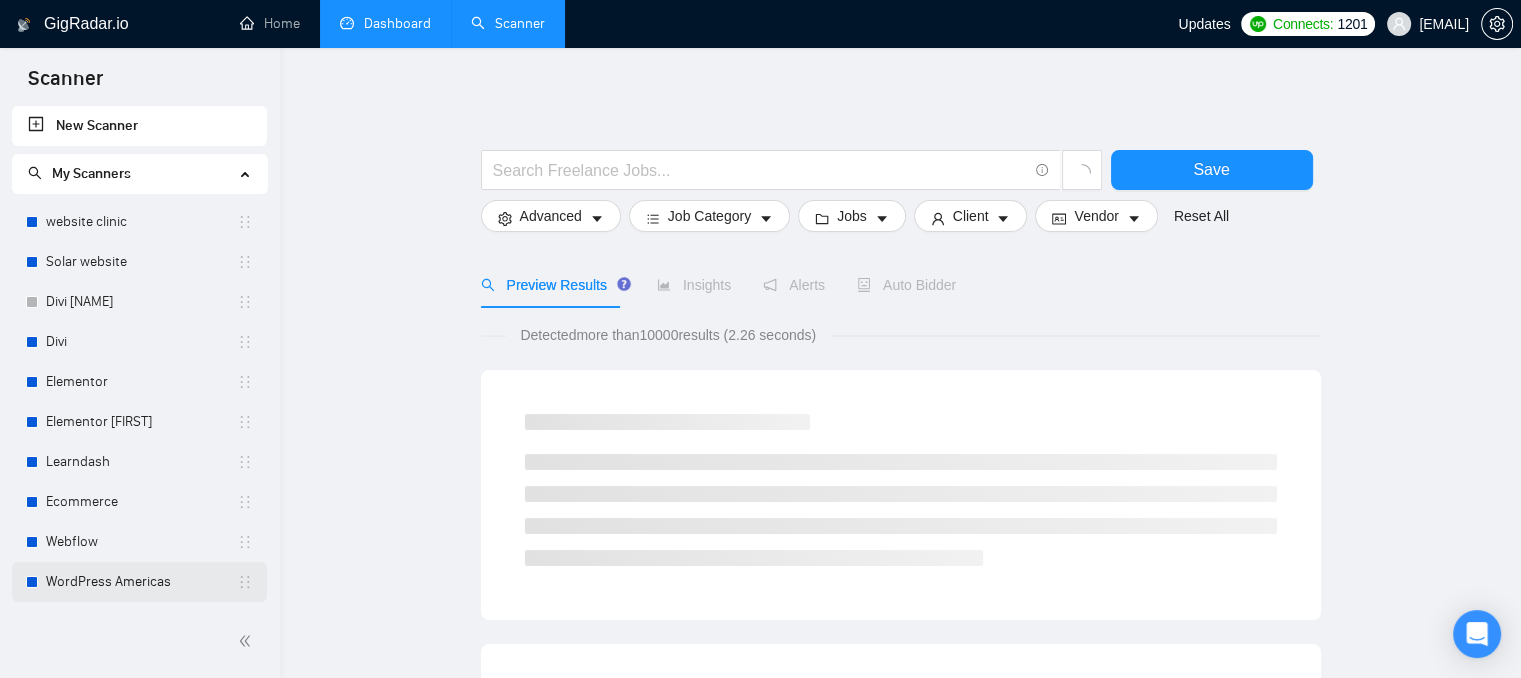 click on "WordPress Americas" at bounding box center [141, 582] 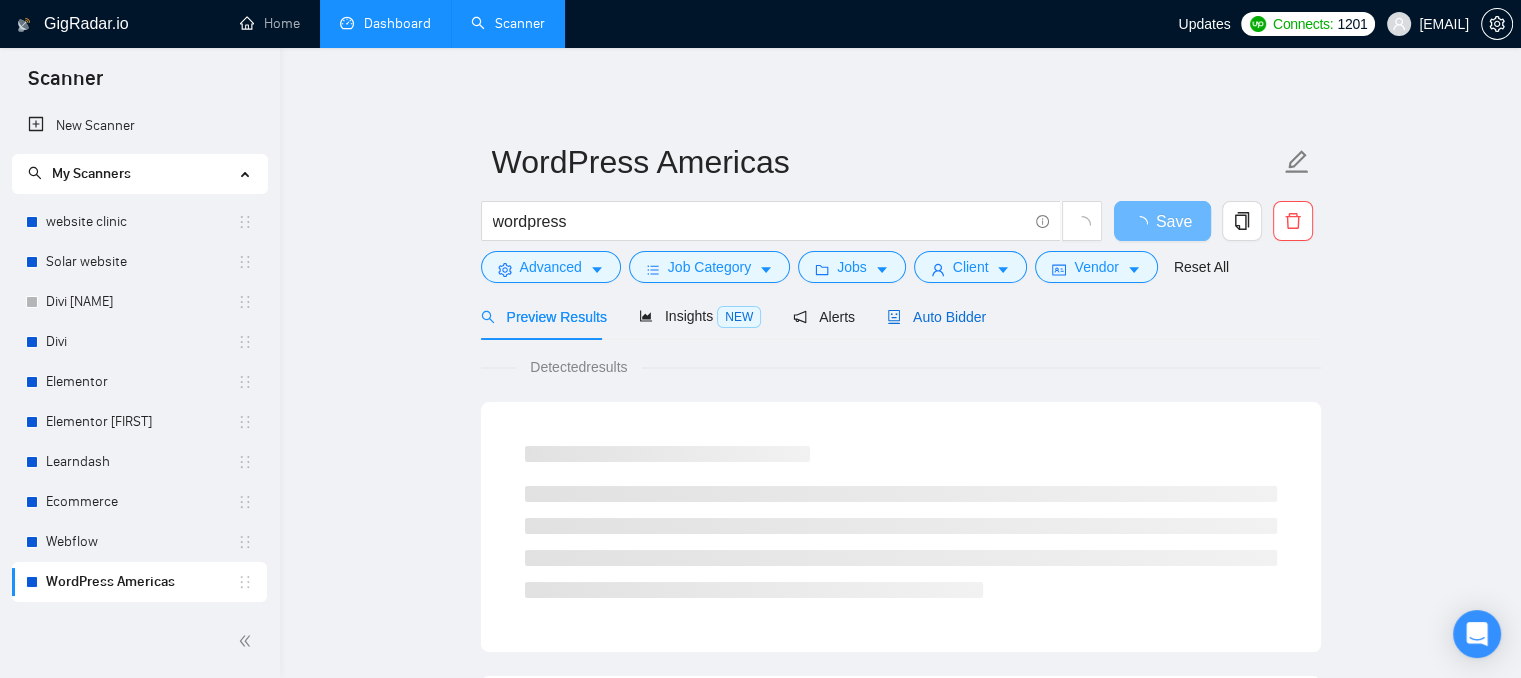 click on "Auto Bidder" at bounding box center (936, 317) 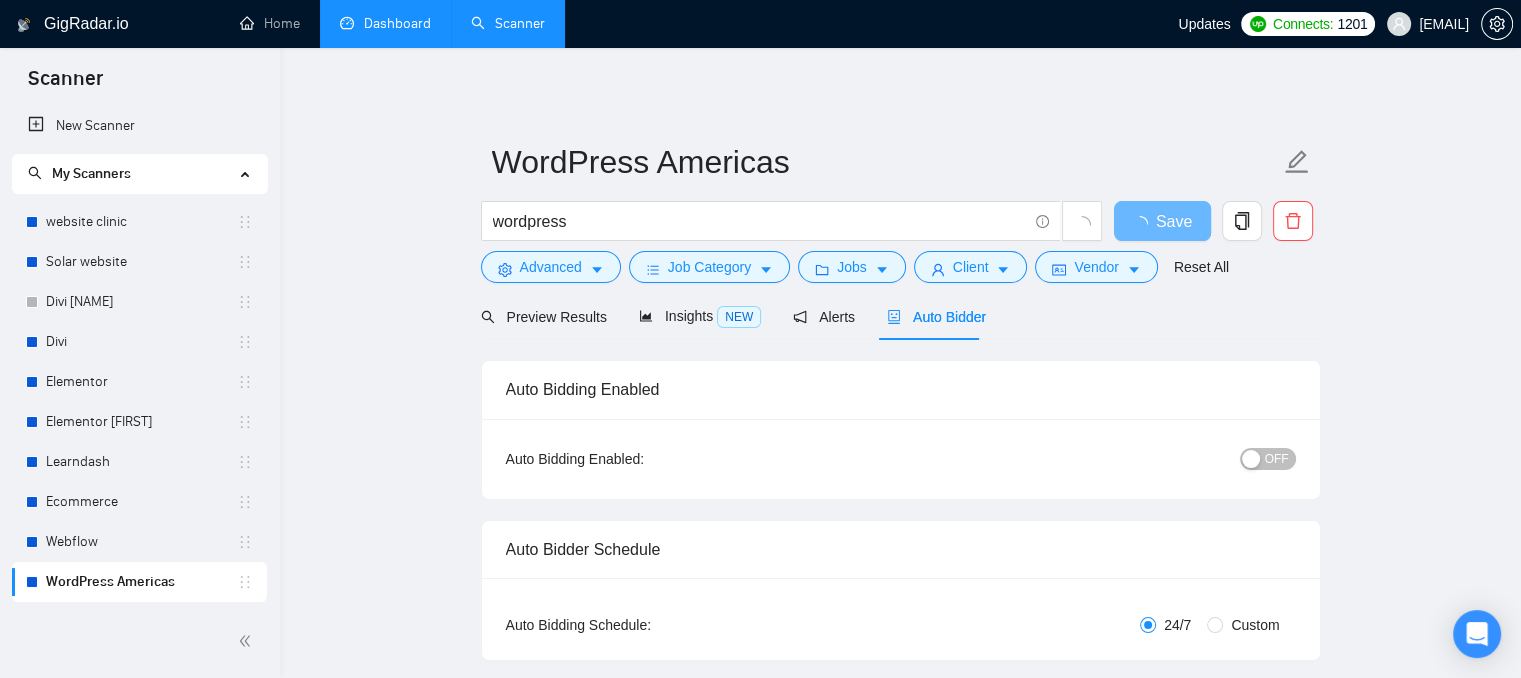 type 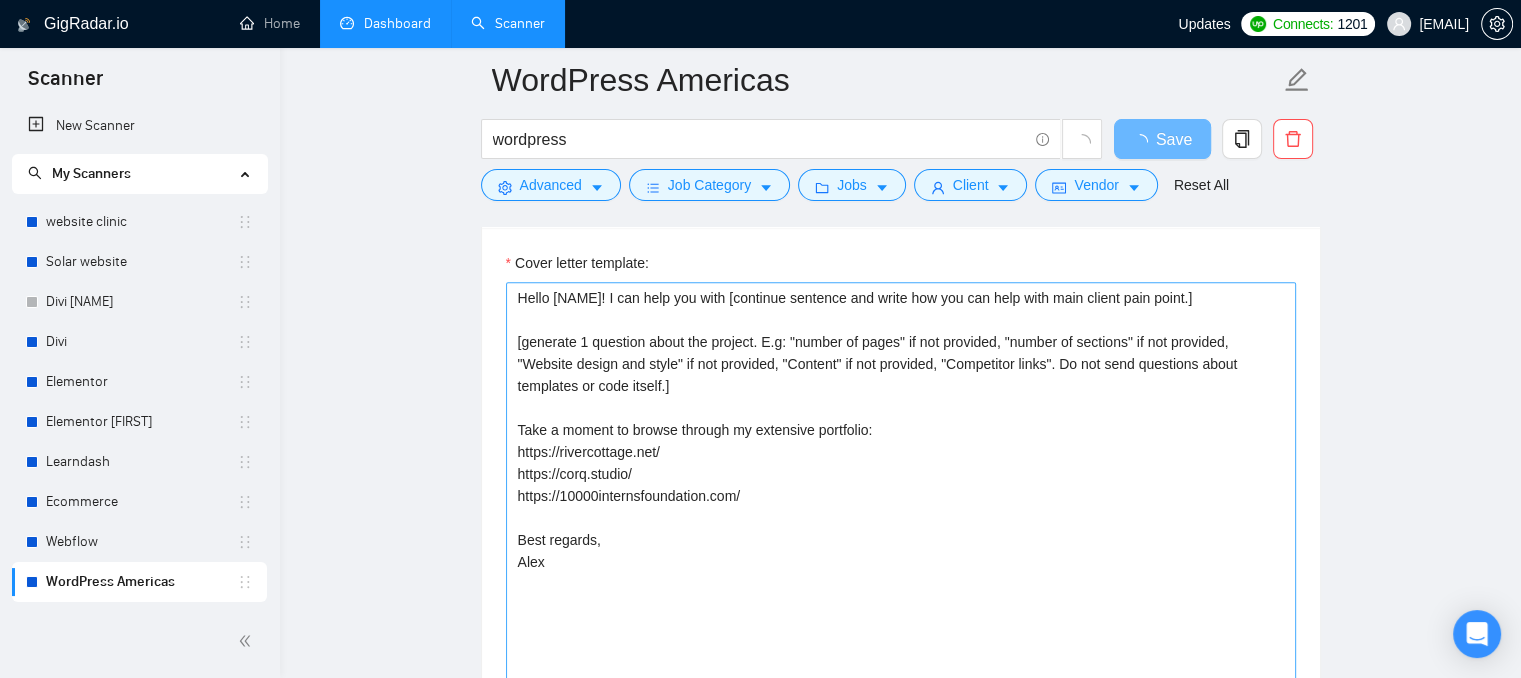 scroll, scrollTop: 2500, scrollLeft: 0, axis: vertical 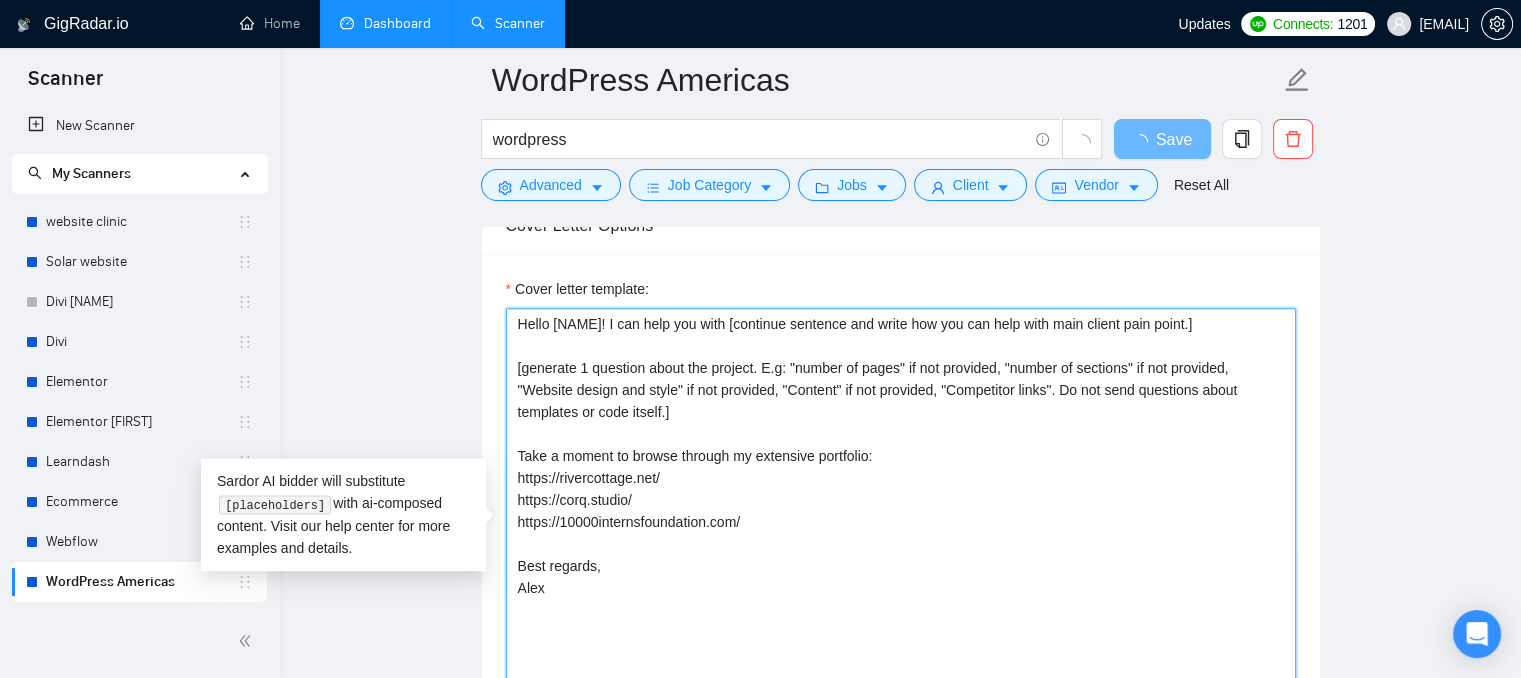 drag, startPoint x: 772, startPoint y: 545, endPoint x: 498, endPoint y: 494, distance: 278.70593 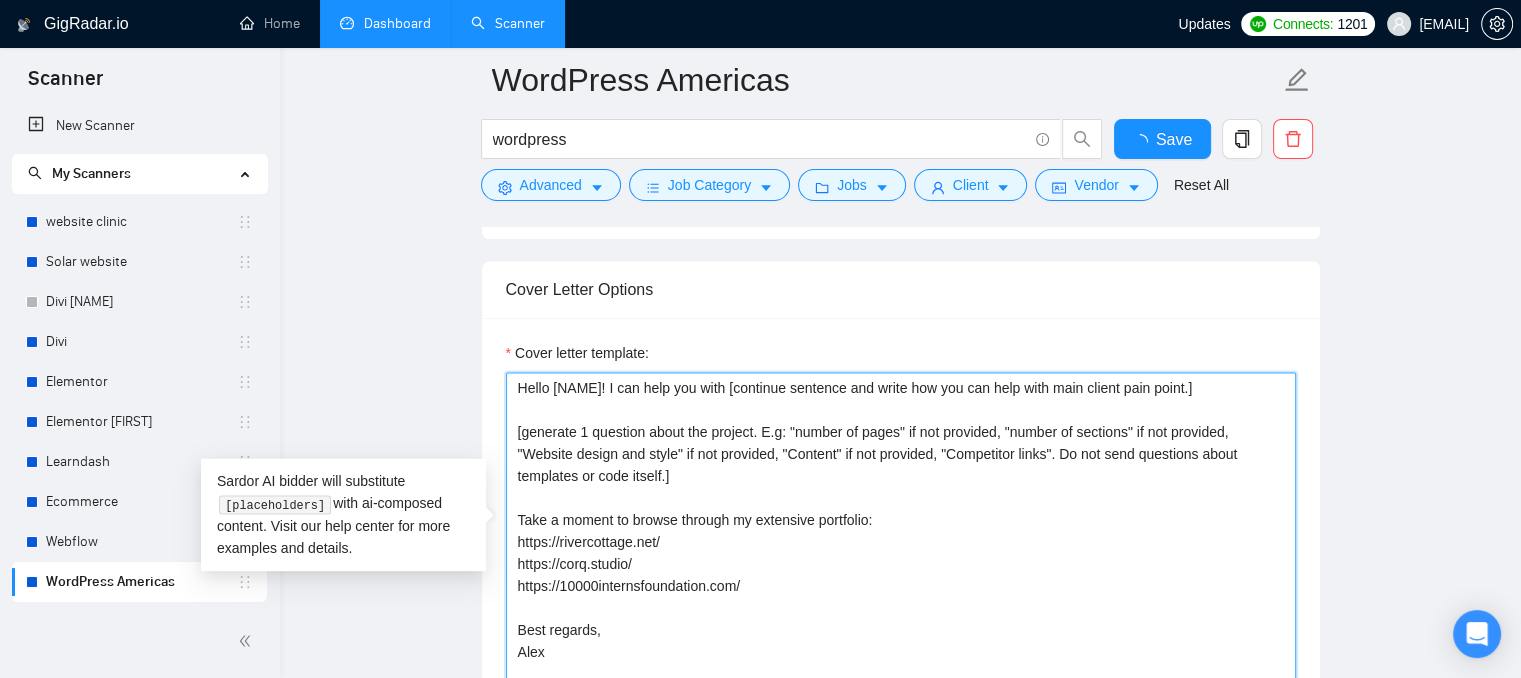 type 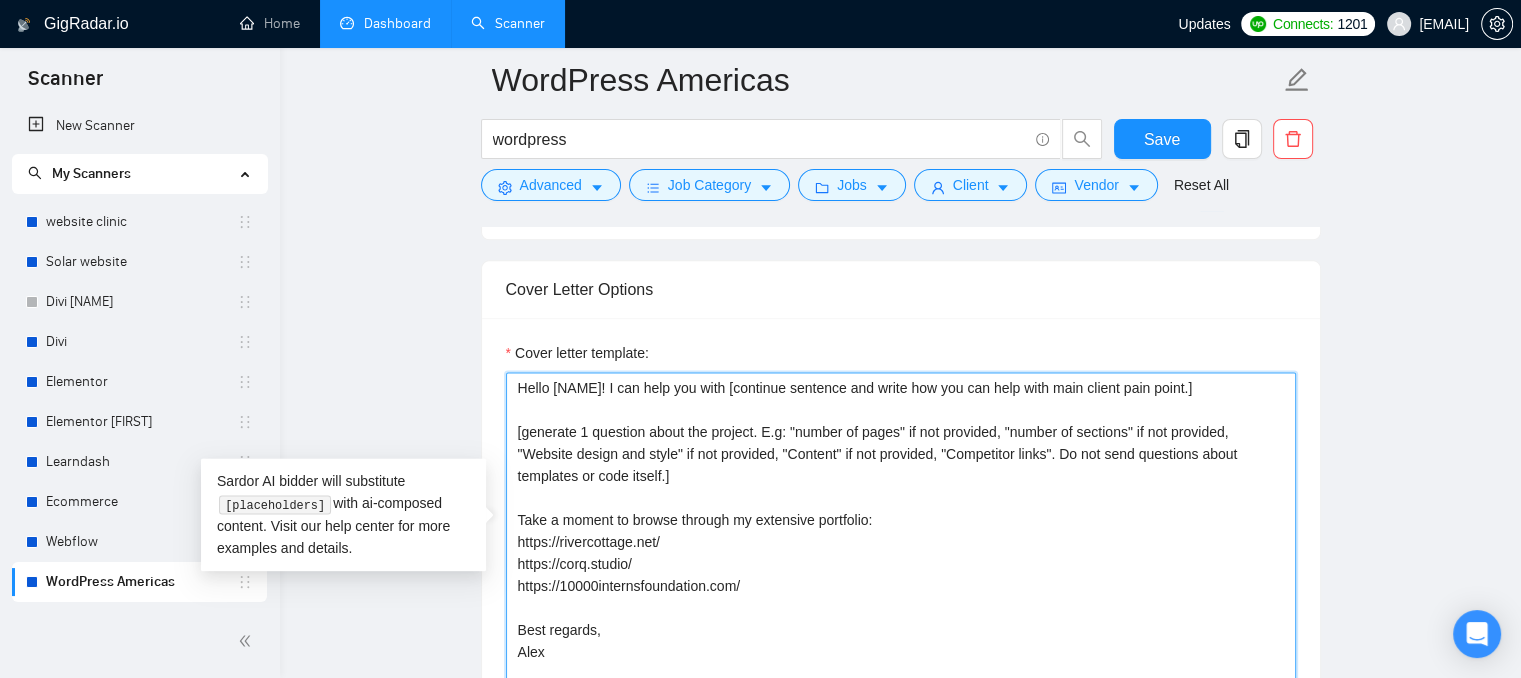 drag, startPoint x: 707, startPoint y: 507, endPoint x: 491, endPoint y: 437, distance: 227.05946 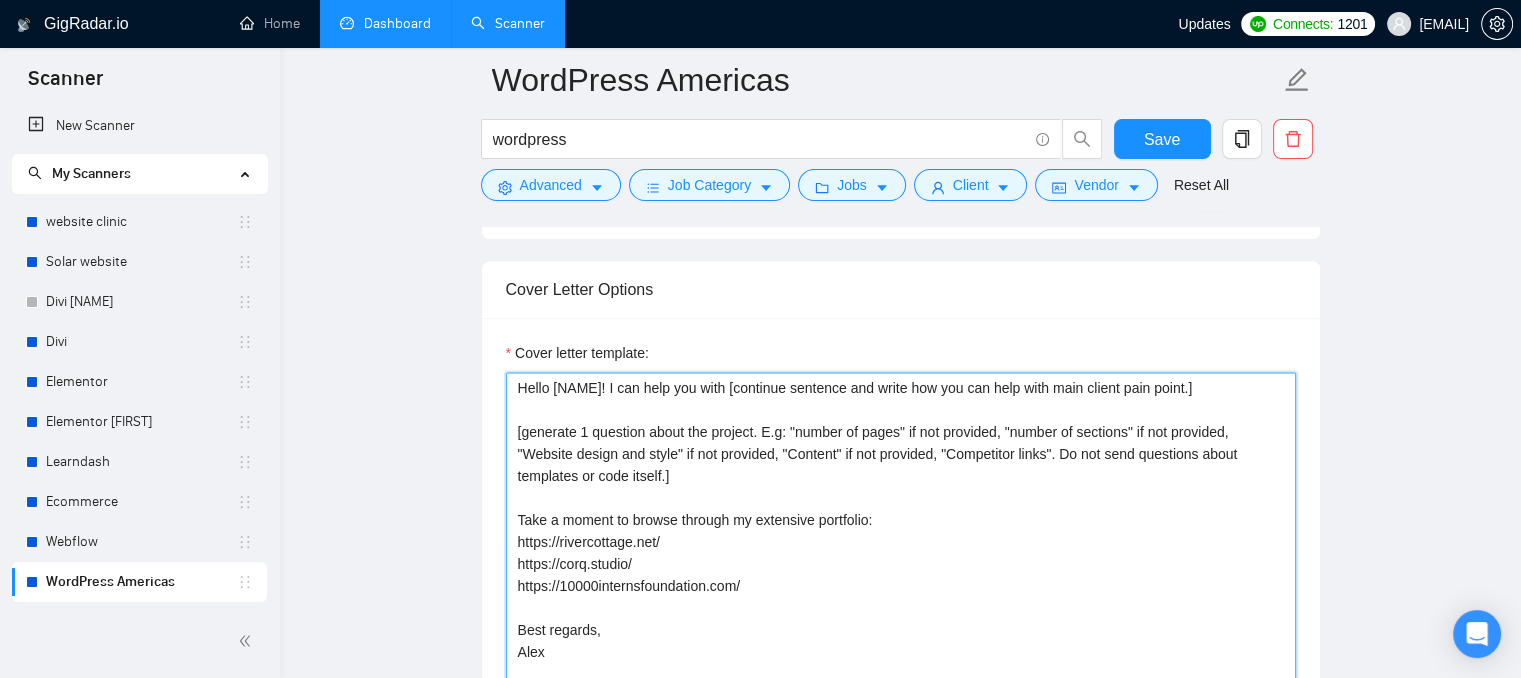 click on "Hello [NAME]! I can help you with [continue sentence and write how you can help with main client pain point.]
[generate 1 question about the project. E.g: "number of pages" if not provided, "number of sections" if not provided, "Website design and style" if not provided, "Content" if not provided, "Competitor links". Do not send questions about templates or code itself.]
Take a moment to browse through my extensive portfolio:
https://rivercottage.net/
https://corq.studio/
https://10000internsfoundation.com/
Best regards,
Alex" at bounding box center (901, 597) 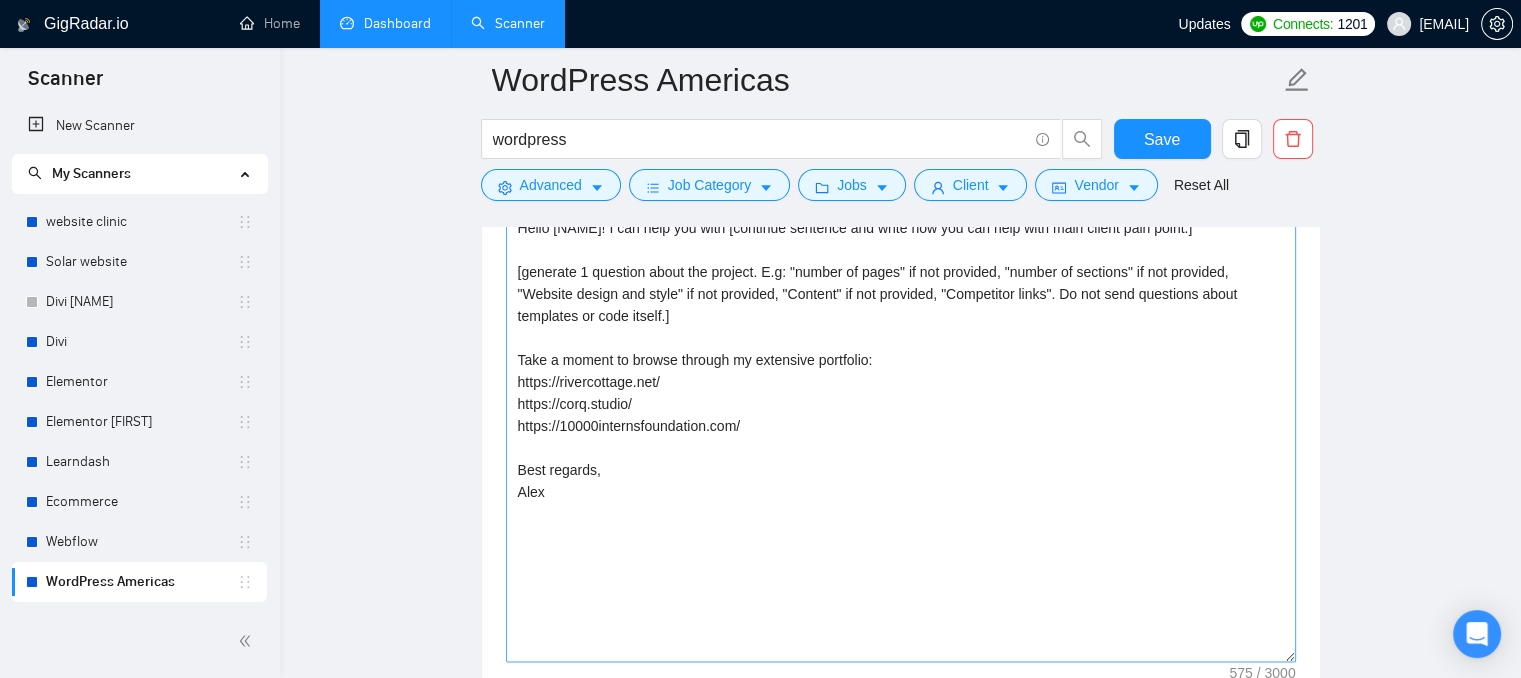 scroll, scrollTop: 2600, scrollLeft: 0, axis: vertical 